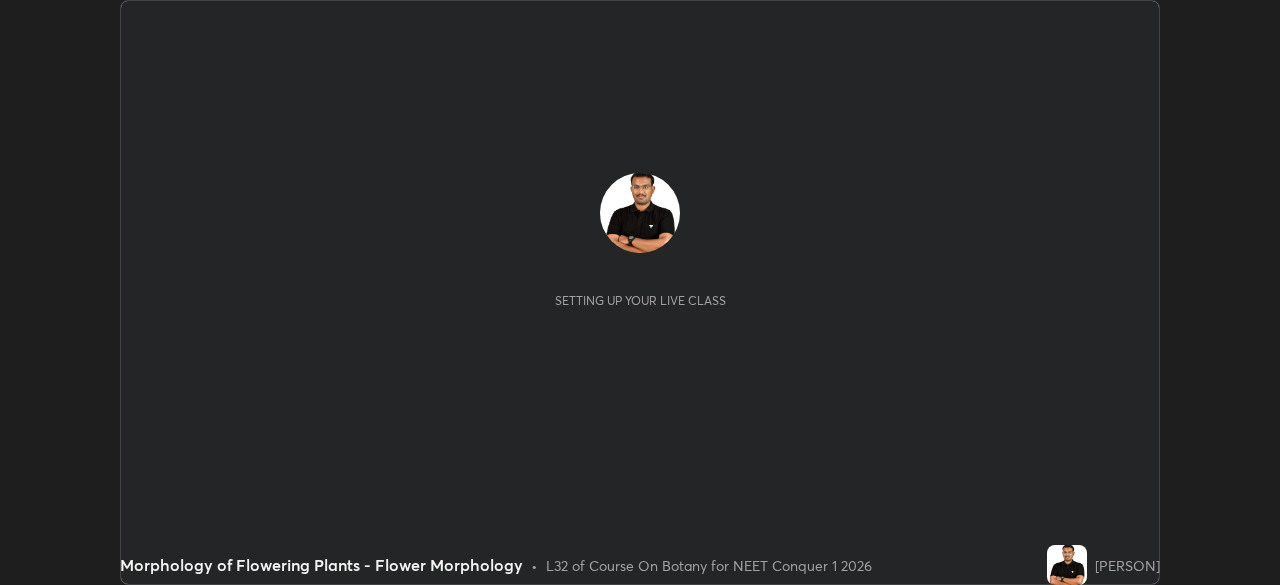scroll, scrollTop: 0, scrollLeft: 0, axis: both 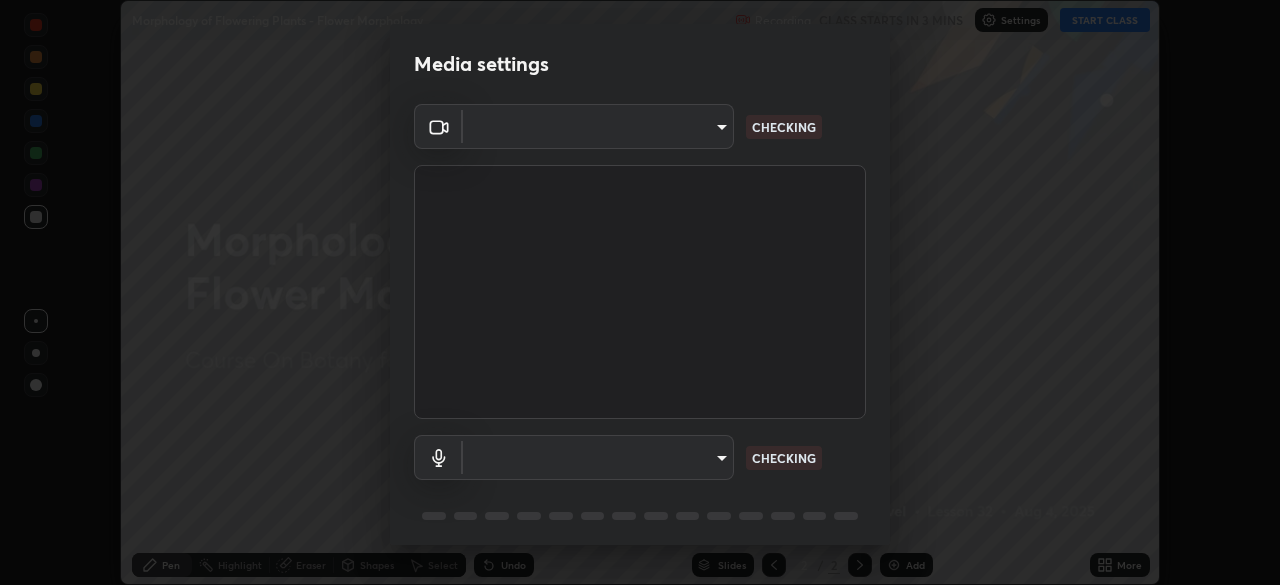 type on "[HASH]" 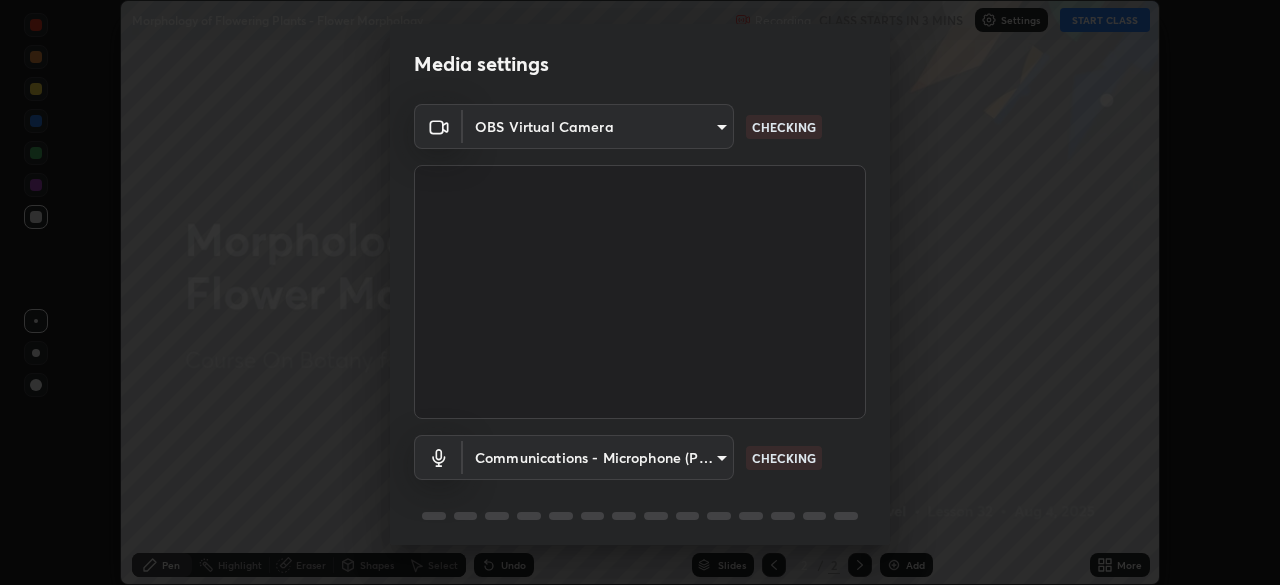 click on "Erase all Morphology of Flowering Plants - Flower Morphology Recording CLASS STARTS IN 3 MINS Settings START CLASS Setting up your live class Morphology of Flowering Plants - Flower Morphology • L32 of Course On Botany for NEET Conquer 1 2026 [PERSON] Pen Highlight Eraser Shapes Select Undo Slides 2 / 2 Add More No doubts shared Encourage your learners to ask a doubt for better clarity Report an issue Reason for reporting Buffering Chat not working Audio - Video sync issue Educator video quality low ​ Attach an image Report Media settings OBS Virtual Camera [HASH] CHECKING Communications - Microphone (POROSVOC) communications CHECKING 1 / 5 Next" at bounding box center (640, 292) 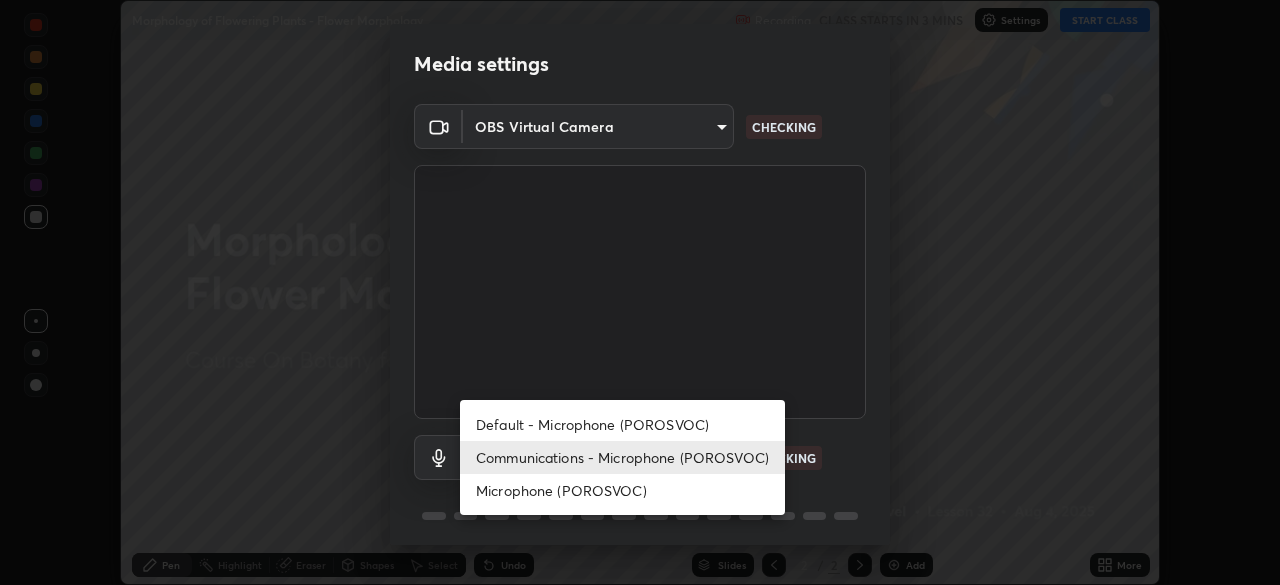 click on "Default - Microphone (POROSVOC)" at bounding box center [622, 424] 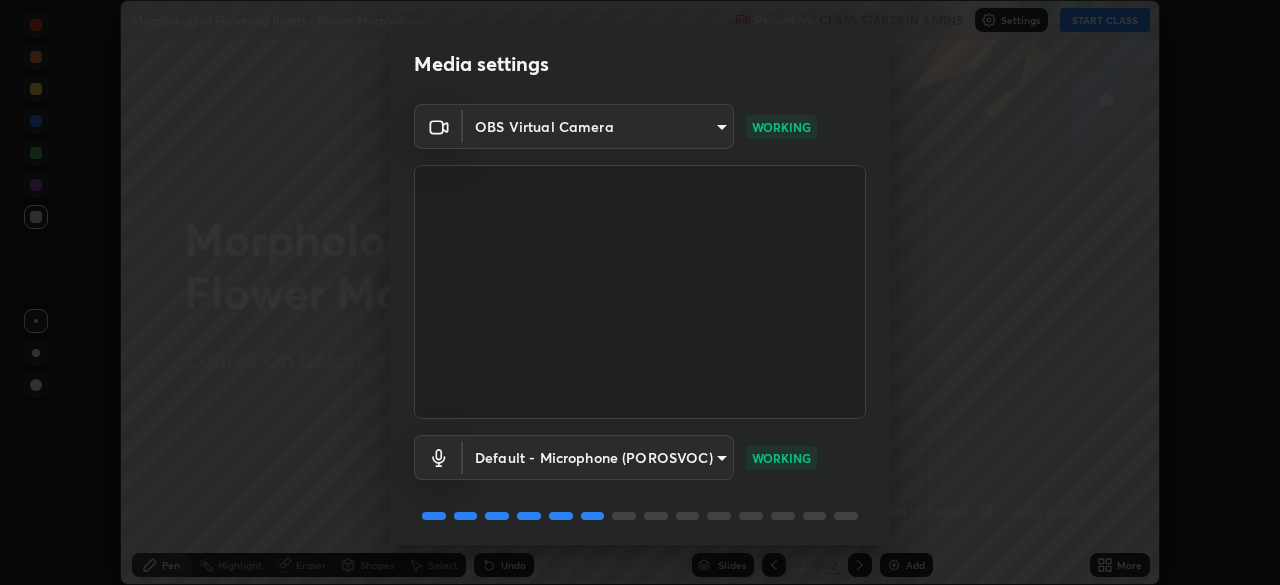 scroll, scrollTop: 71, scrollLeft: 0, axis: vertical 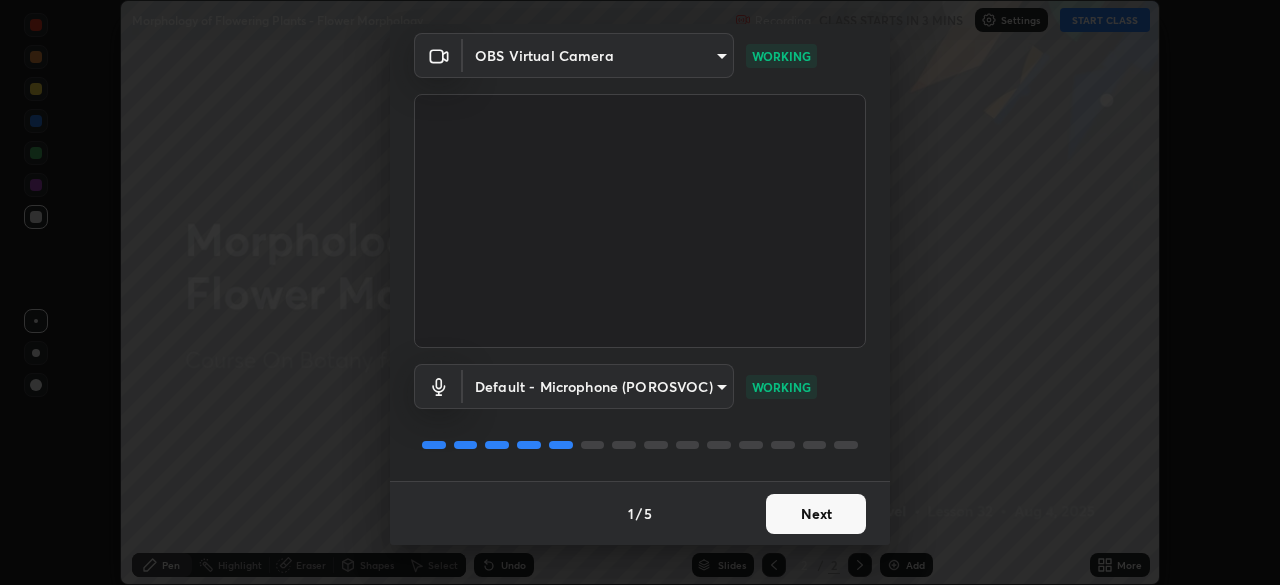 click on "Next" at bounding box center (816, 514) 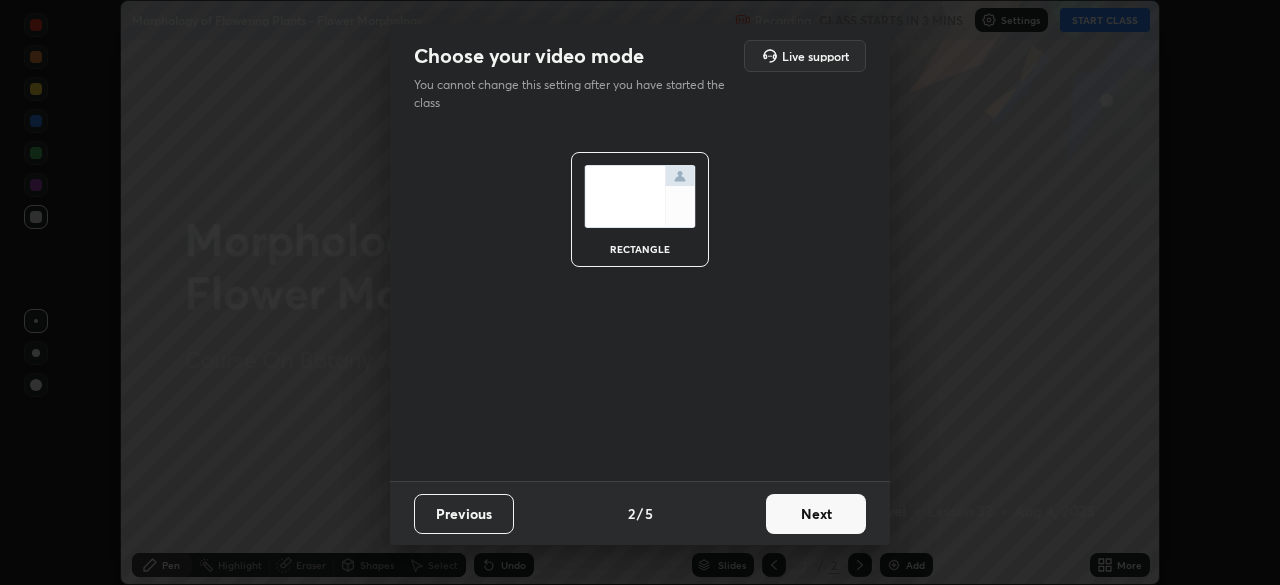 scroll, scrollTop: 0, scrollLeft: 0, axis: both 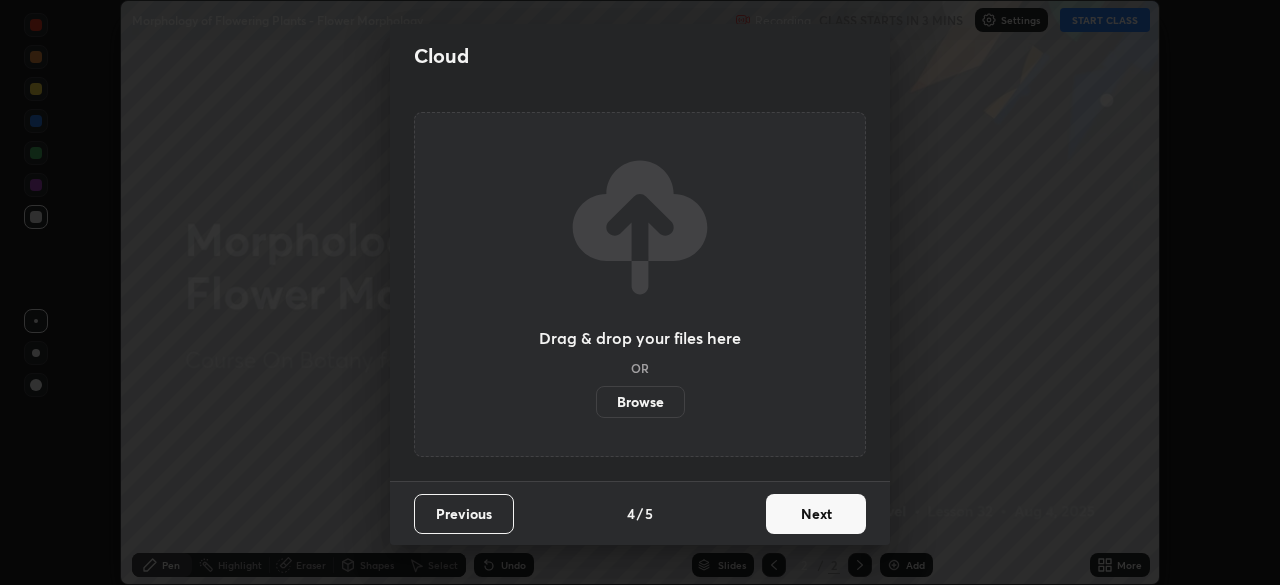 click on "Next" at bounding box center (816, 514) 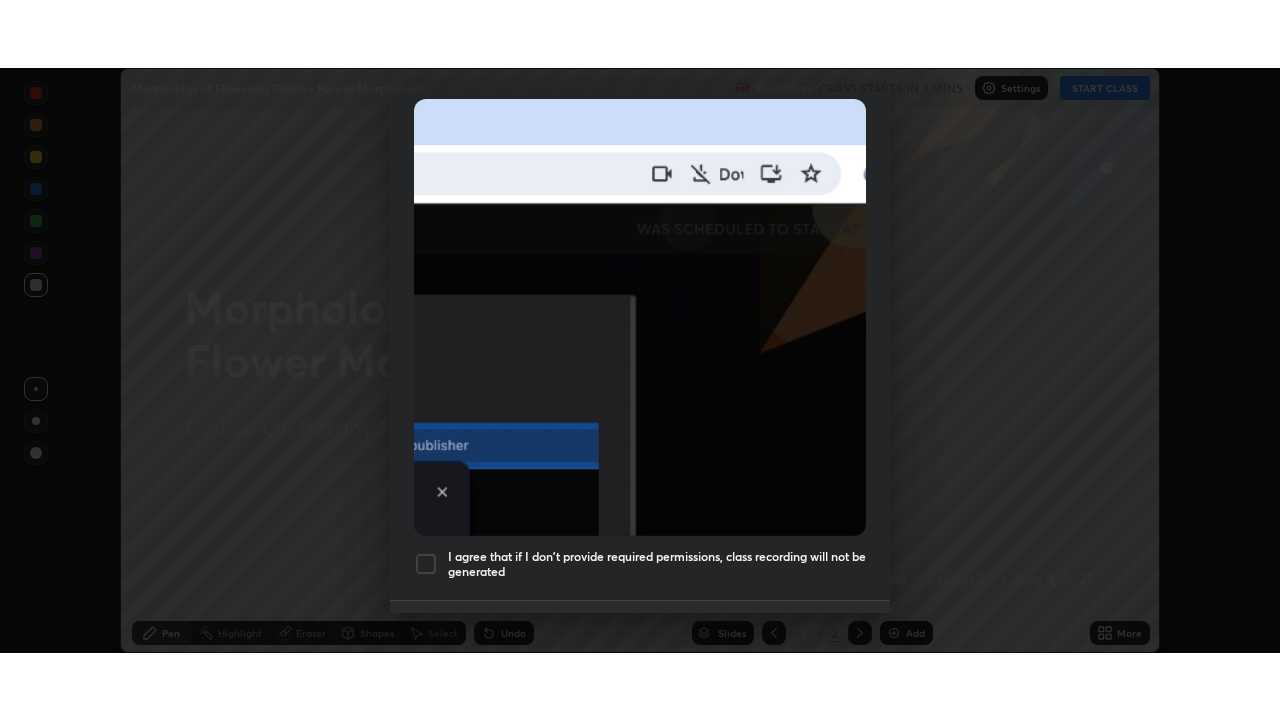 scroll, scrollTop: 479, scrollLeft: 0, axis: vertical 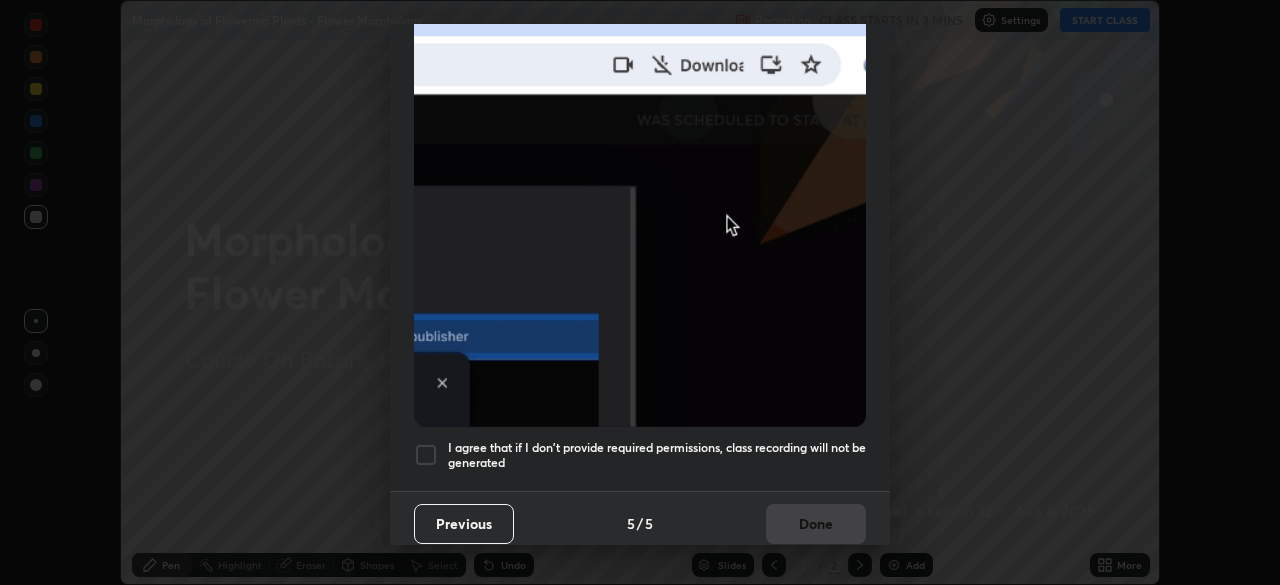 click on "I agree that if I don't provide required permissions, class recording will not be generated" at bounding box center [657, 455] 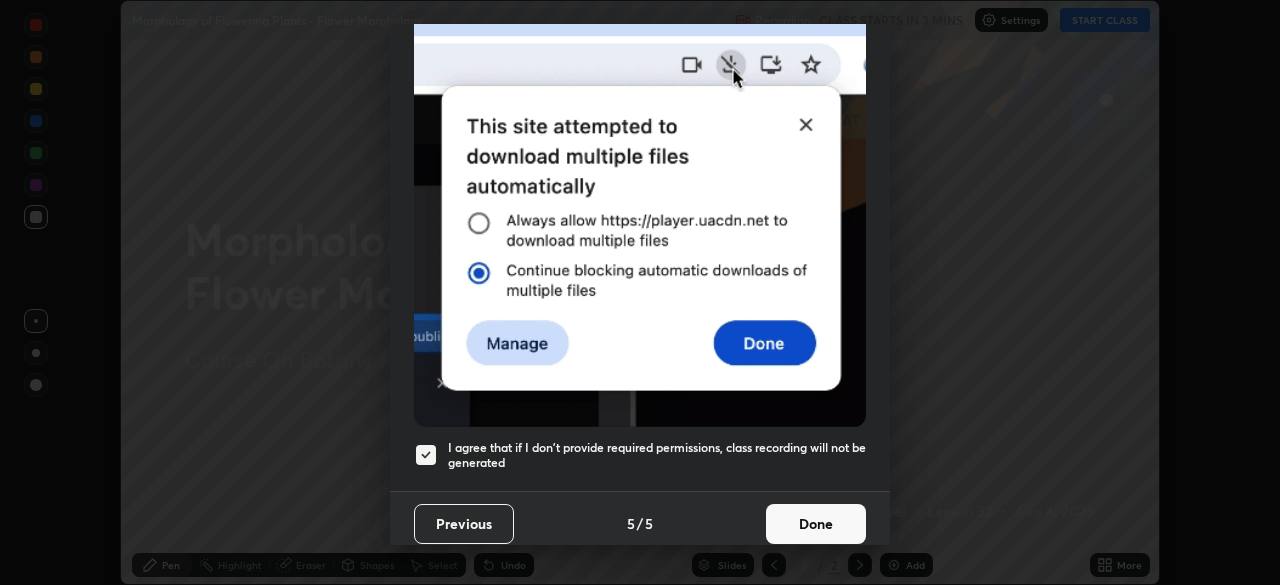 click on "Done" at bounding box center (816, 524) 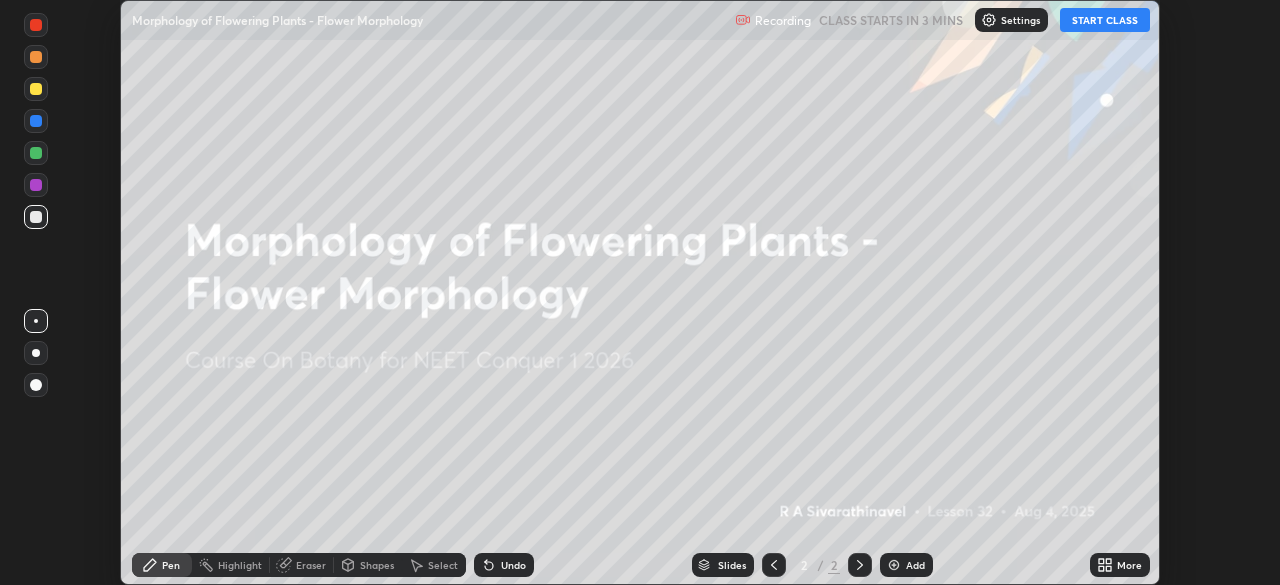click on "START CLASS" at bounding box center [1105, 20] 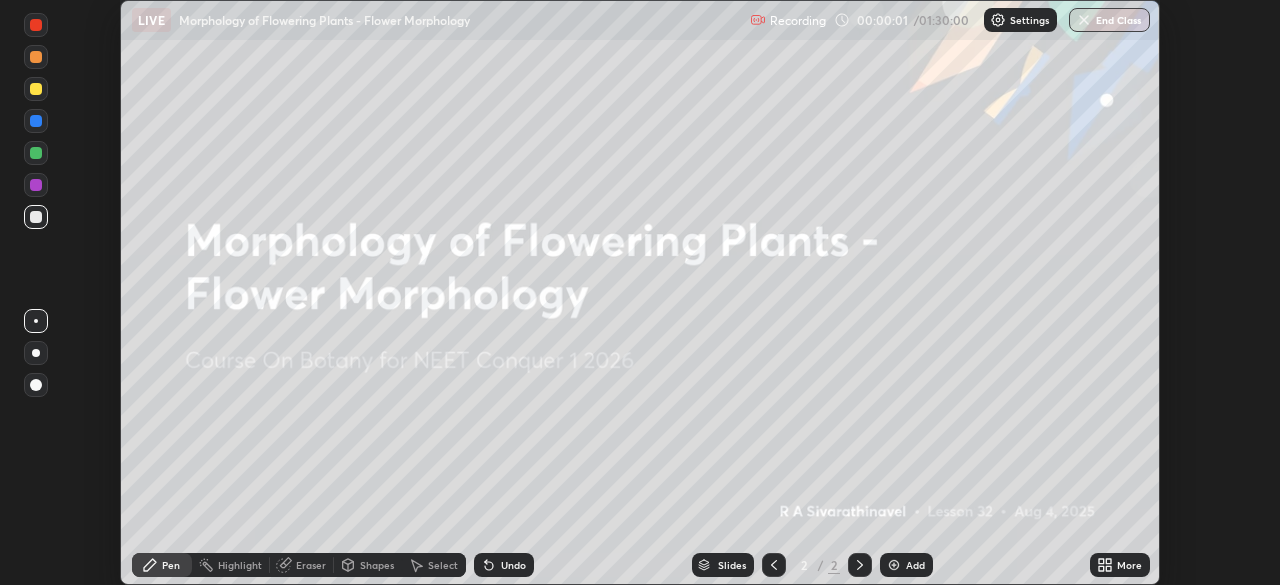 click 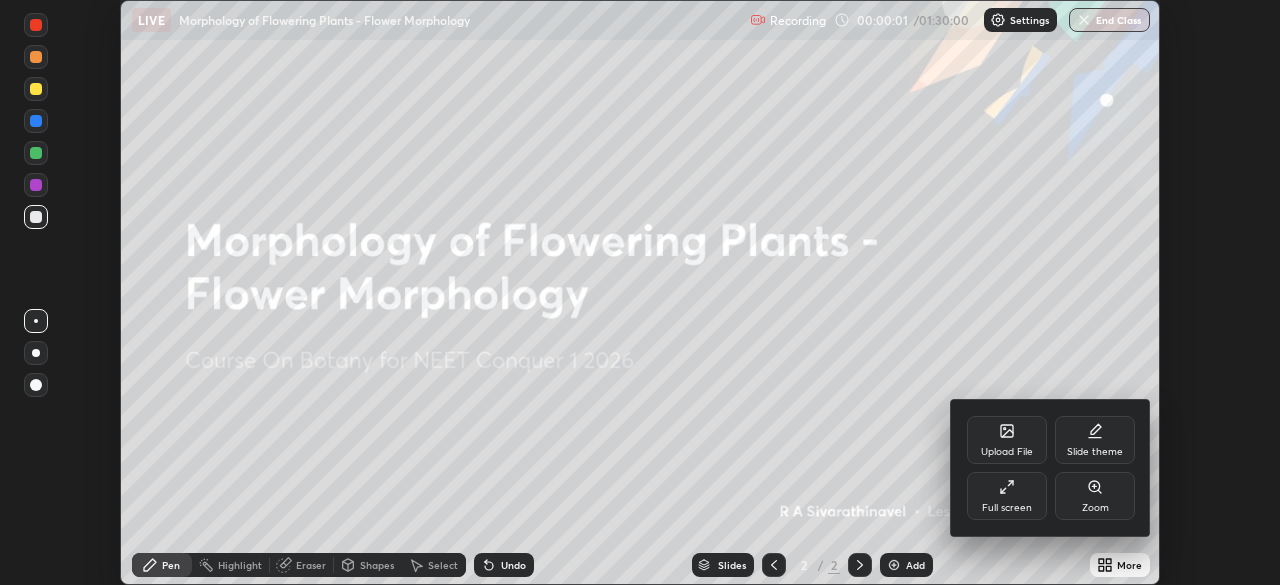 click on "Full screen" at bounding box center [1007, 496] 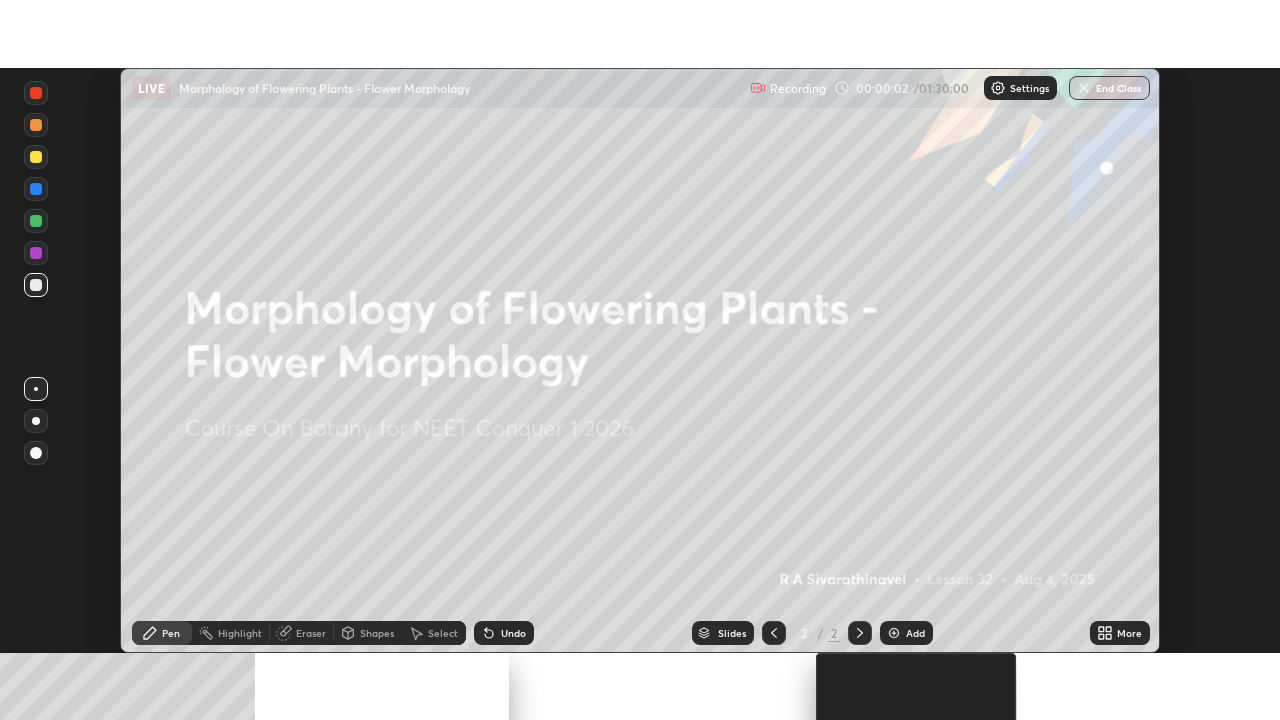scroll, scrollTop: 99280, scrollLeft: 98720, axis: both 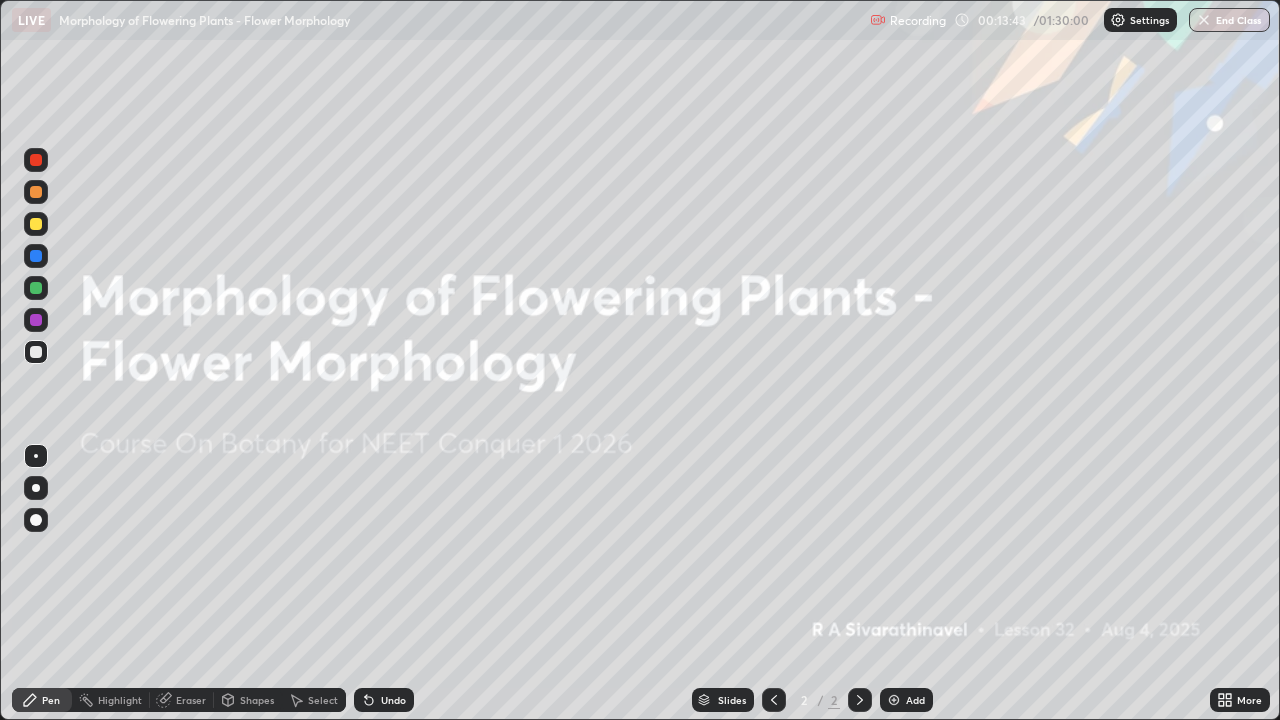 click on "Add" at bounding box center [915, 700] 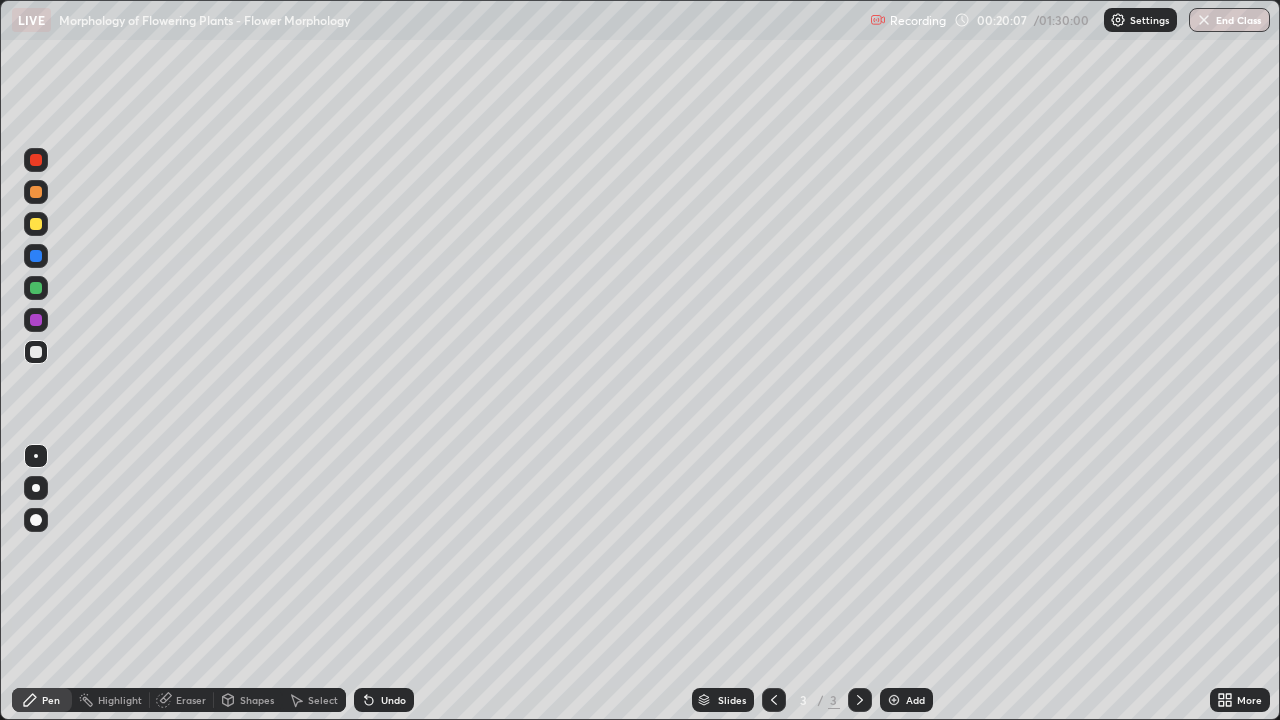 click at bounding box center (36, 192) 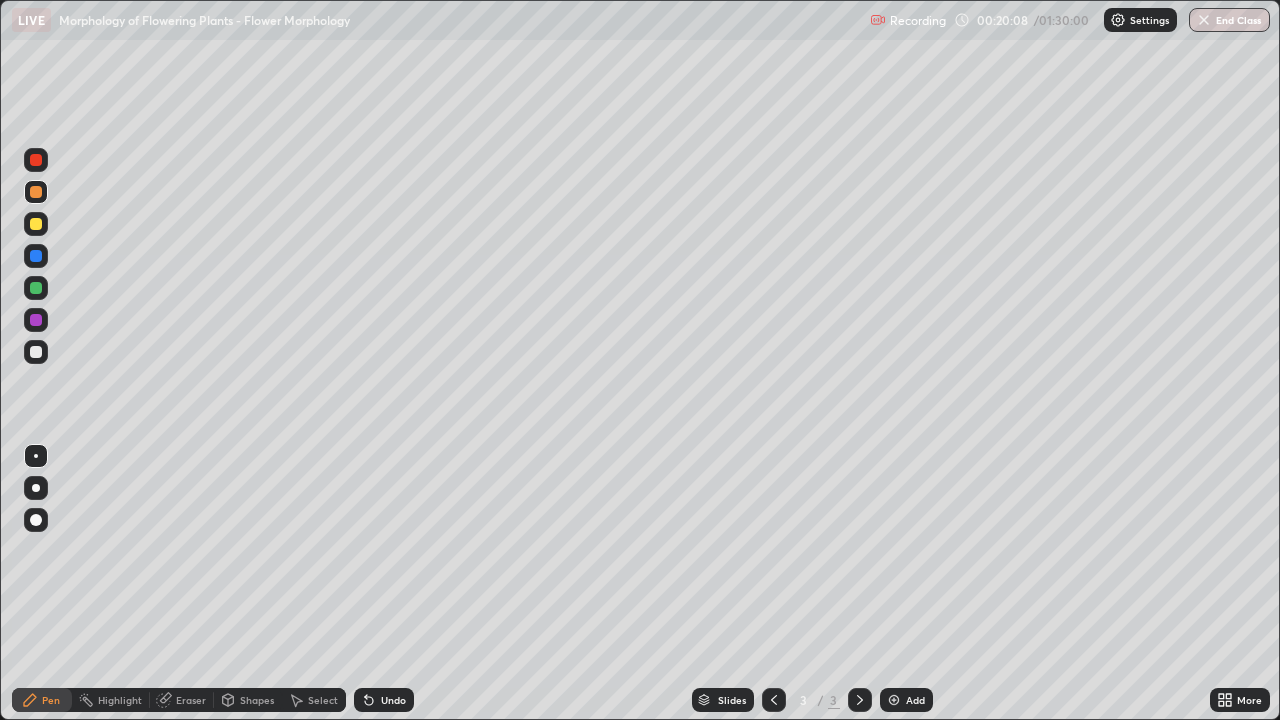 click at bounding box center [36, 488] 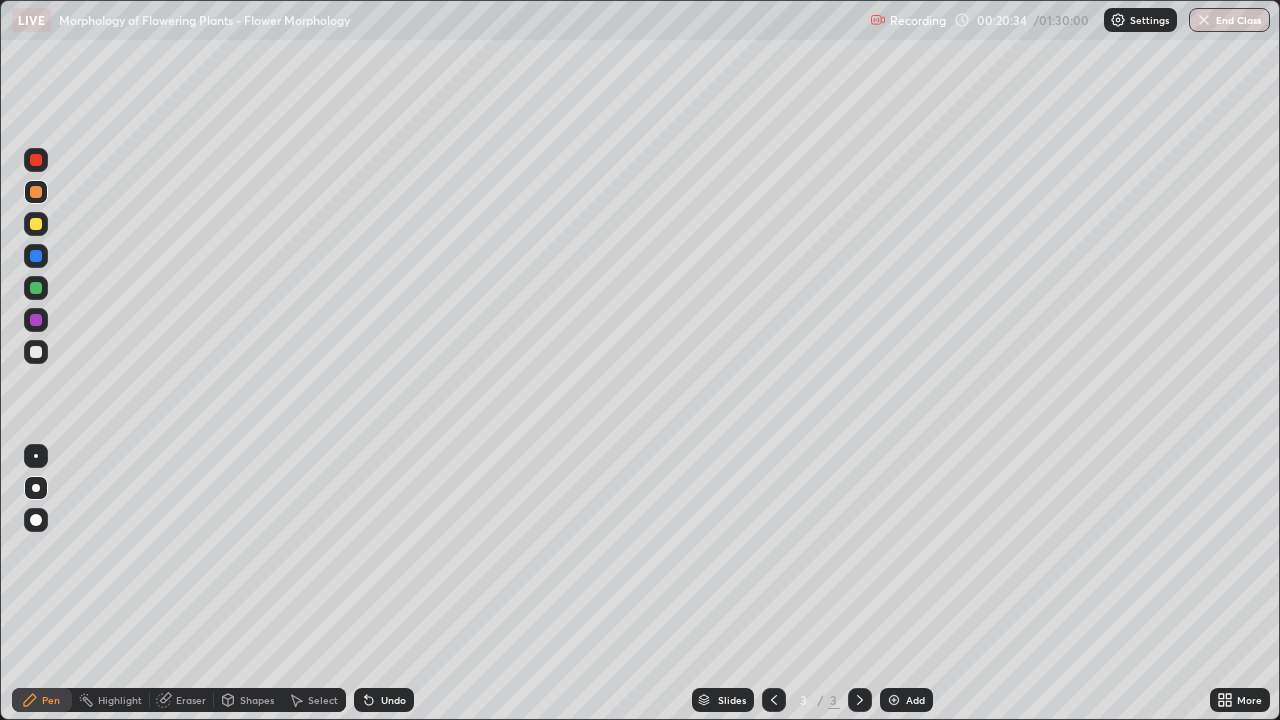click at bounding box center [36, 288] 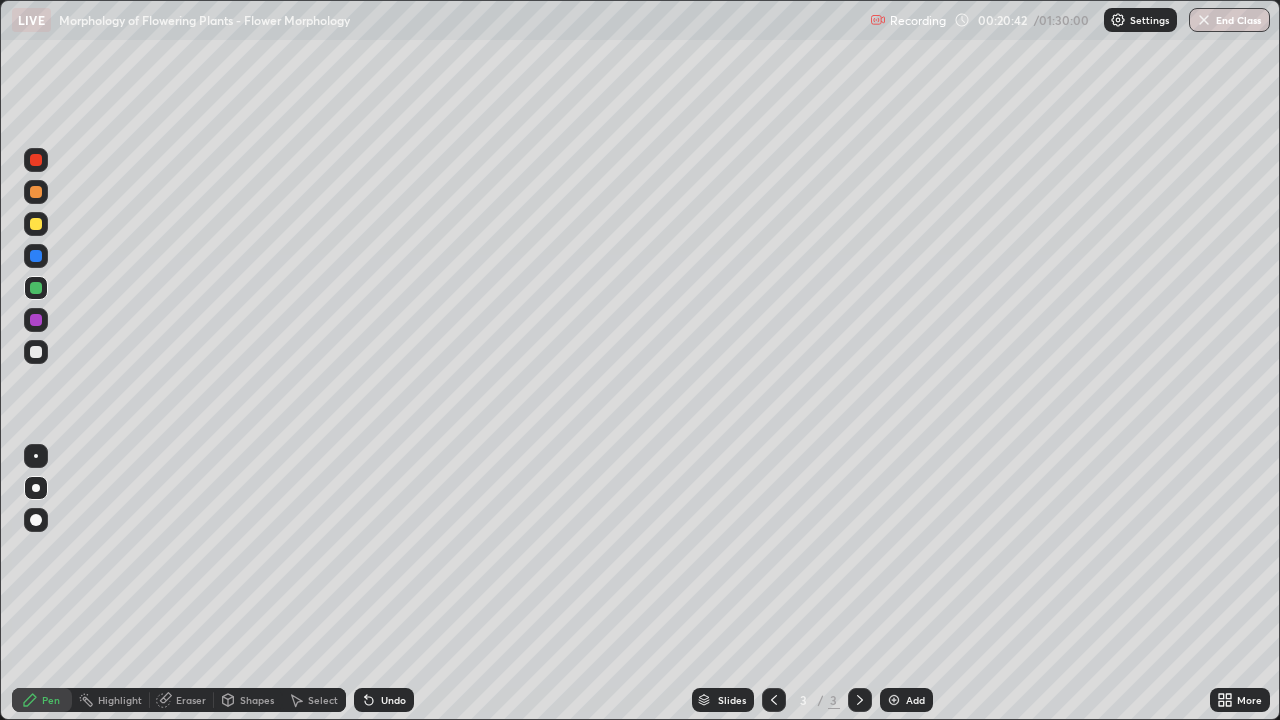 click at bounding box center (36, 224) 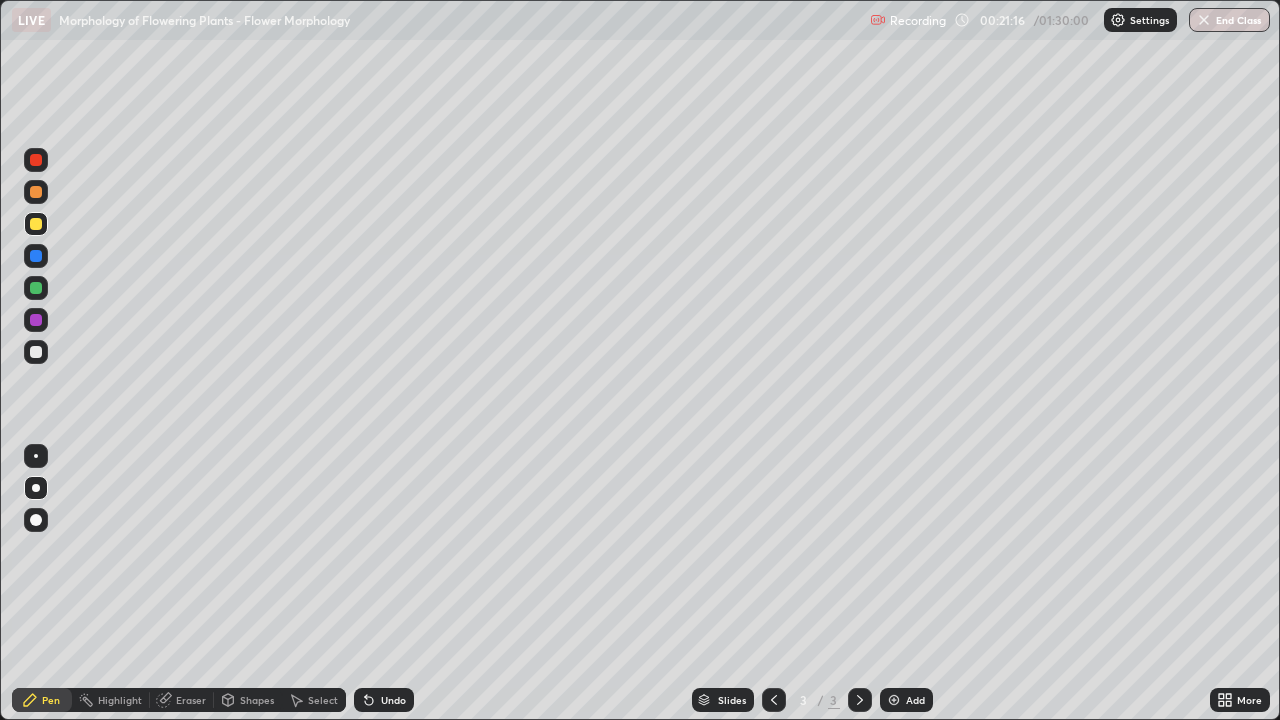click at bounding box center [36, 320] 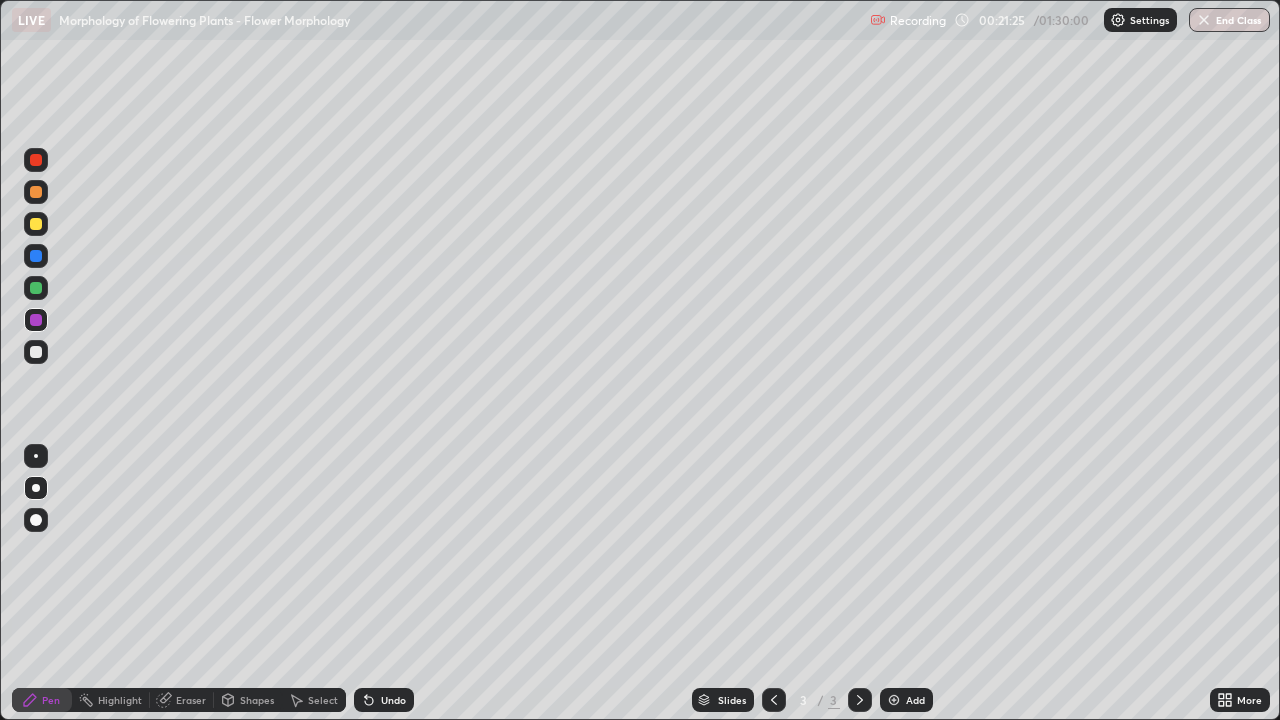 click at bounding box center (36, 352) 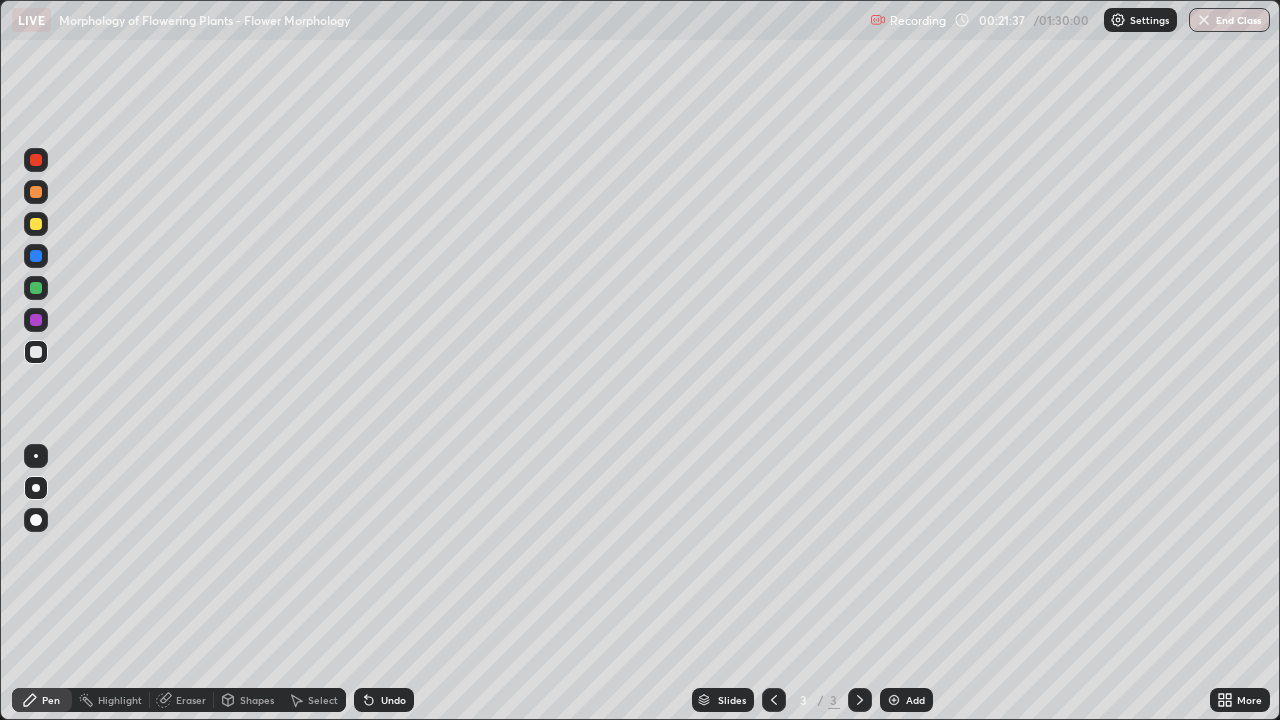 click at bounding box center (36, 288) 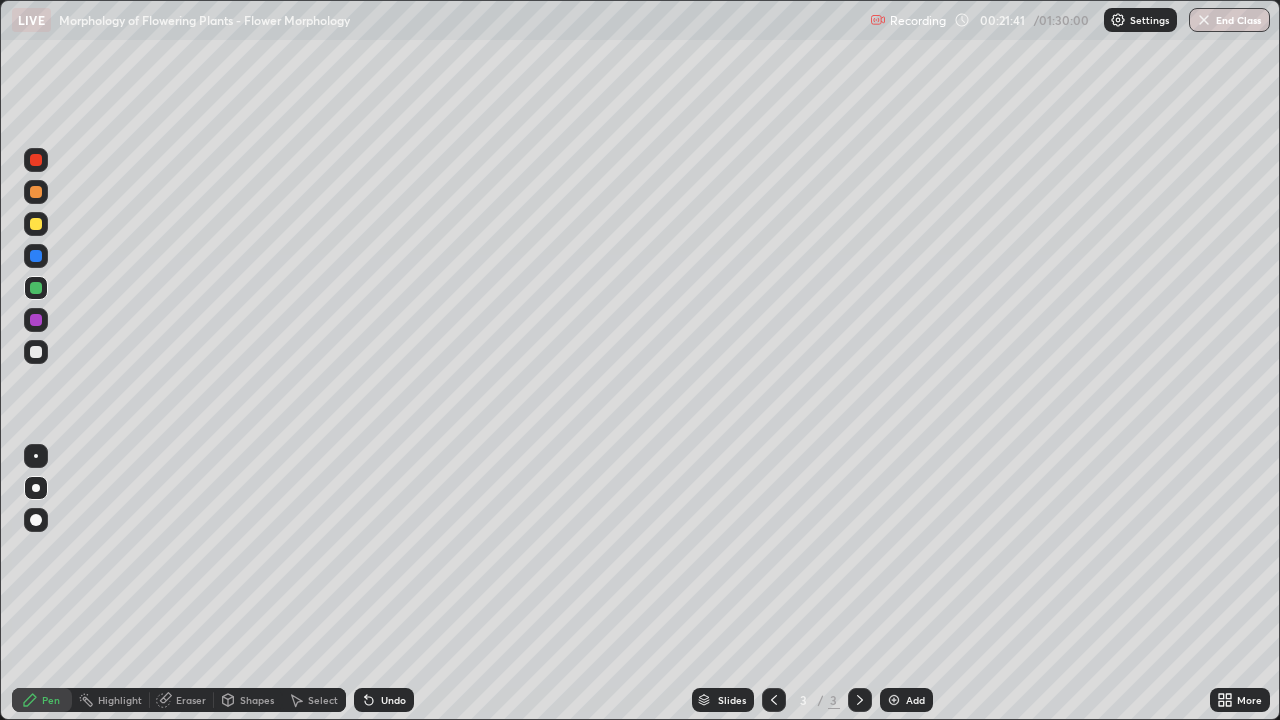 click at bounding box center (36, 224) 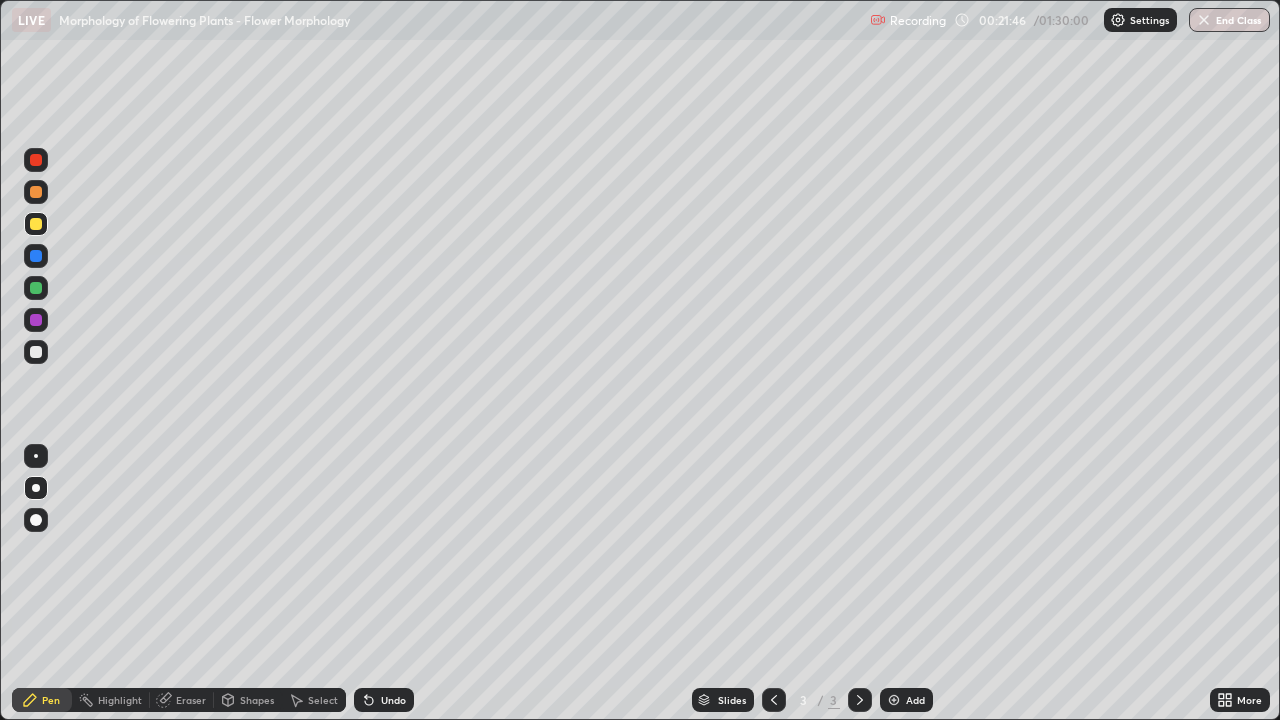 click on "Eraser" at bounding box center (191, 700) 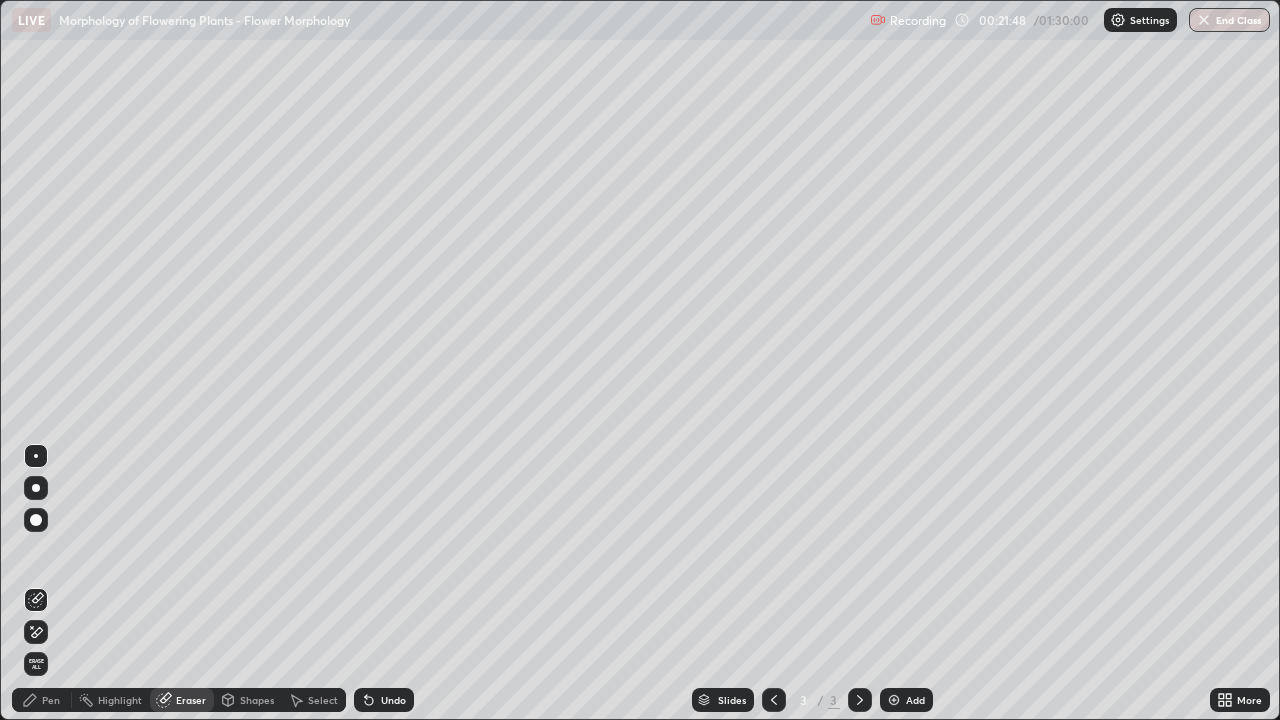 click on "Pen" at bounding box center [51, 700] 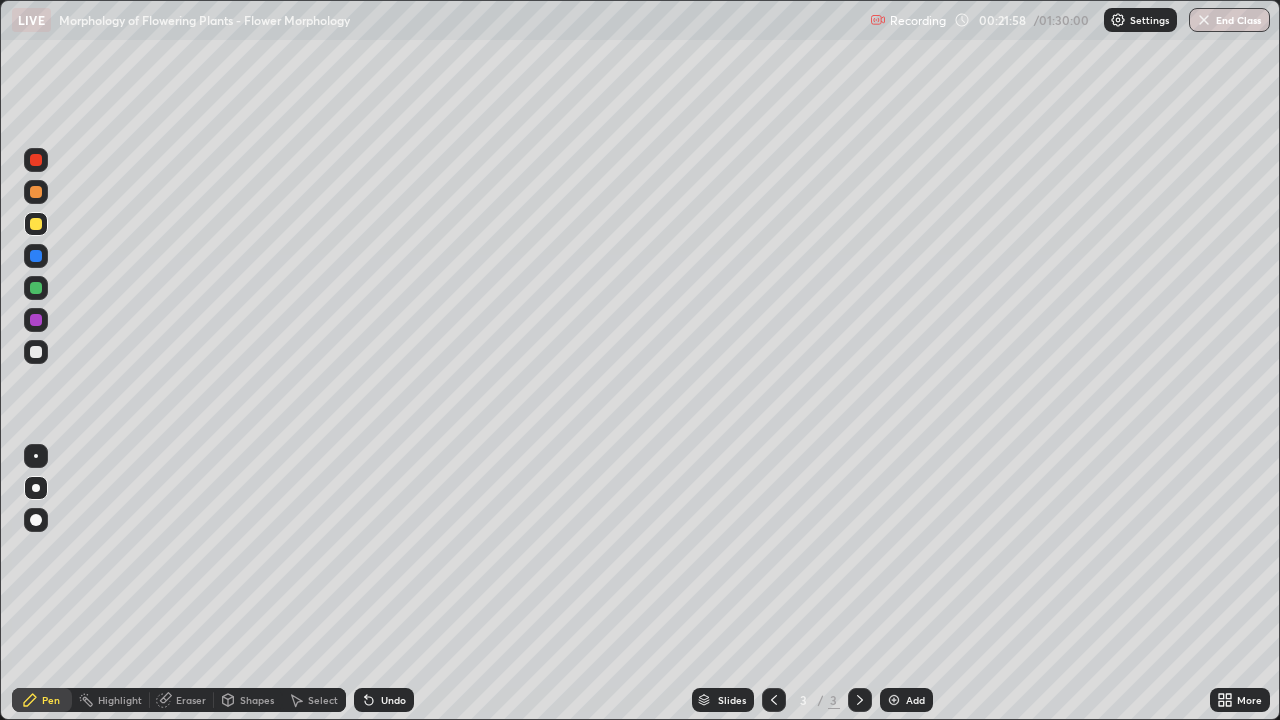click at bounding box center [36, 352] 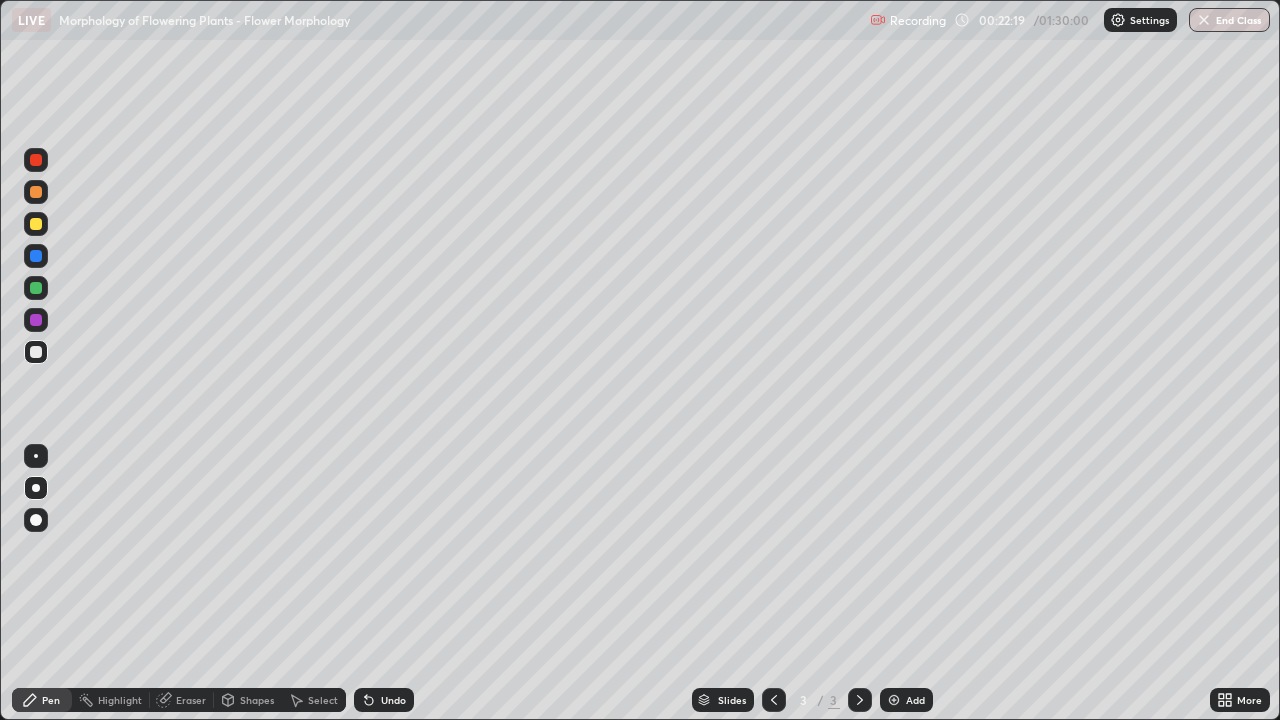 click at bounding box center [36, 288] 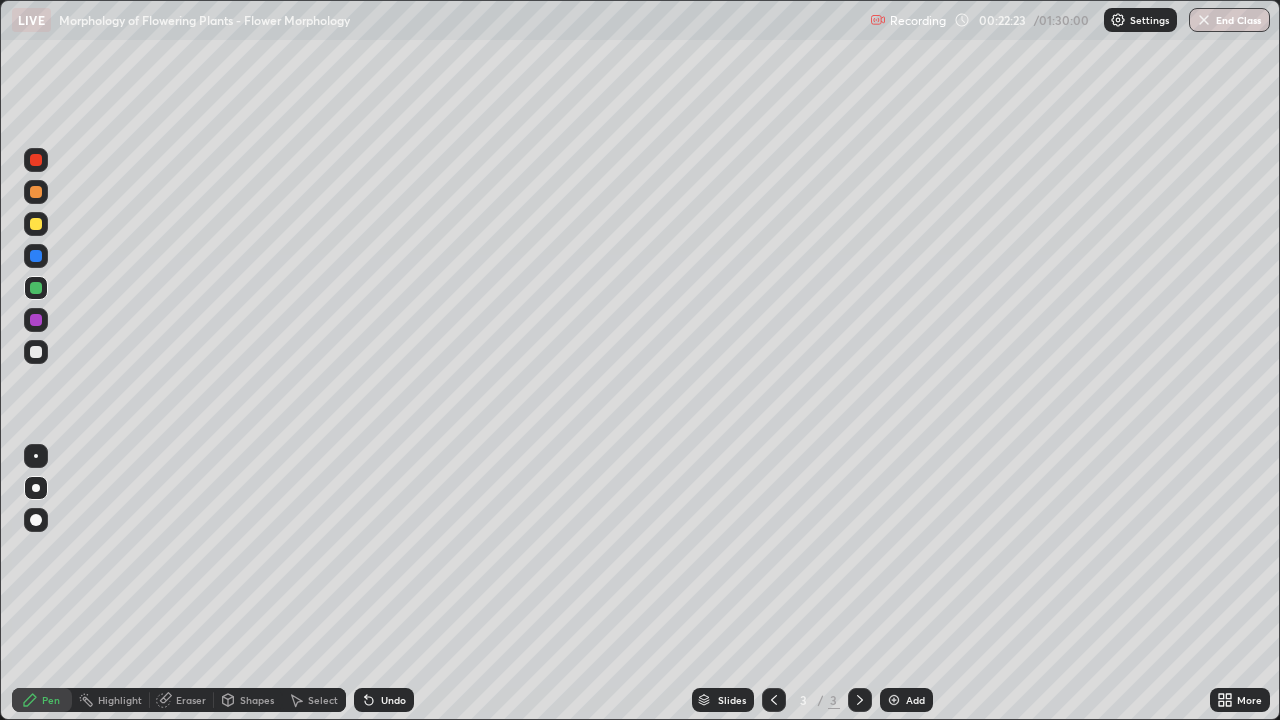 click at bounding box center [36, 320] 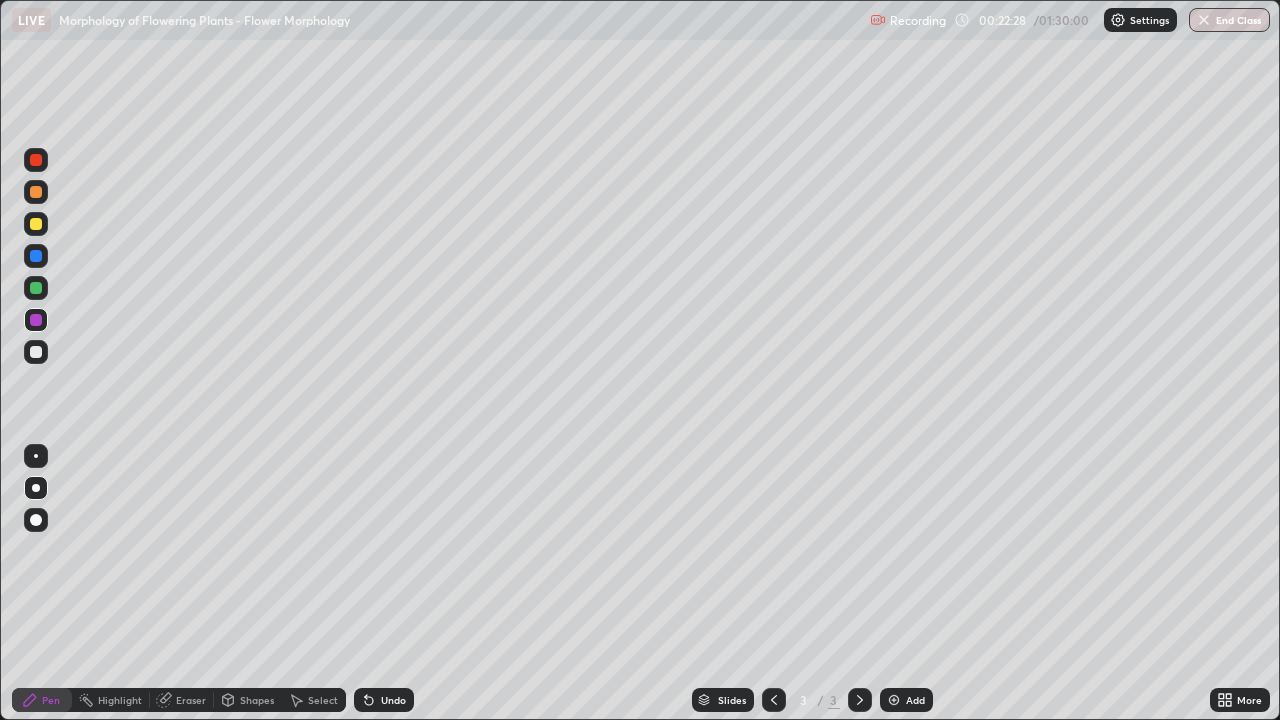 click at bounding box center [36, 256] 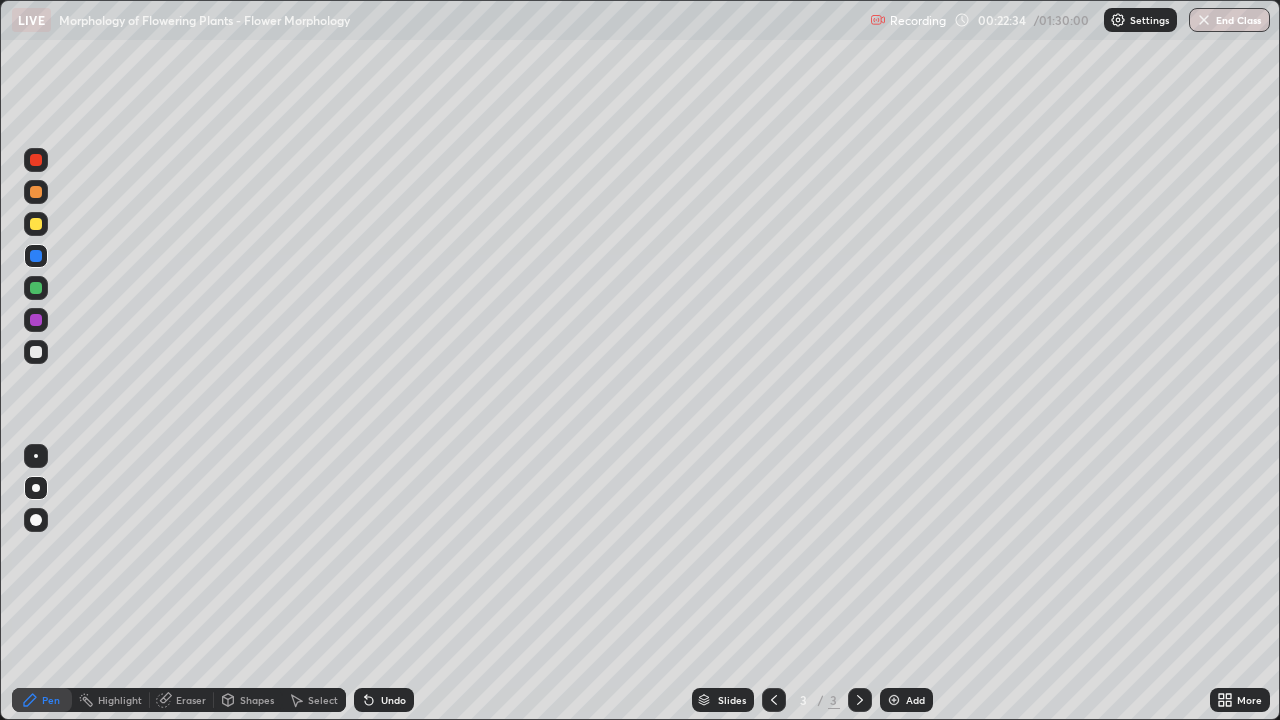 click at bounding box center [36, 192] 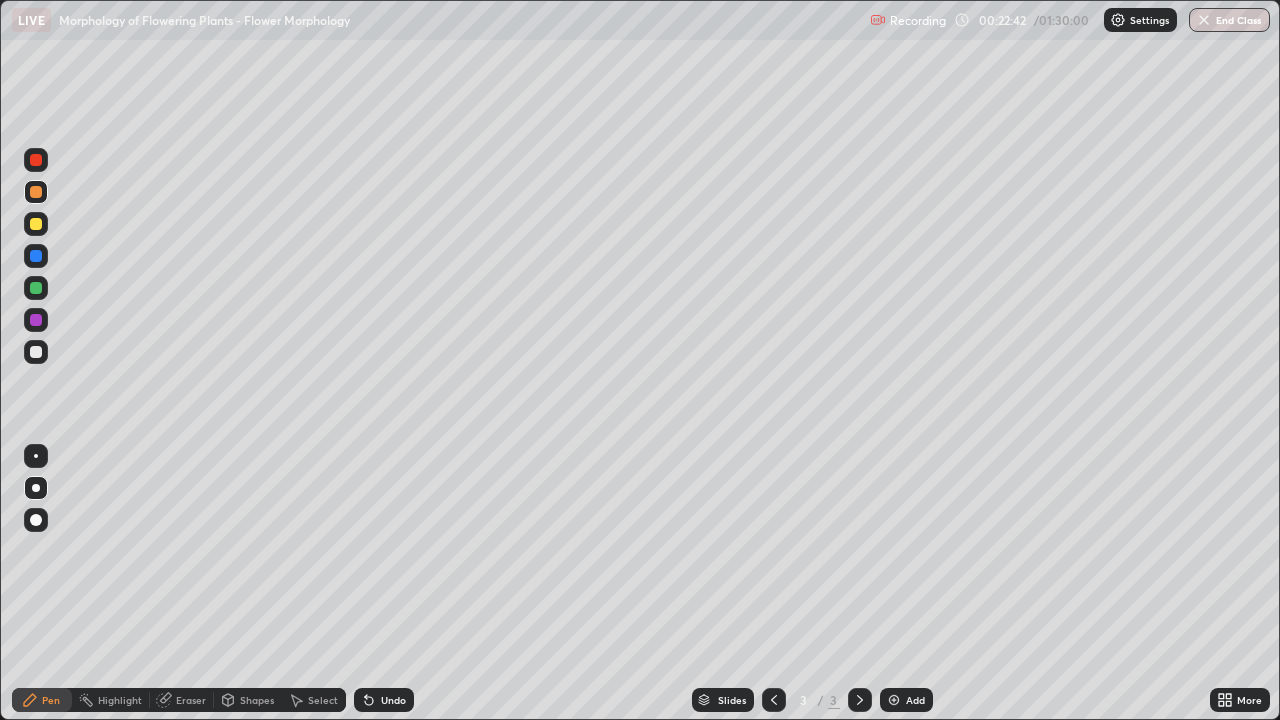 click at bounding box center [36, 288] 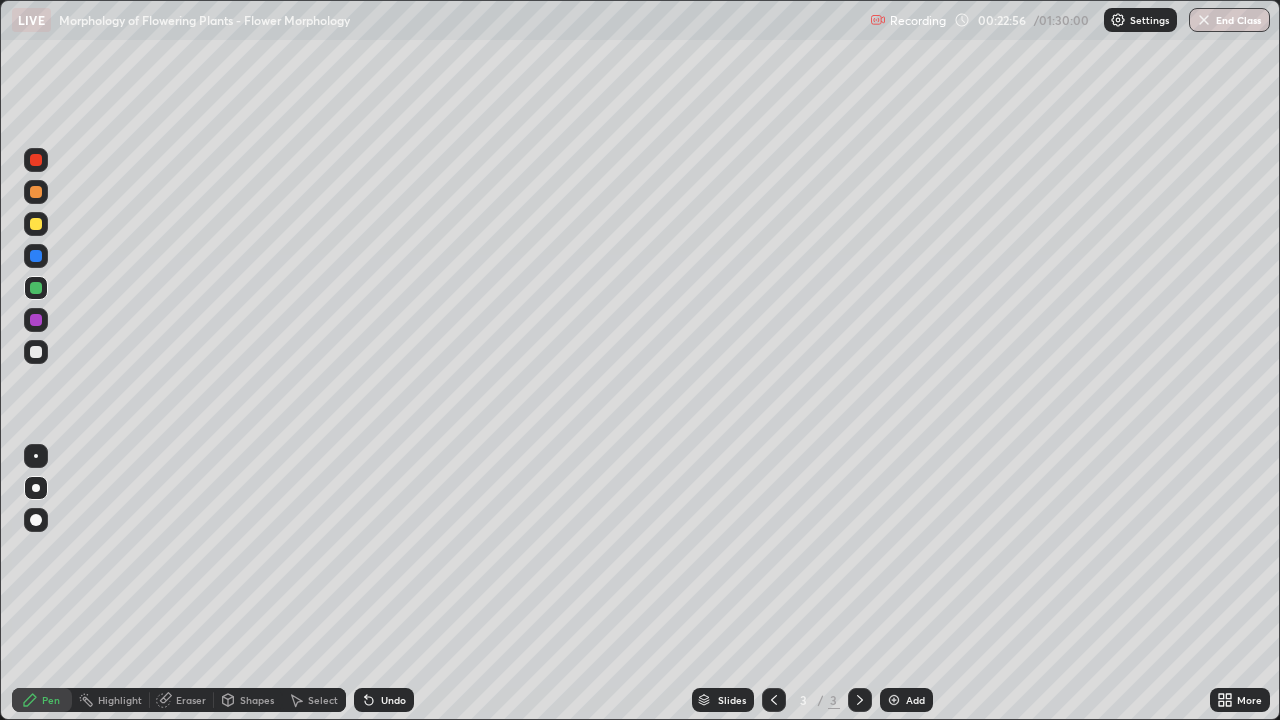 click at bounding box center (36, 192) 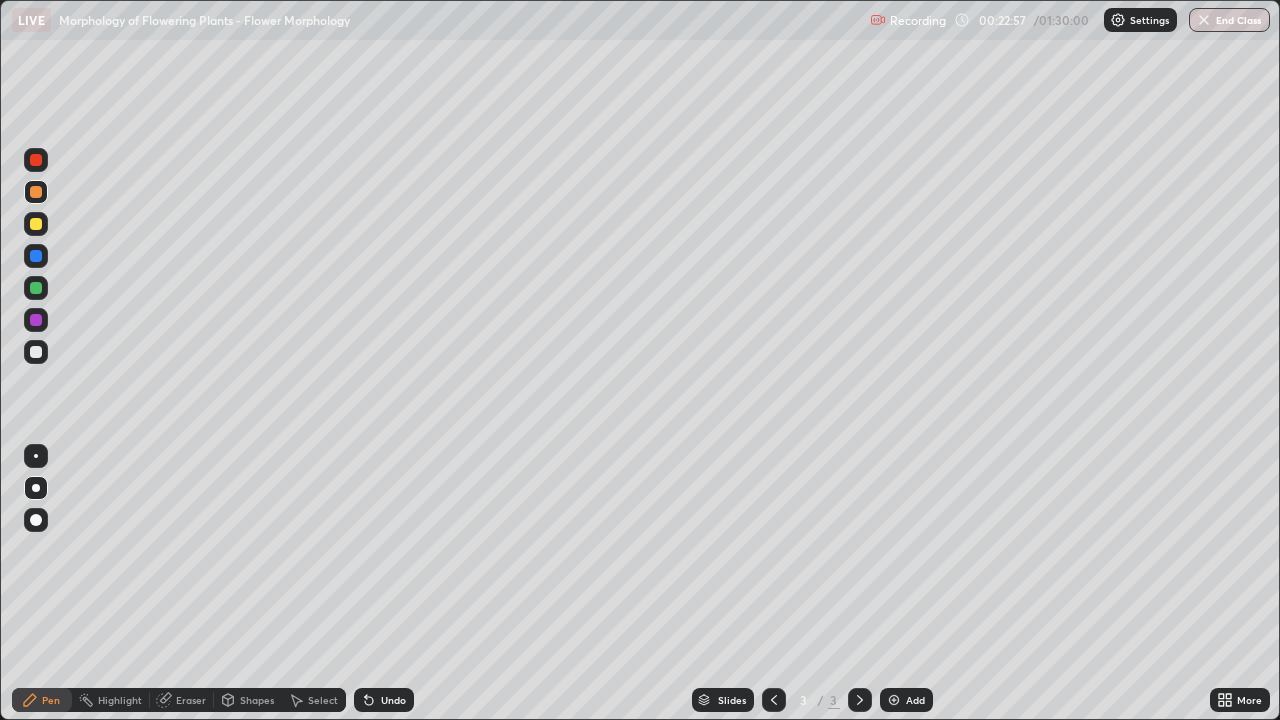 click at bounding box center [36, 320] 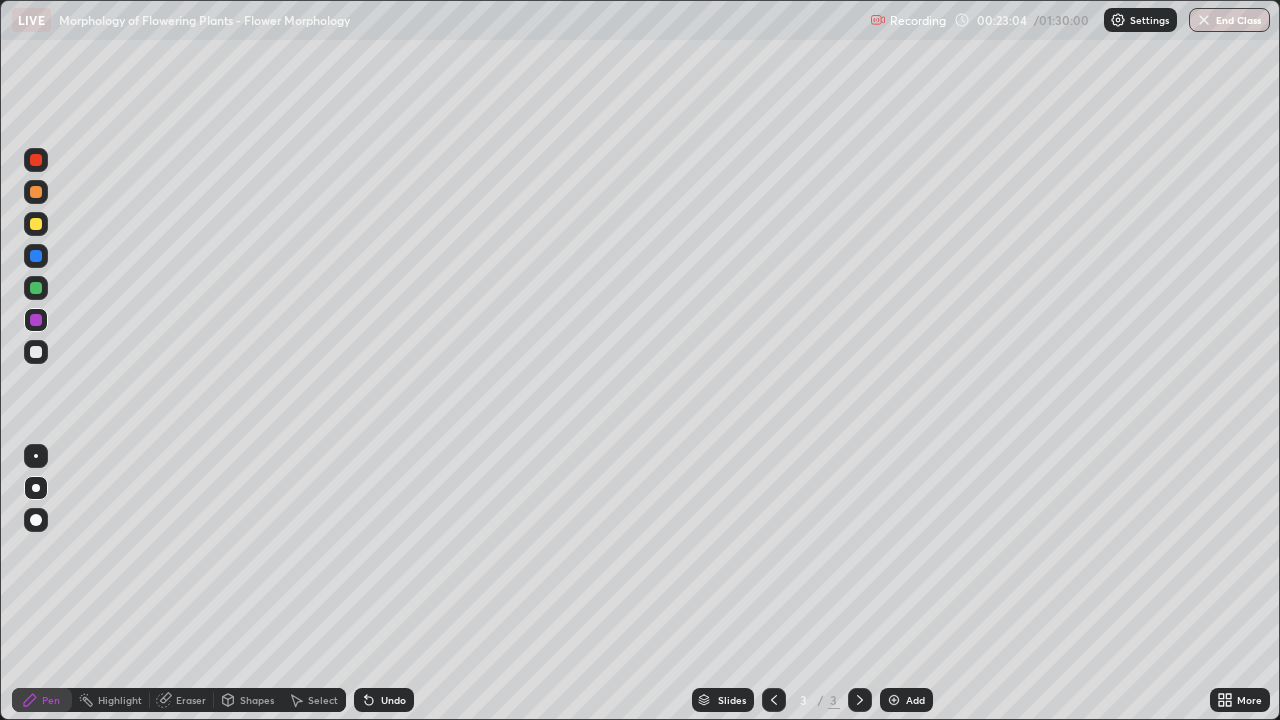 click at bounding box center (36, 192) 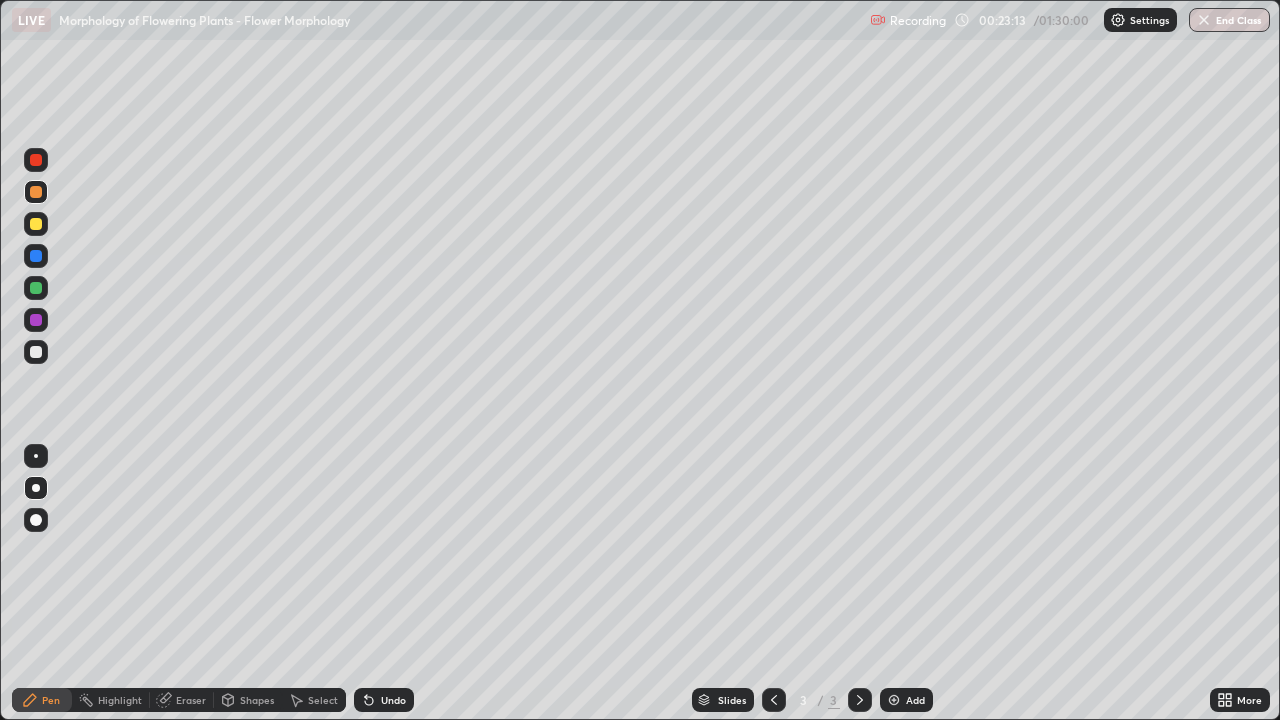click at bounding box center (36, 256) 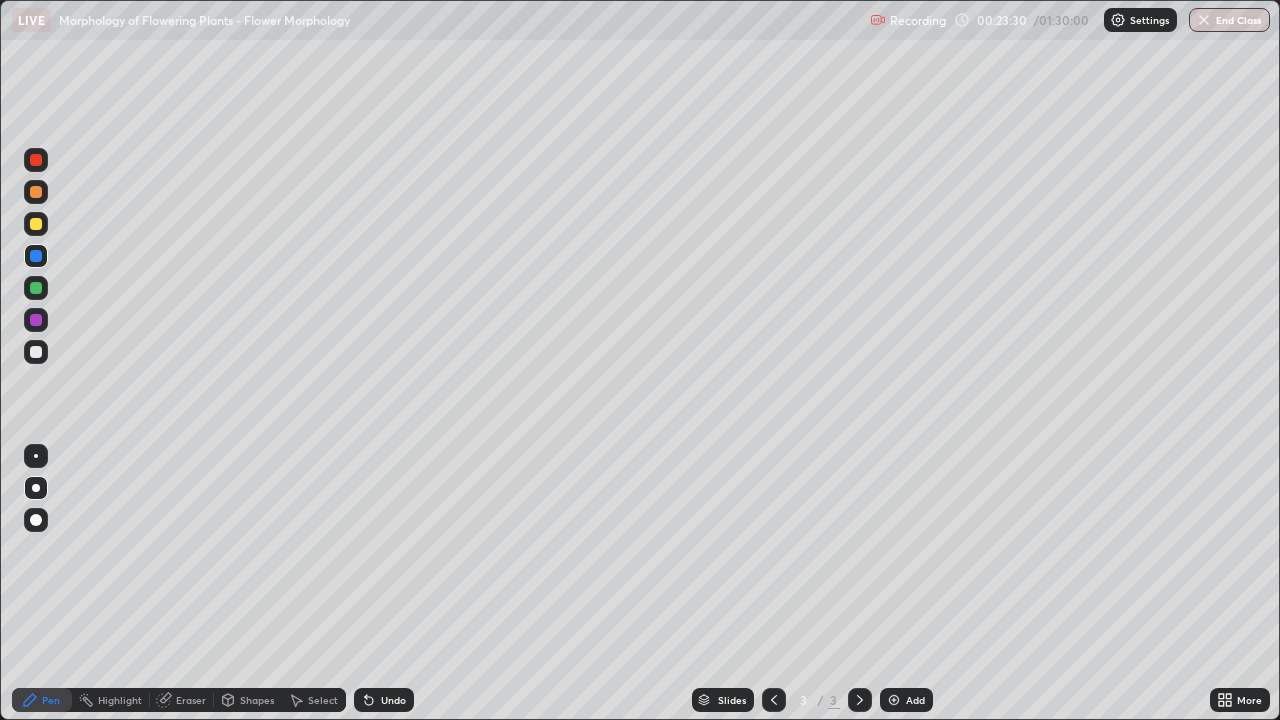 click at bounding box center (36, 288) 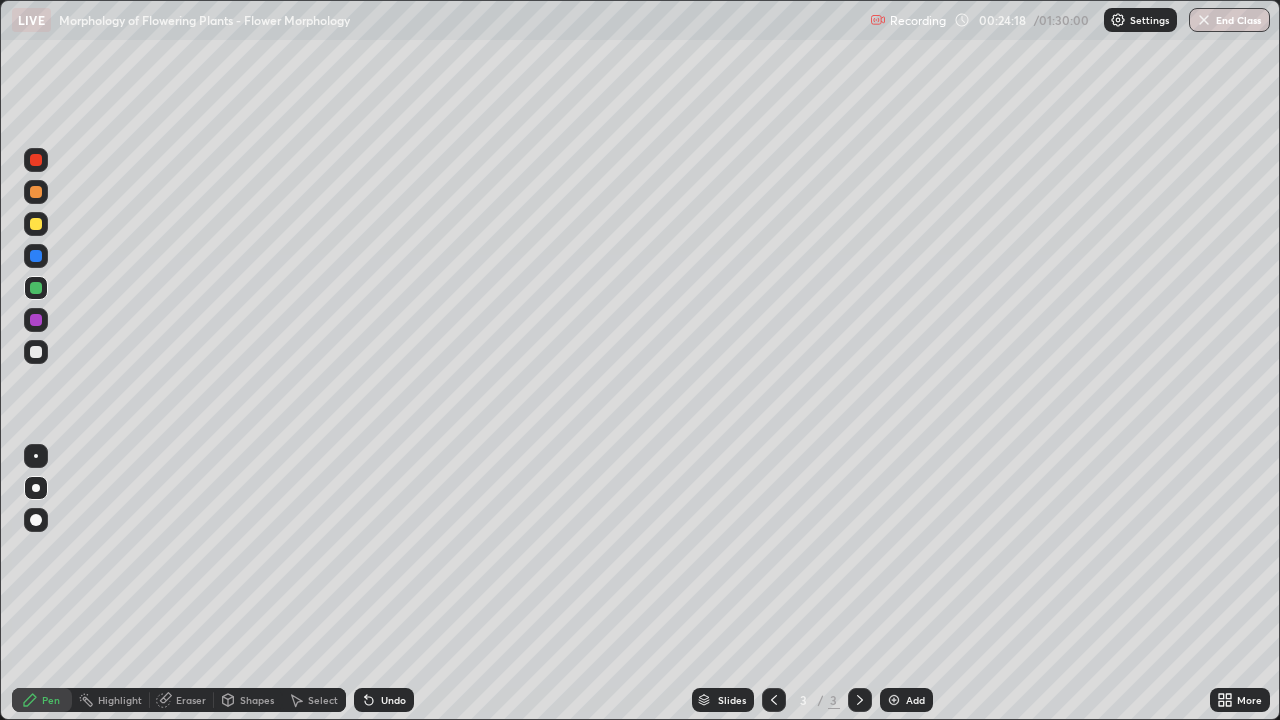 click at bounding box center (36, 192) 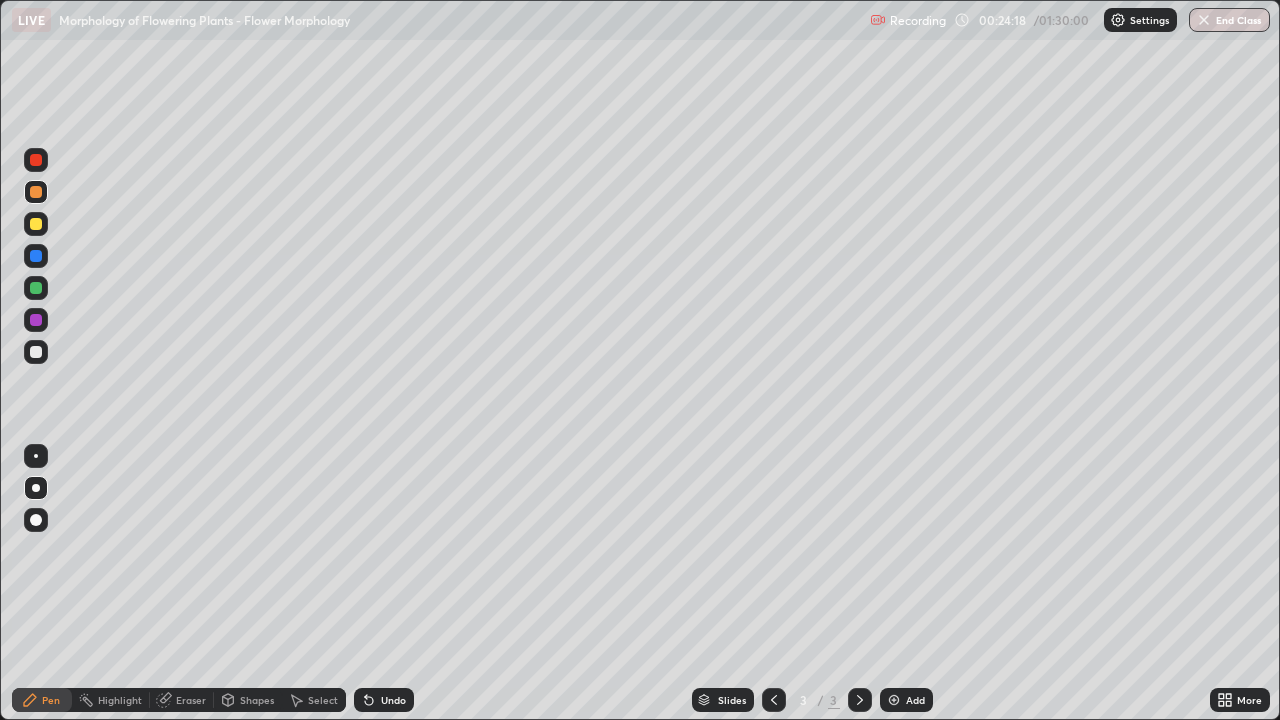 click at bounding box center [36, 224] 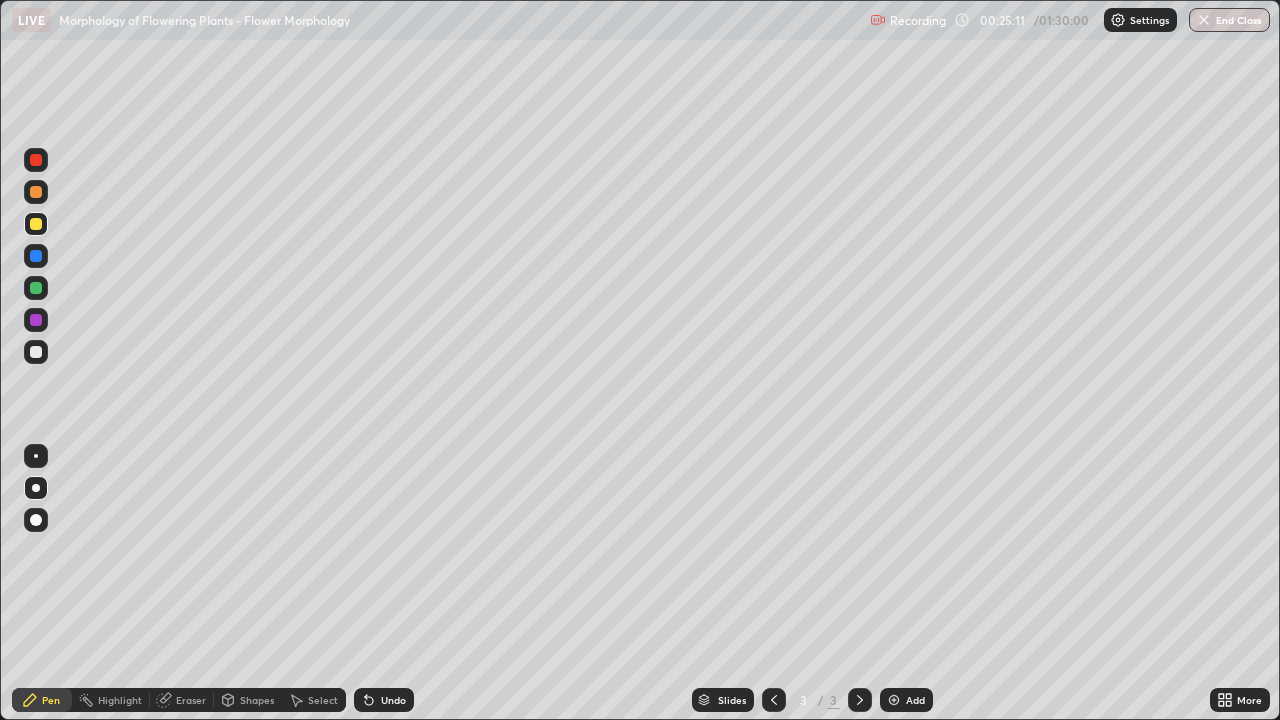 click at bounding box center [36, 352] 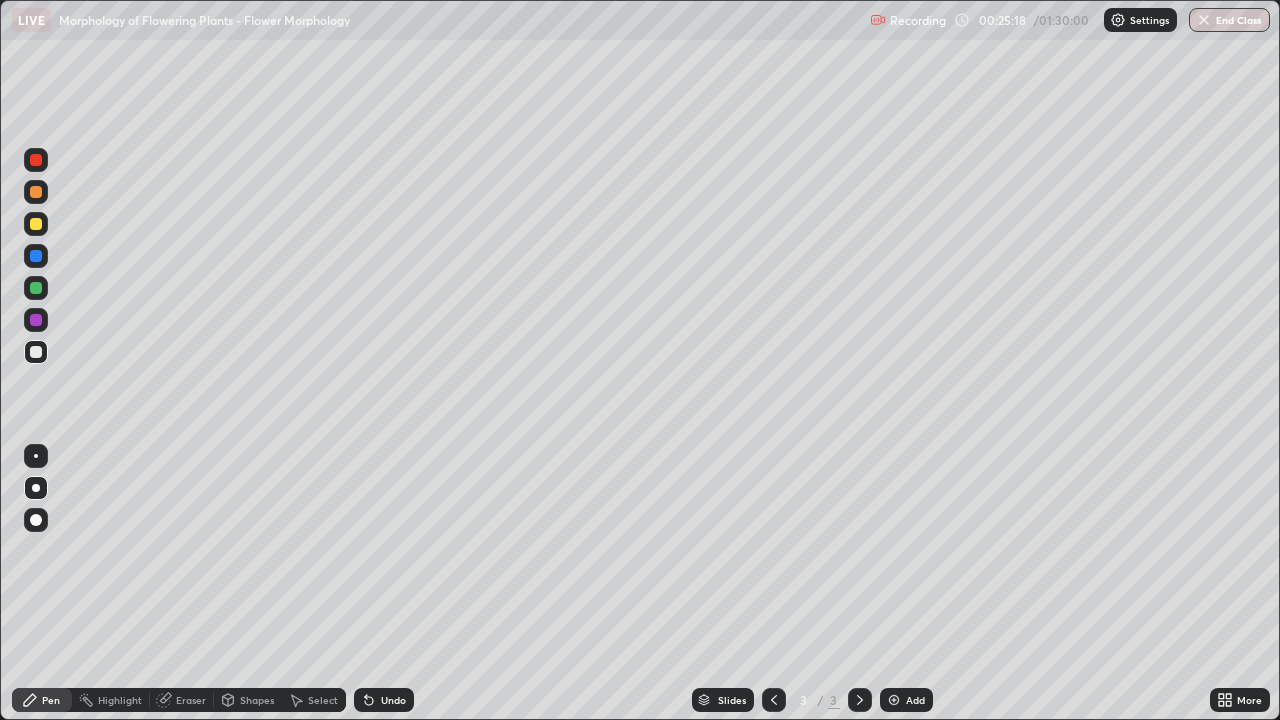 click on "Undo" at bounding box center [384, 700] 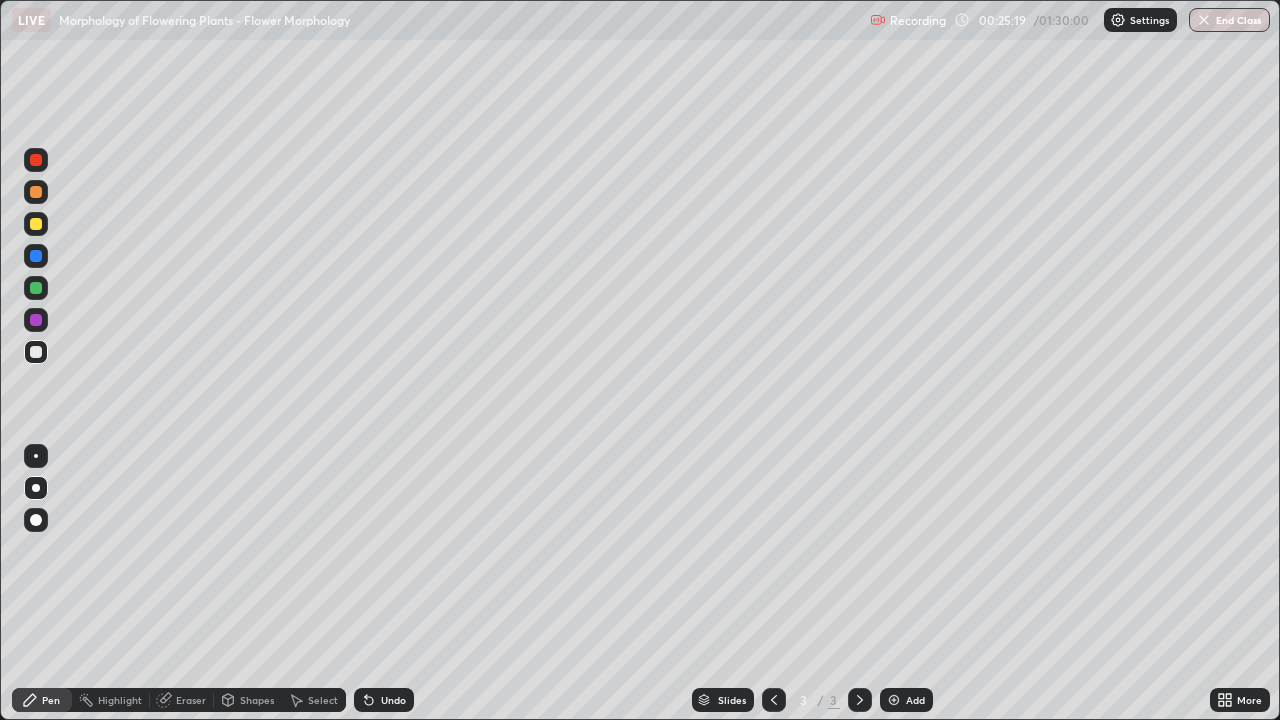 click on "Undo" at bounding box center (393, 700) 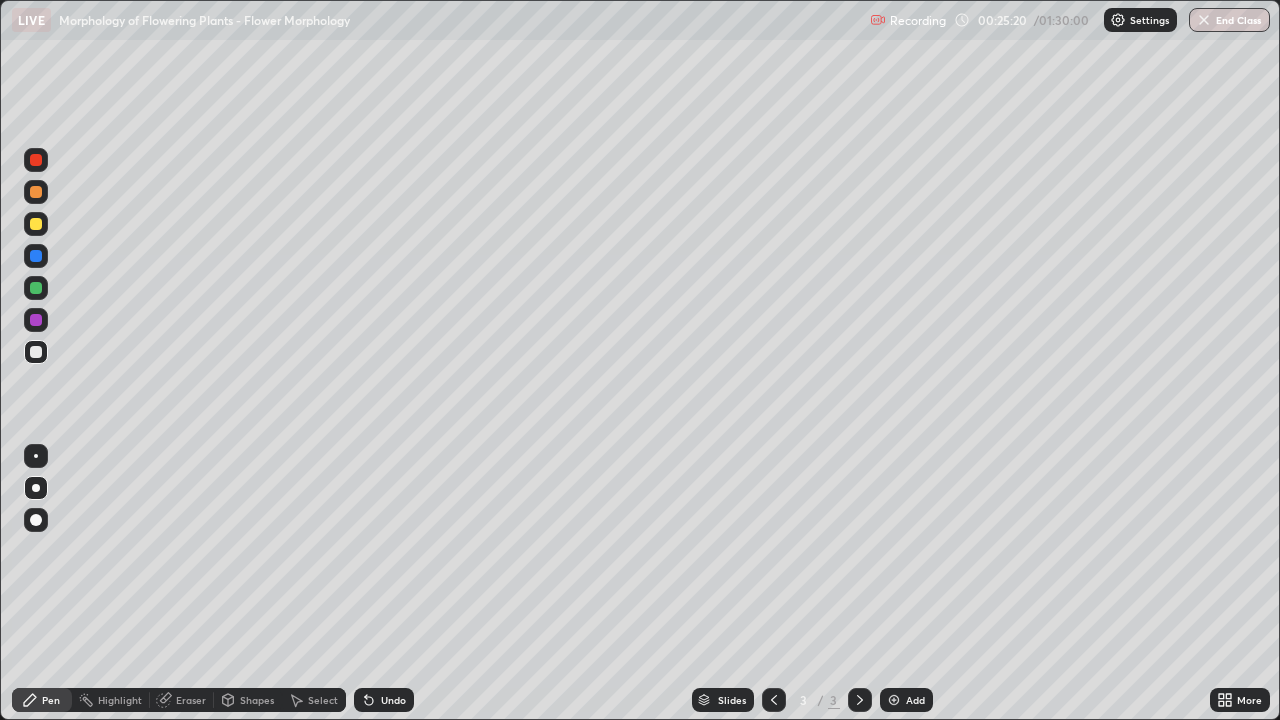click on "Undo" at bounding box center [384, 700] 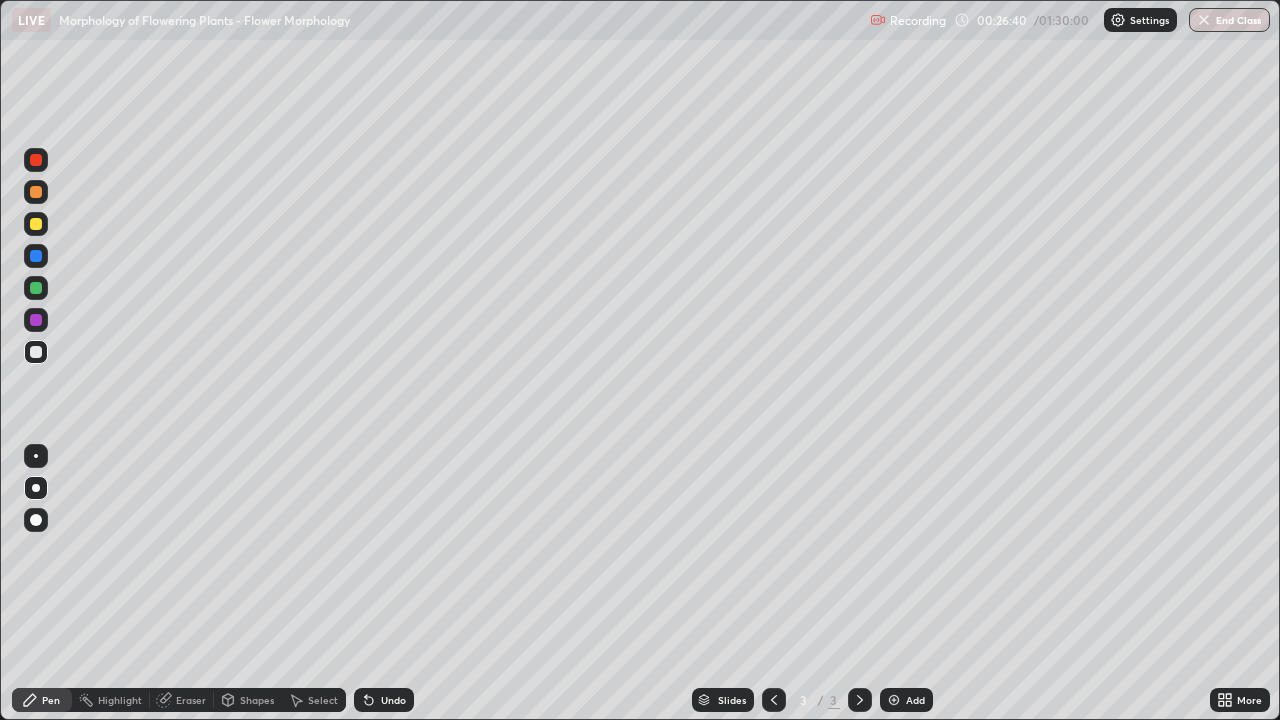 click at bounding box center (36, 320) 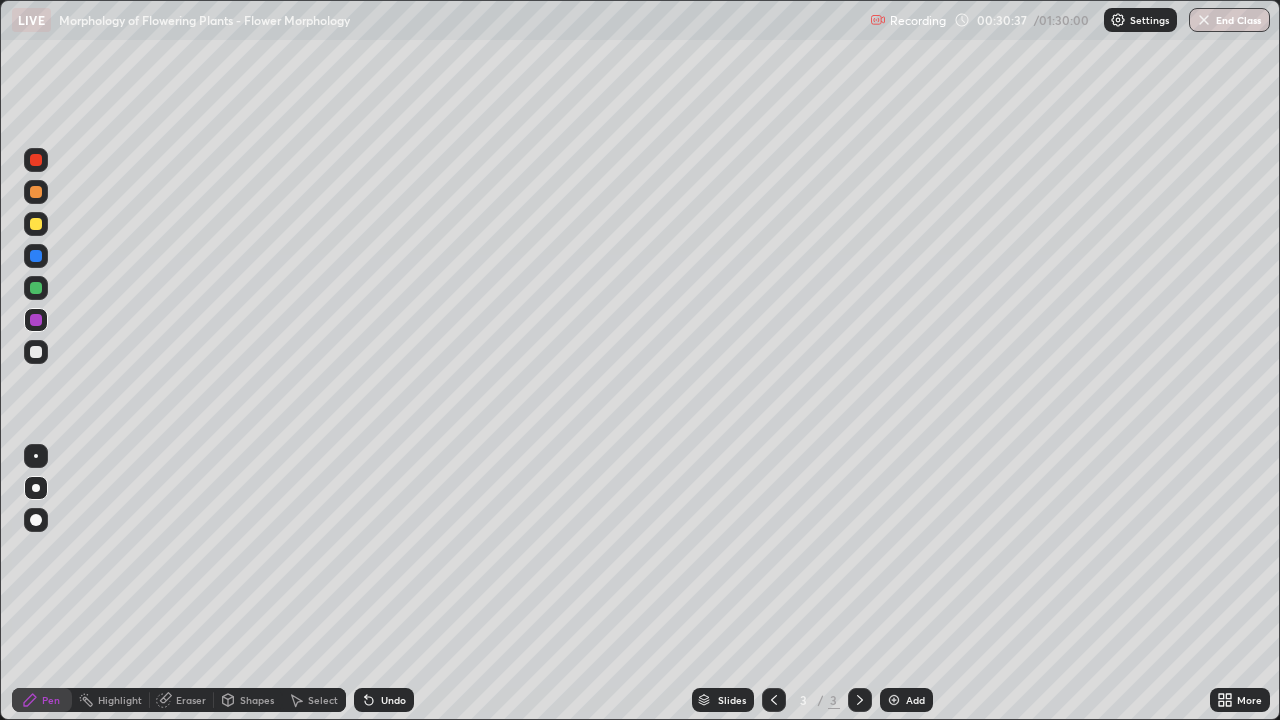 click on "More" at bounding box center [1249, 700] 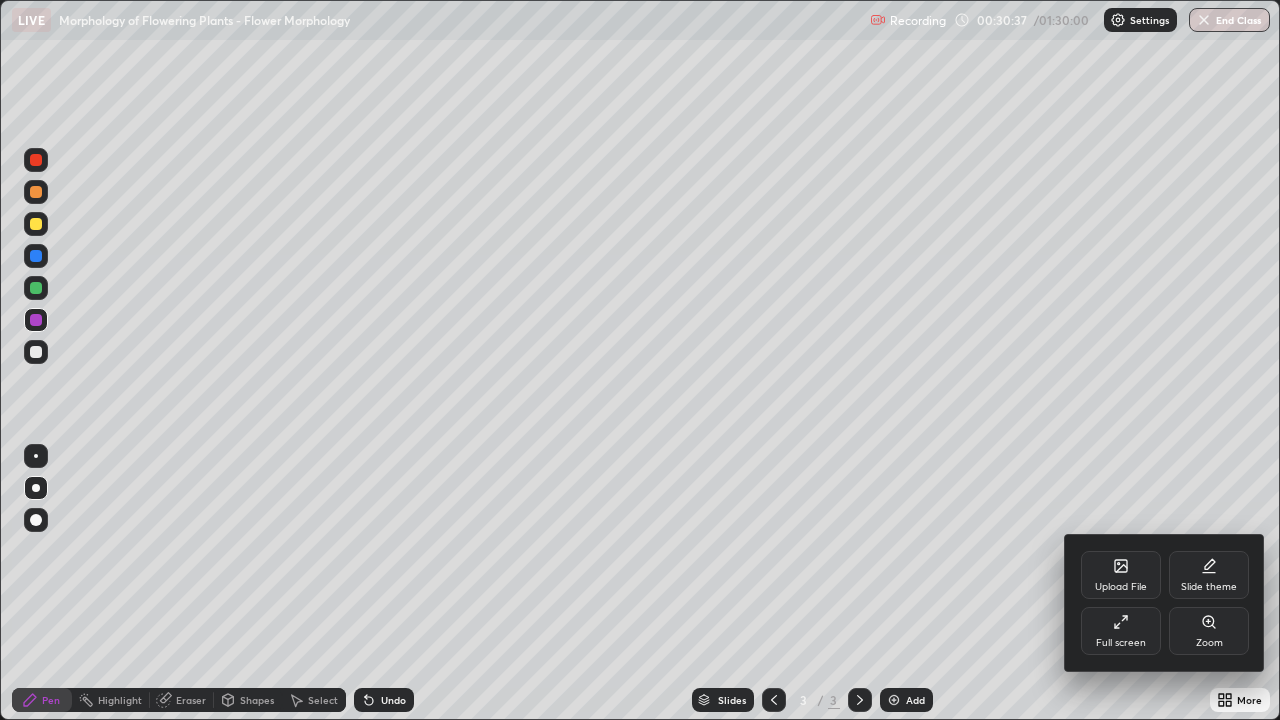 click 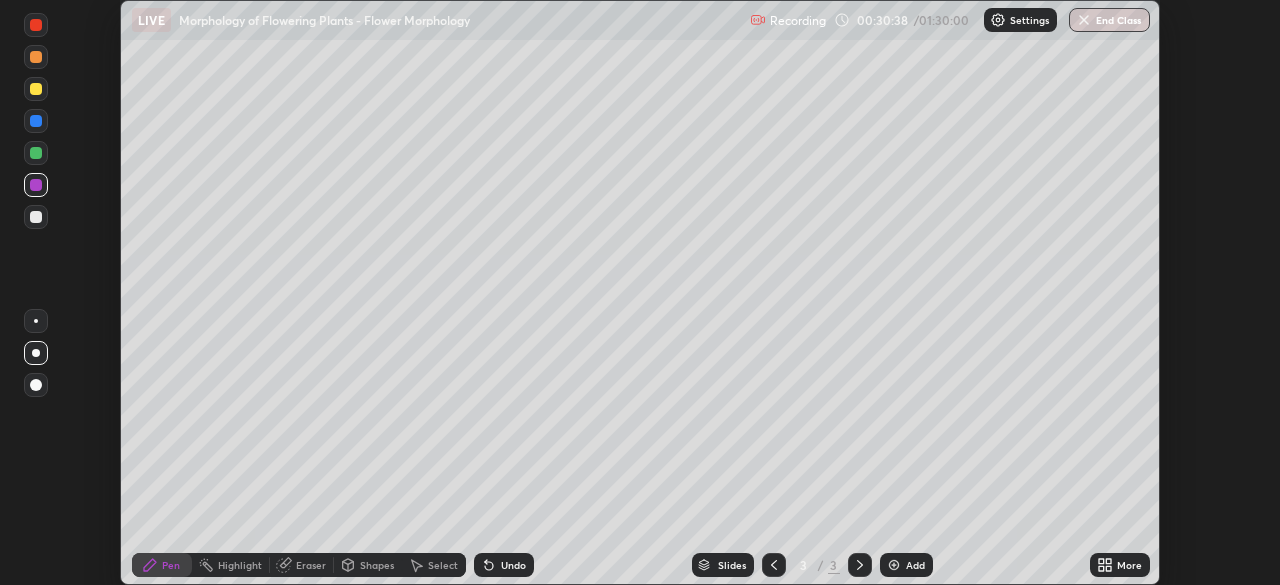 scroll, scrollTop: 585, scrollLeft: 1280, axis: both 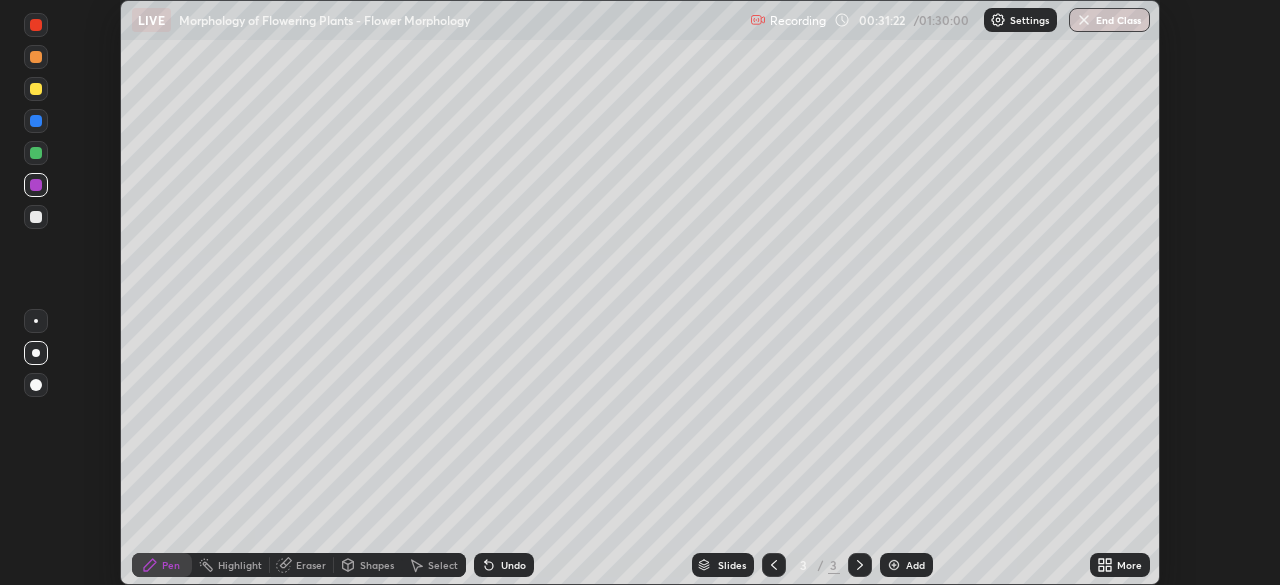 click on "More" at bounding box center (1129, 565) 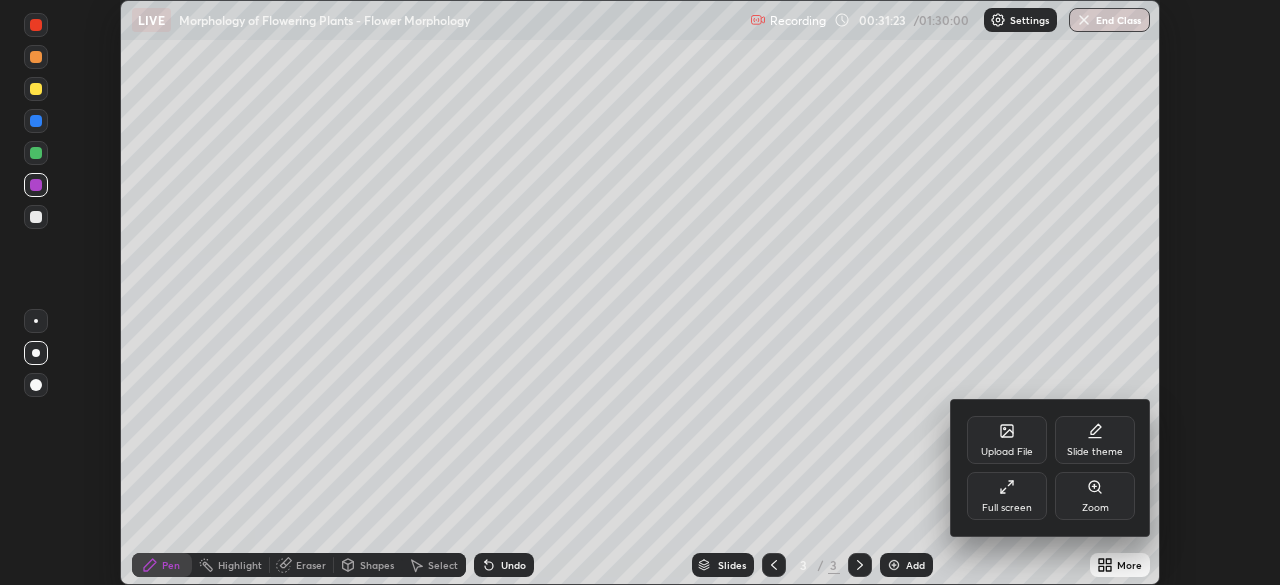 click on "Upload File" at bounding box center [1007, 452] 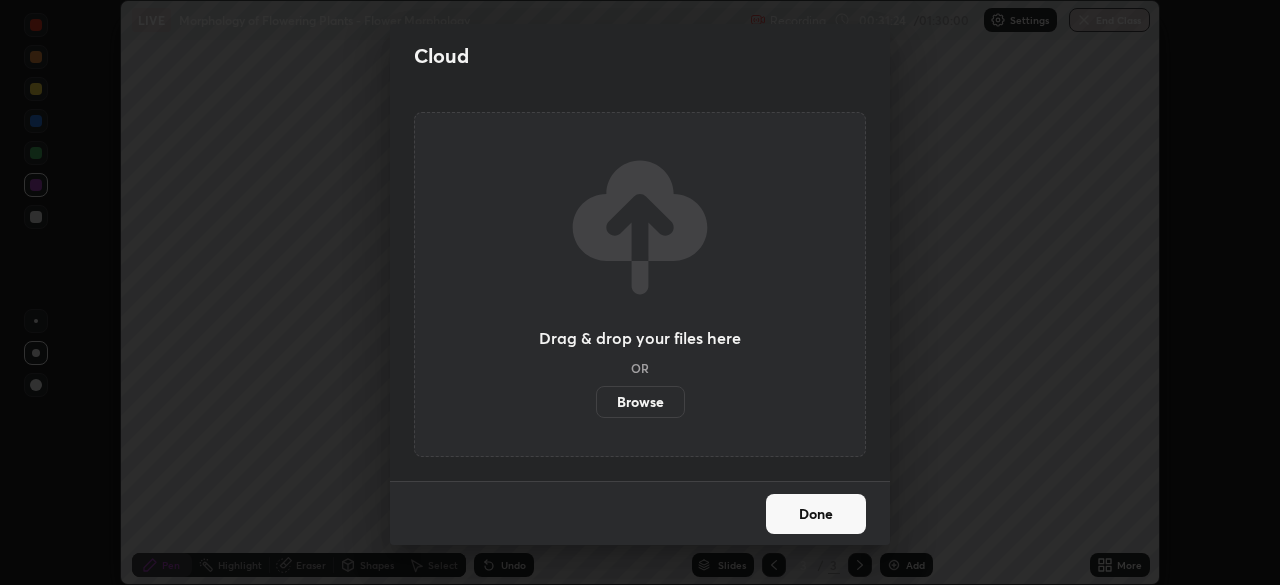 click on "Browse" at bounding box center [640, 402] 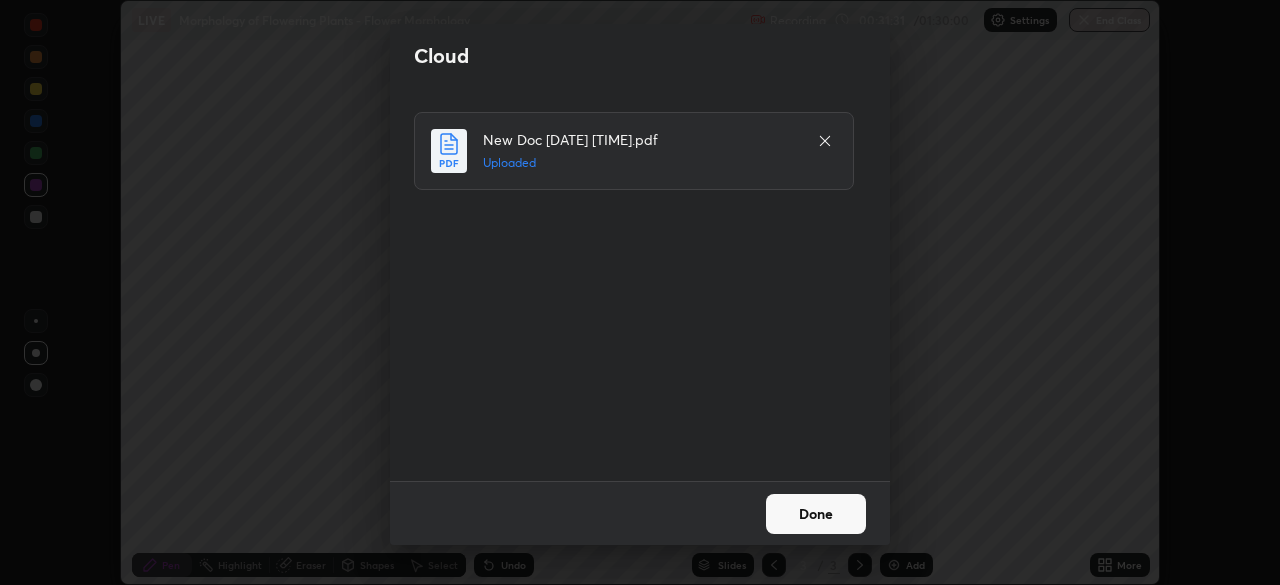 click on "Done" at bounding box center [816, 514] 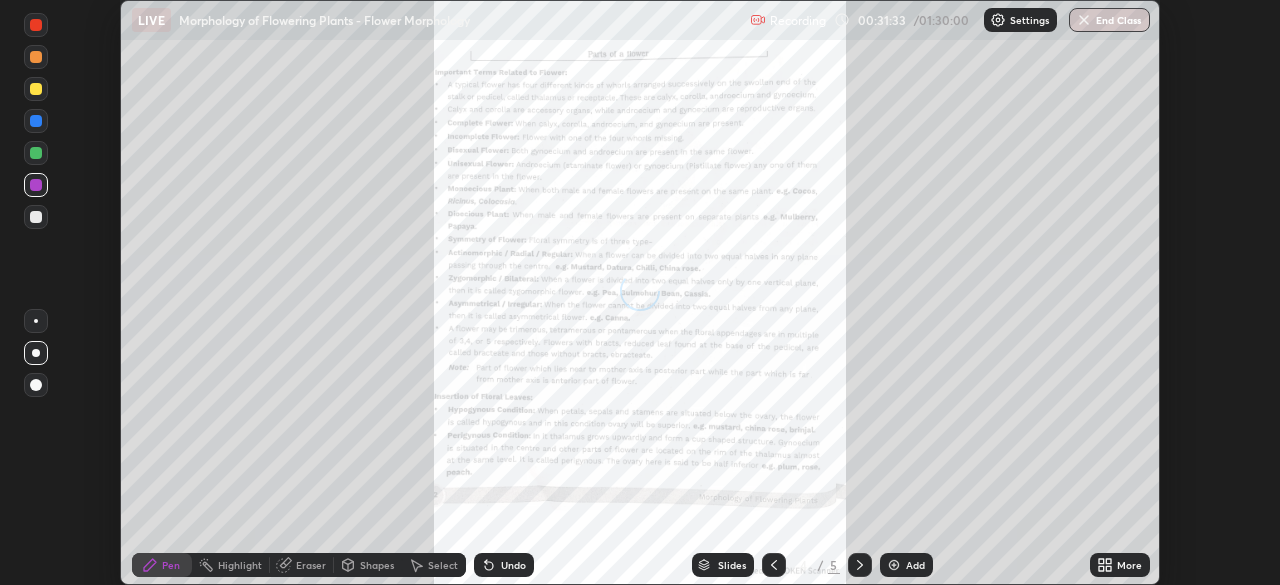 click on "More" at bounding box center (1129, 565) 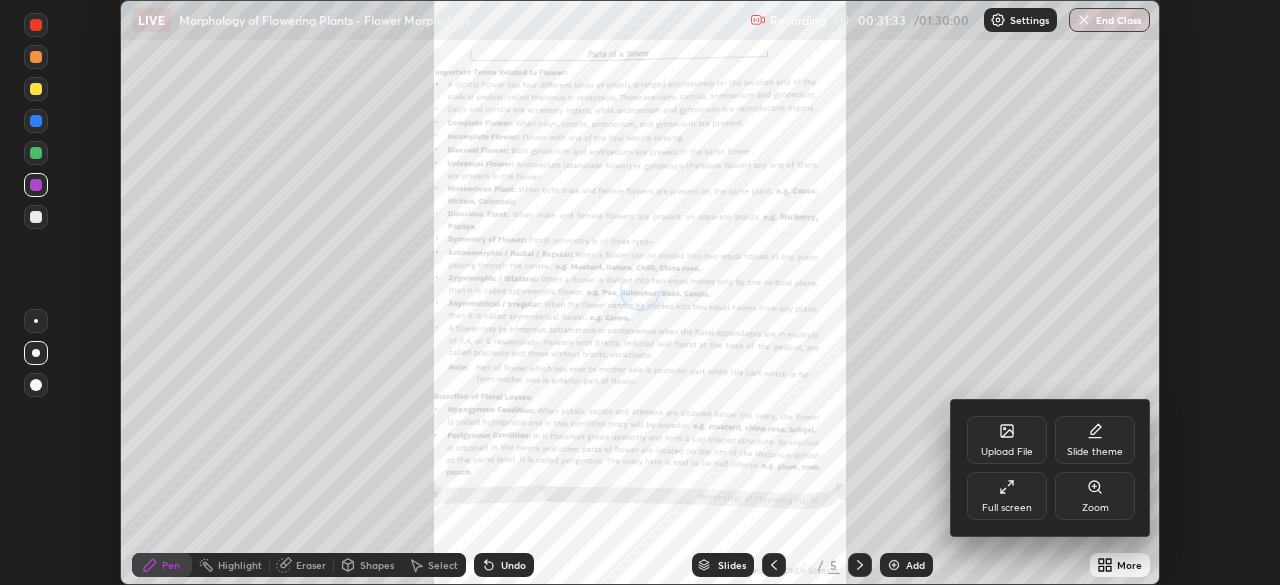 click 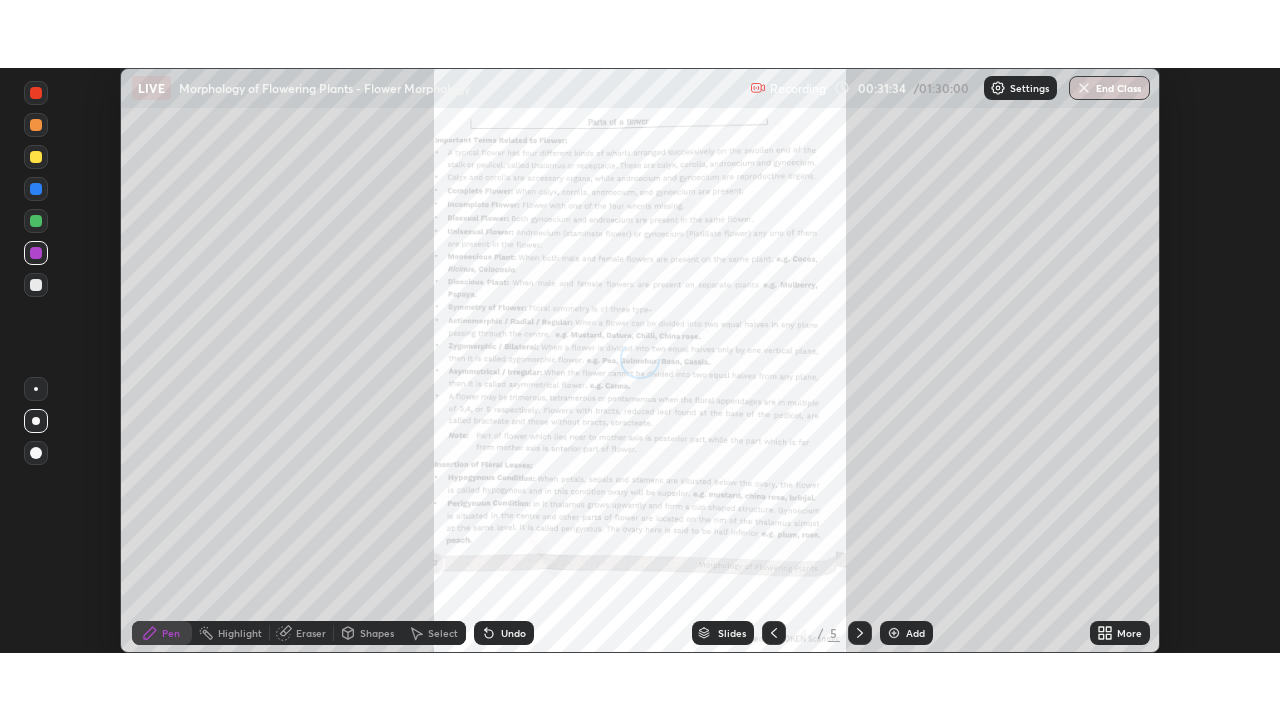 scroll, scrollTop: 99280, scrollLeft: 98720, axis: both 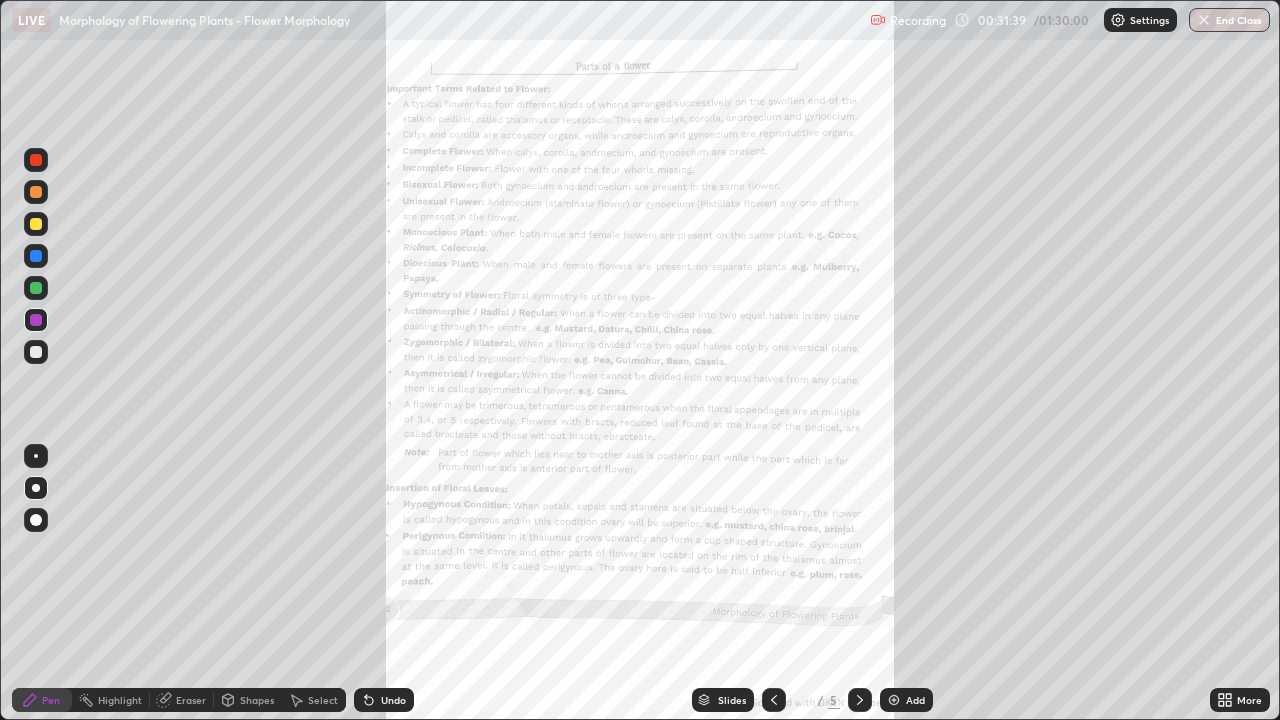 click 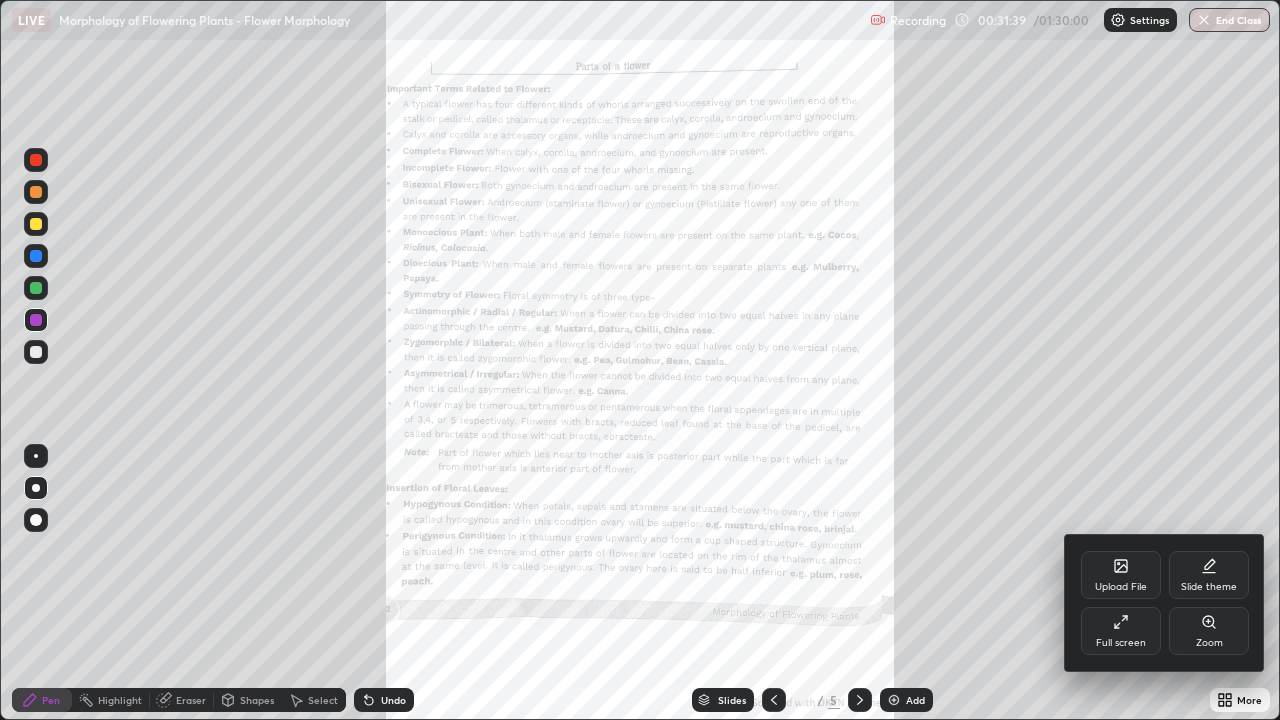 click on "Zoom" at bounding box center (1209, 643) 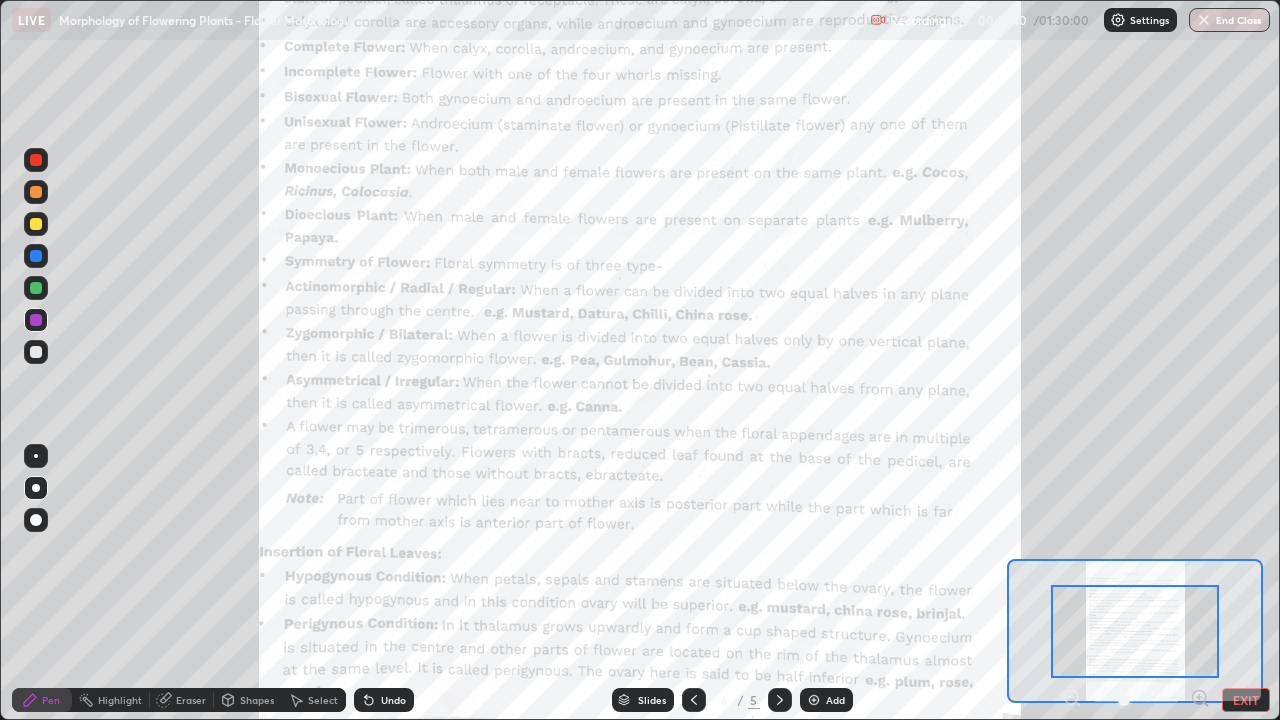 click 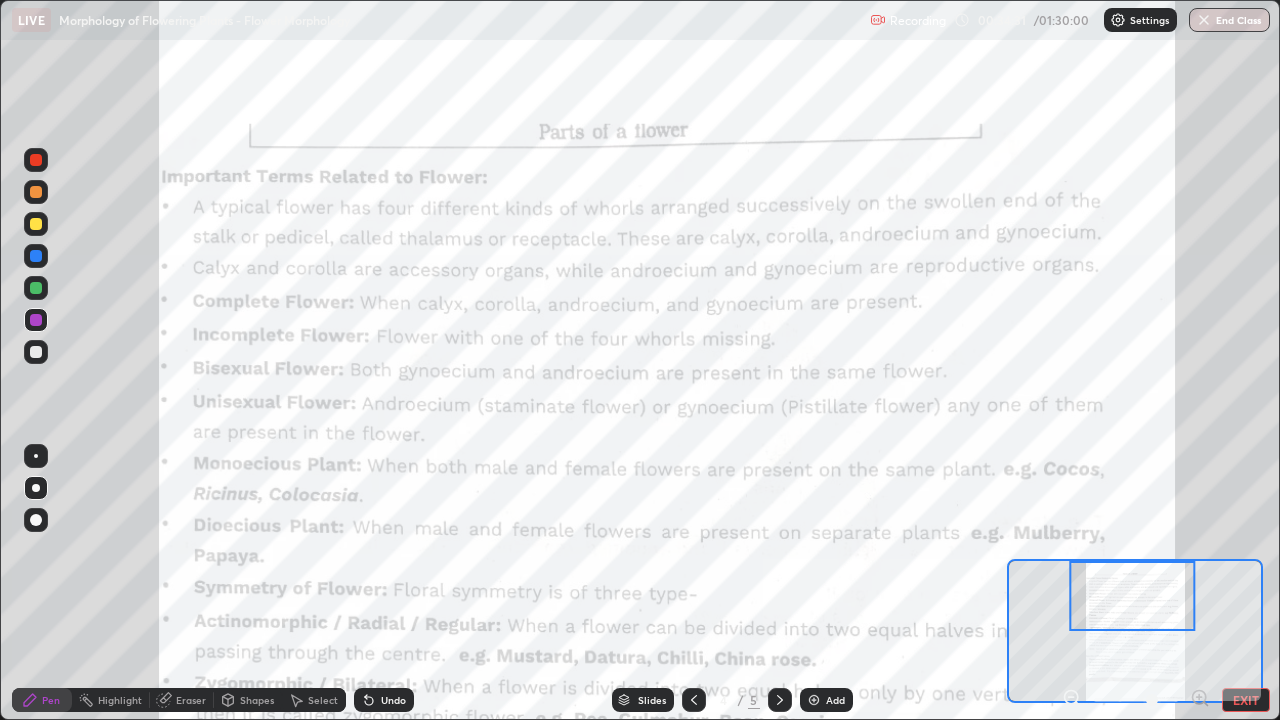 click at bounding box center (36, 288) 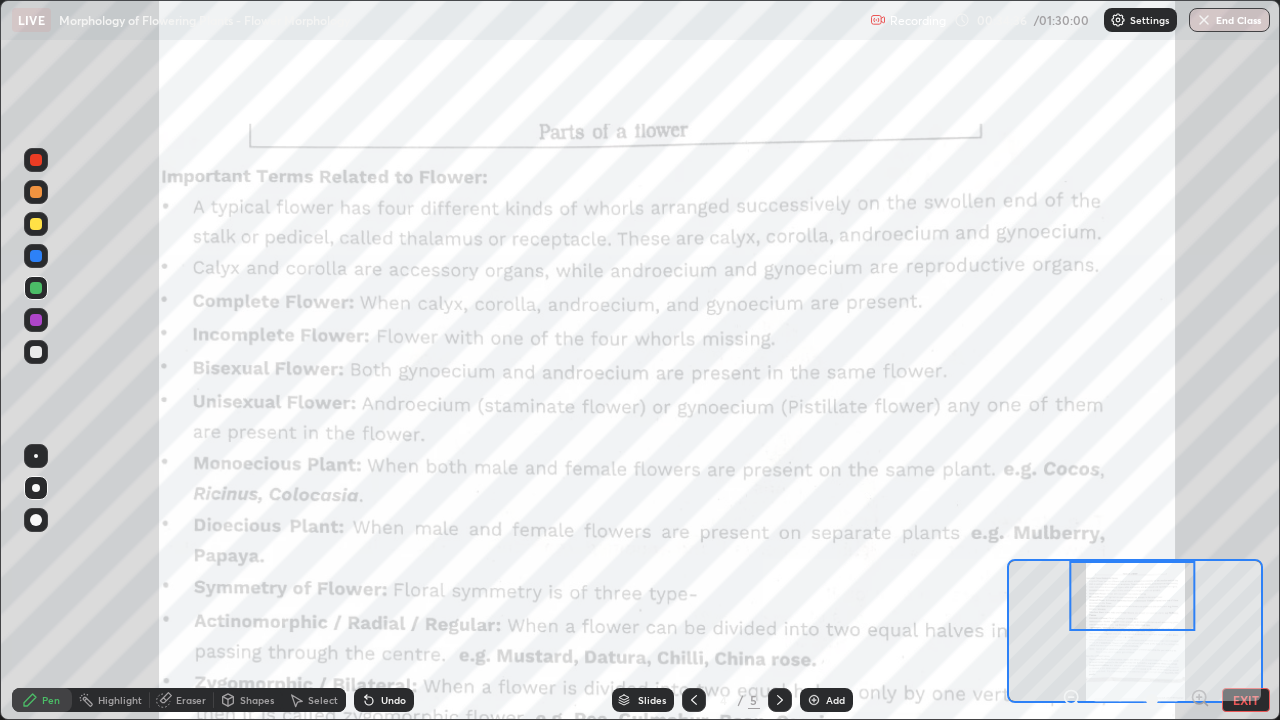 click at bounding box center [36, 192] 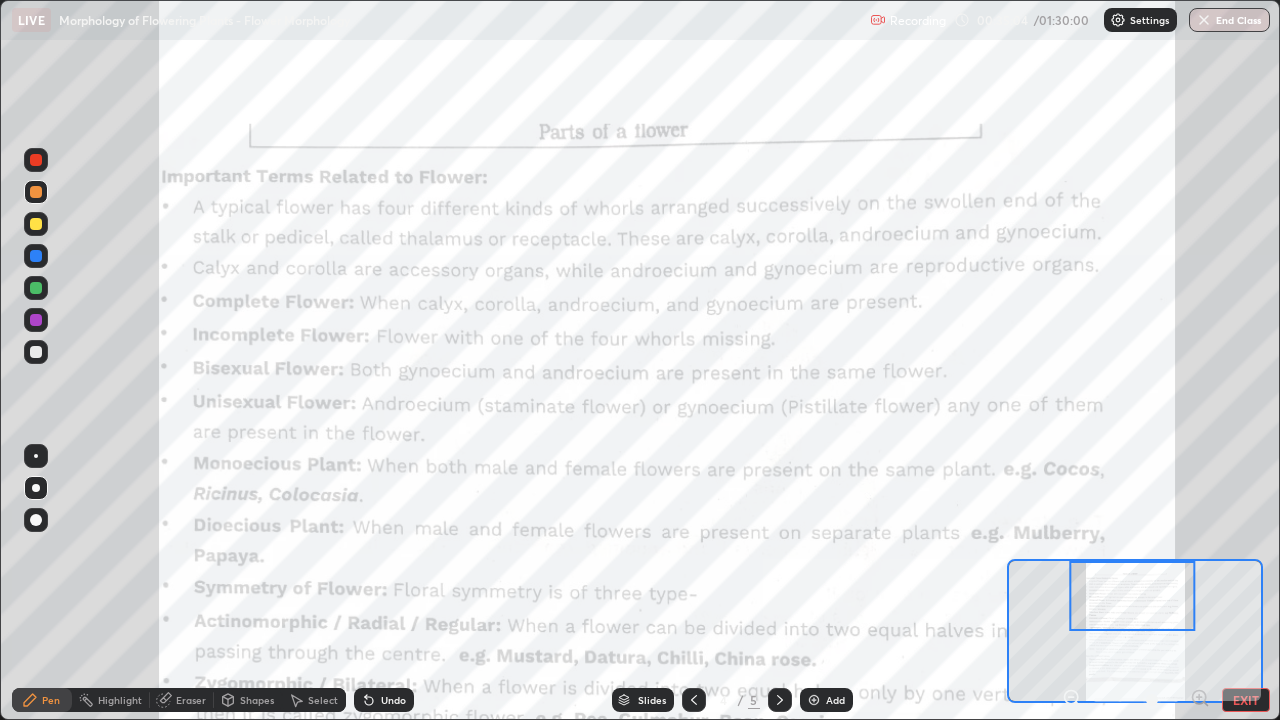 click at bounding box center (36, 320) 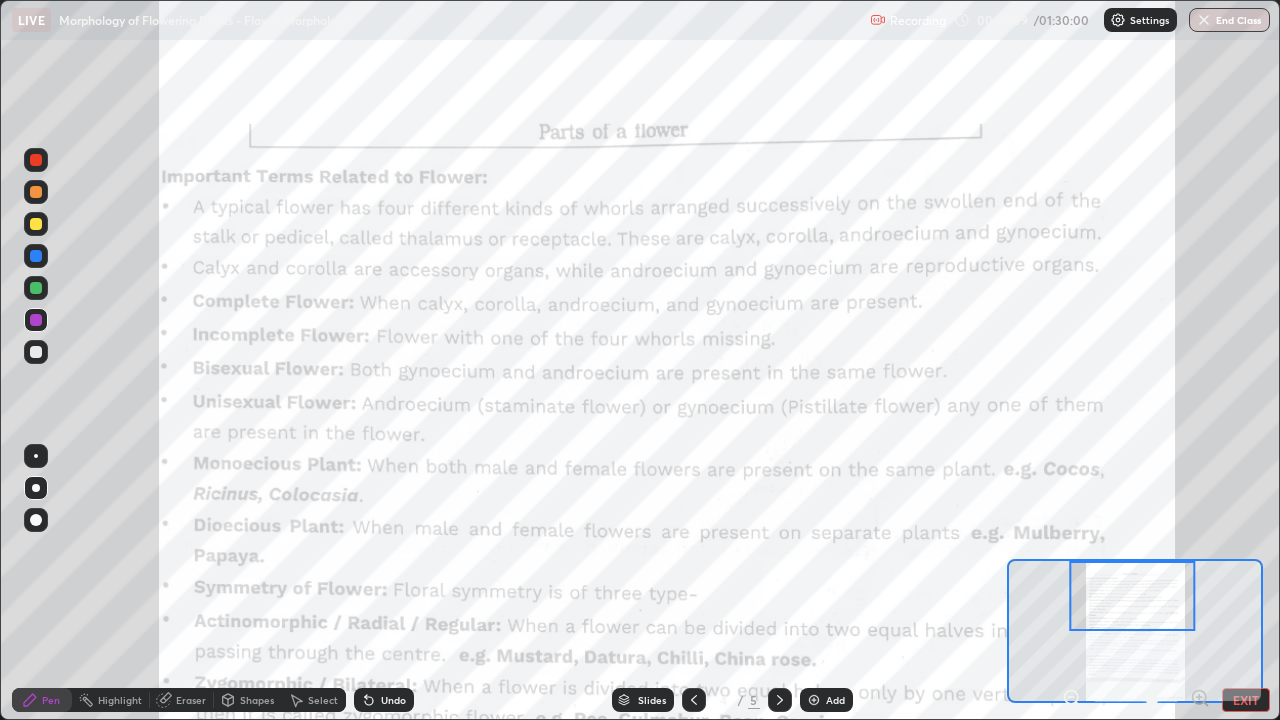 click at bounding box center (36, 256) 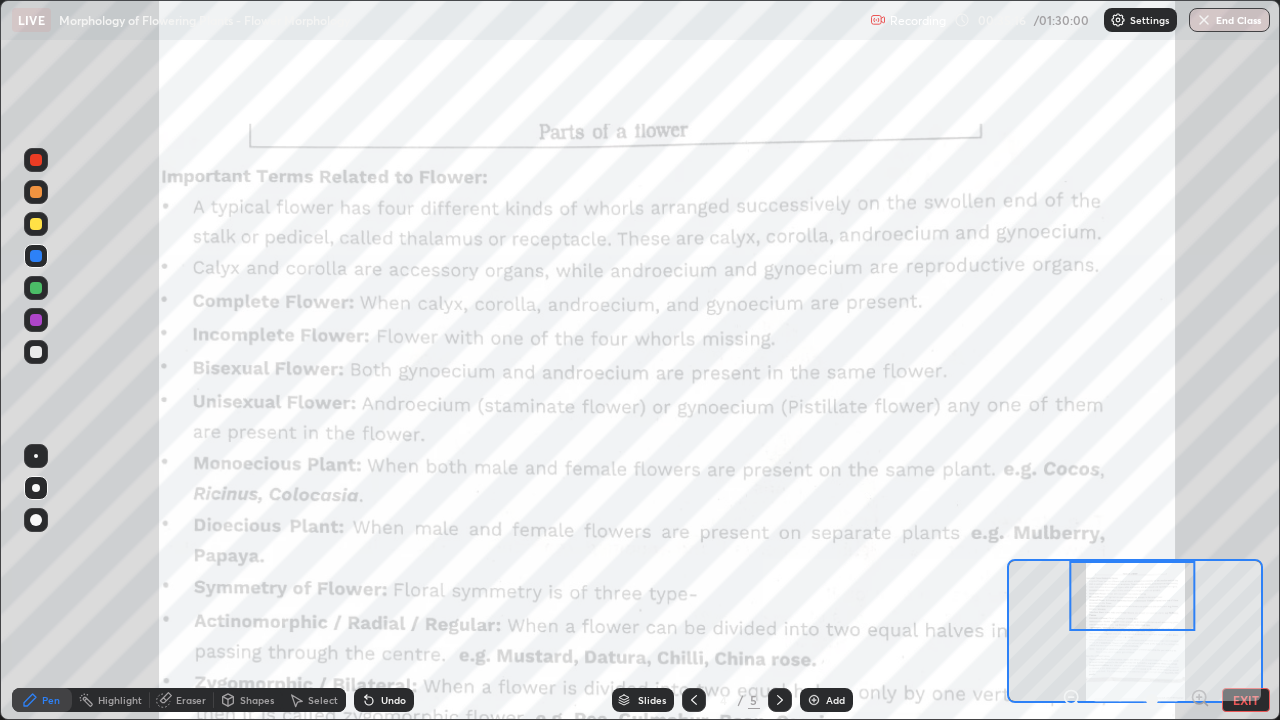 click at bounding box center [36, 160] 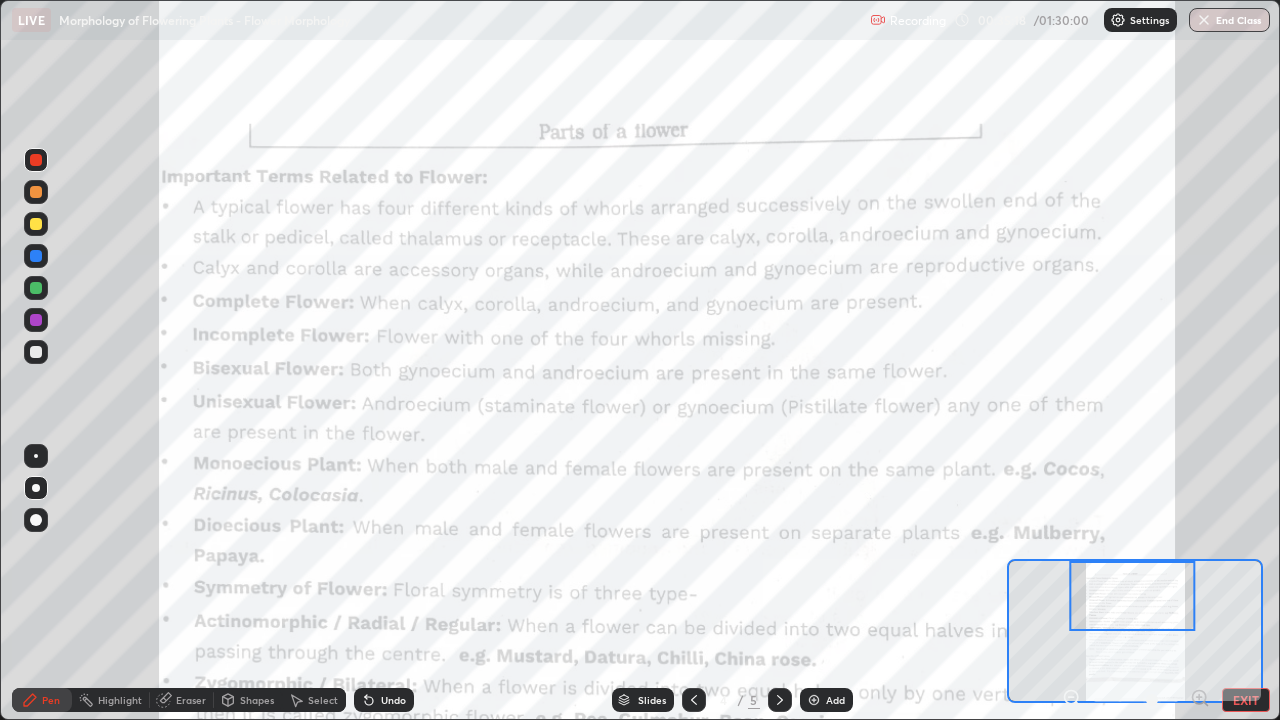 click at bounding box center (36, 456) 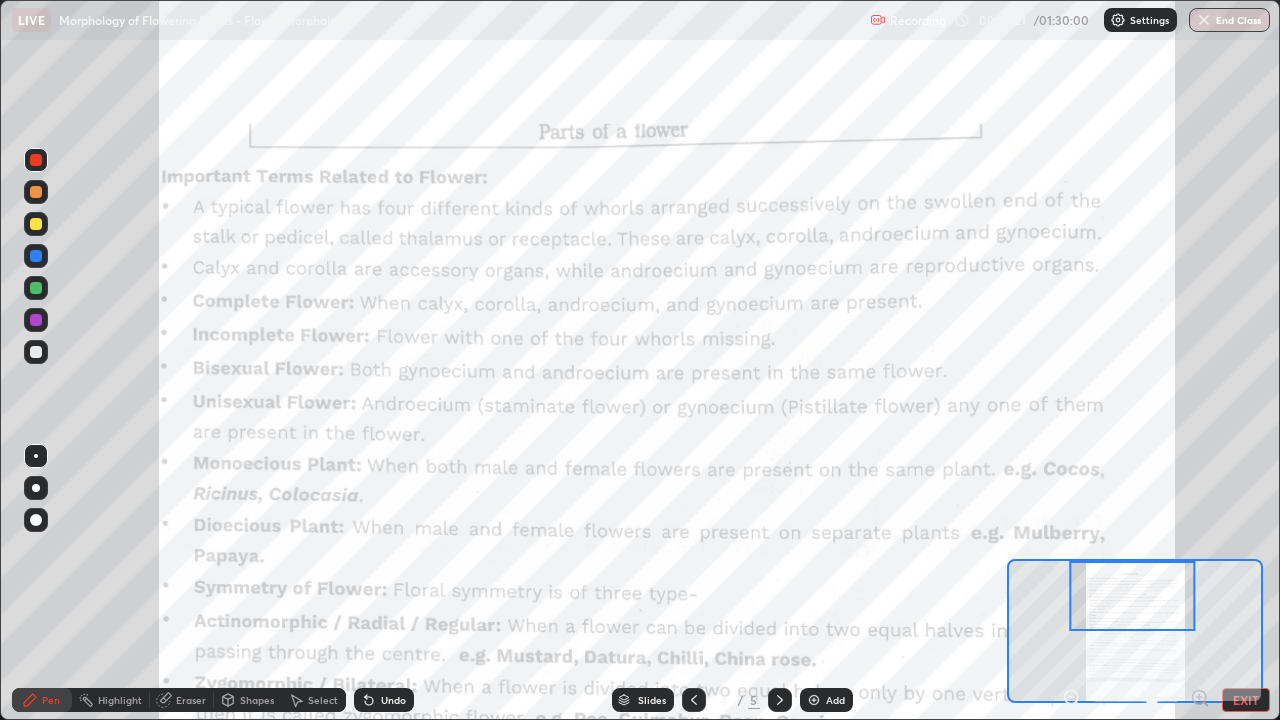 click on "Undo" at bounding box center (384, 700) 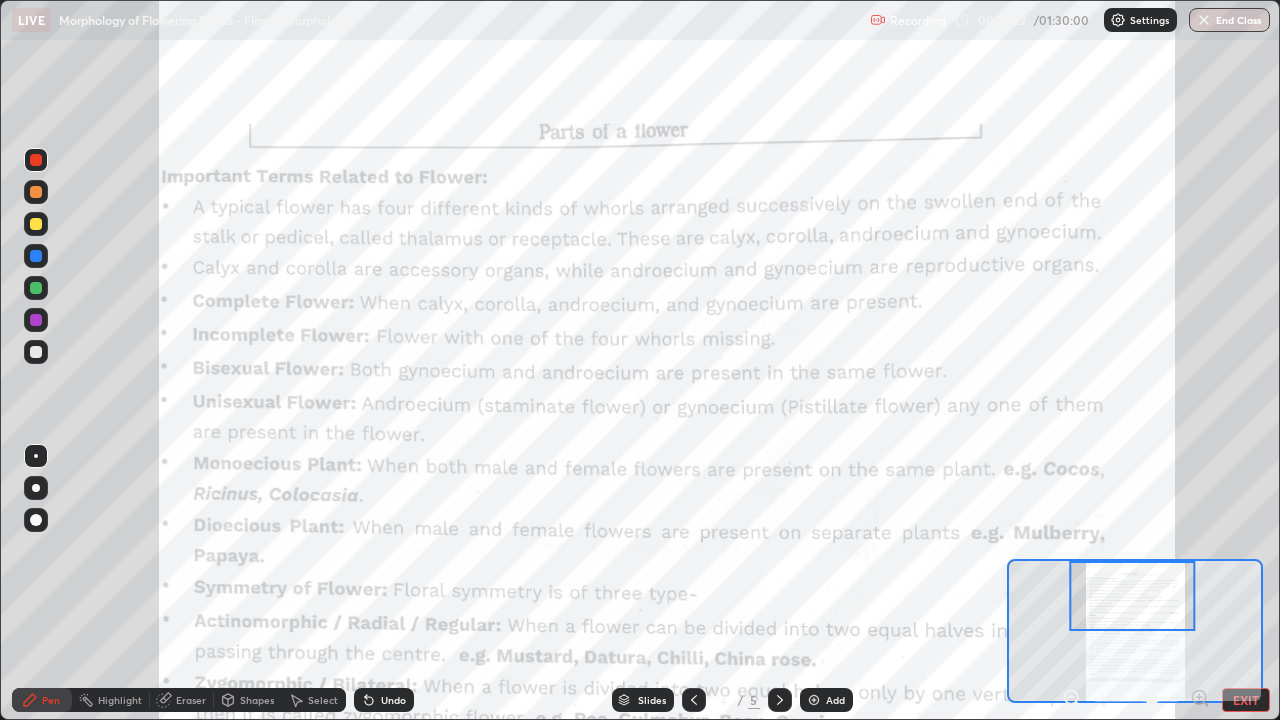 click on "Undo" at bounding box center [393, 700] 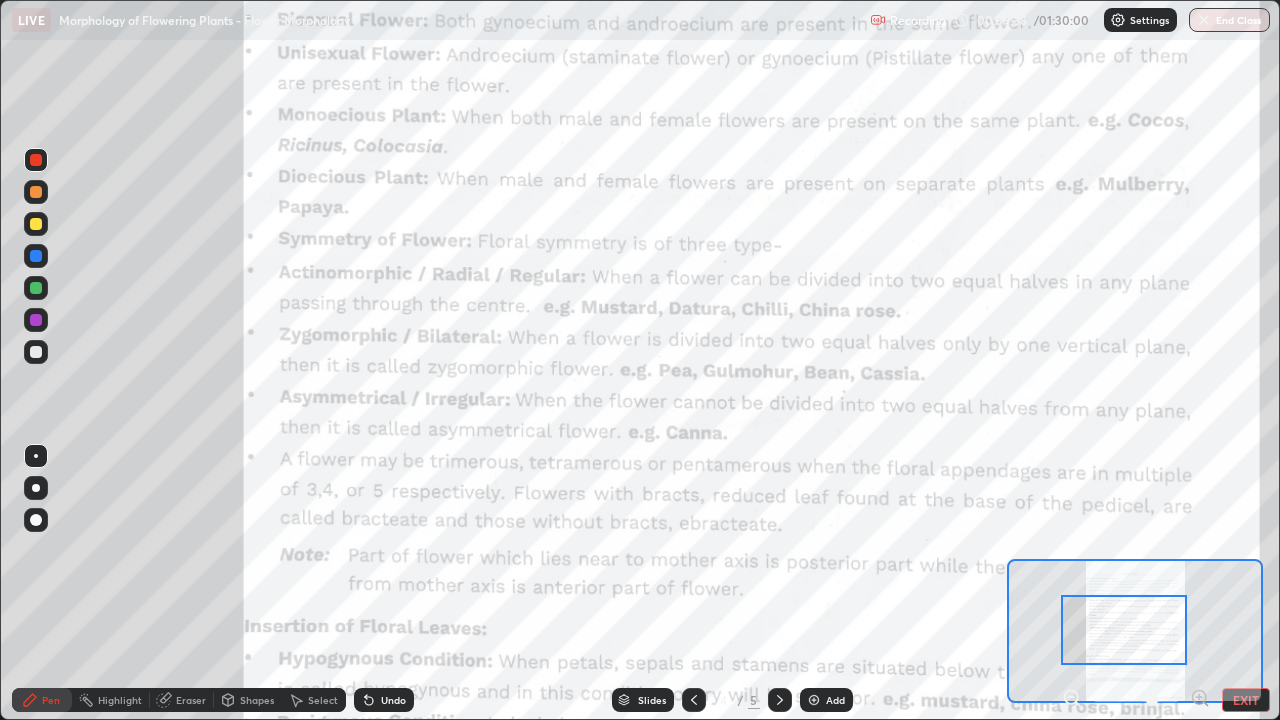 click on "EXIT" at bounding box center (1246, 700) 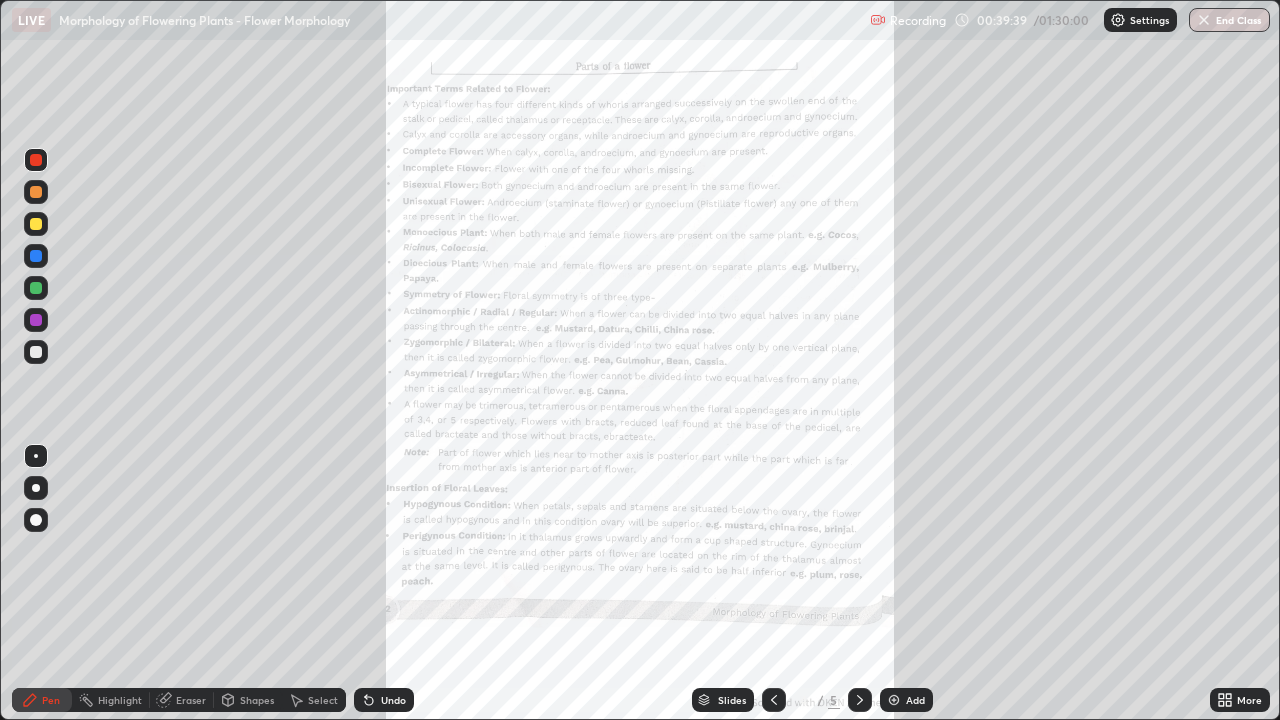 click 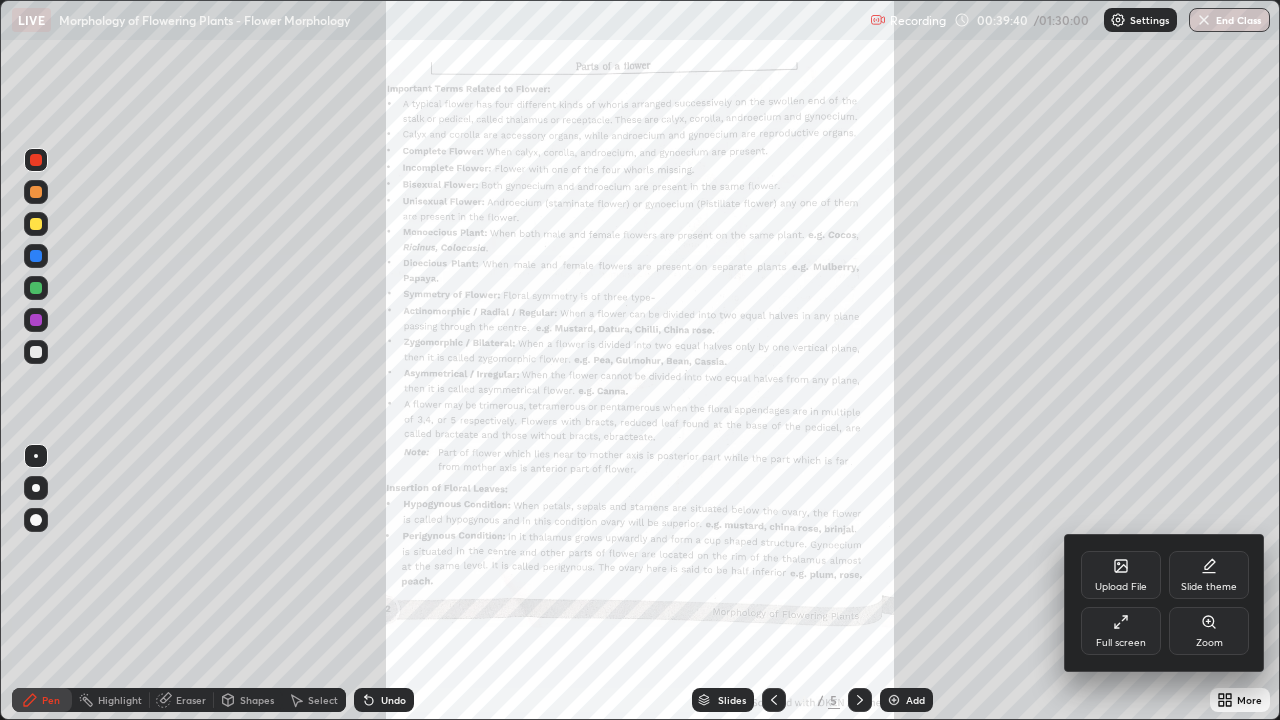click on "Full screen" at bounding box center (1121, 631) 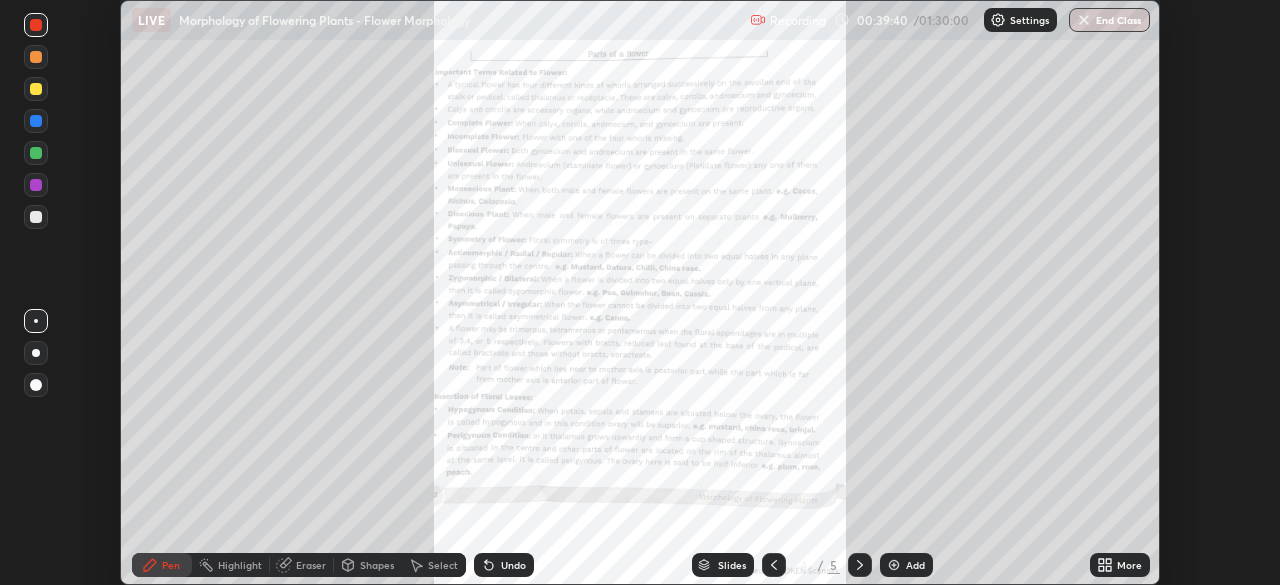 scroll, scrollTop: 585, scrollLeft: 1280, axis: both 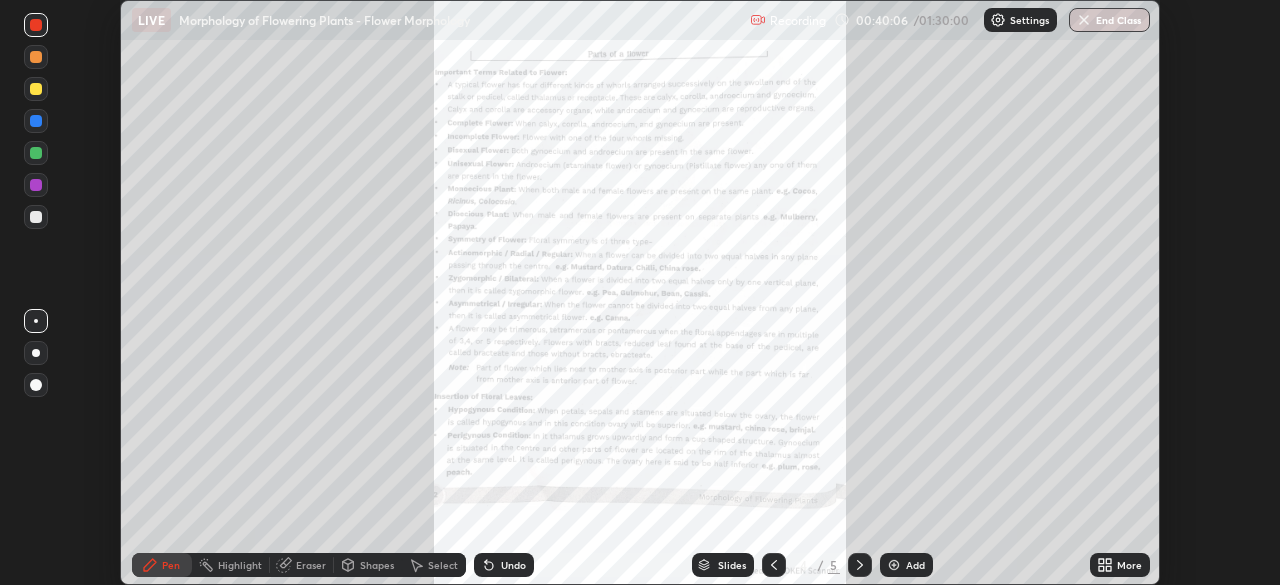 click 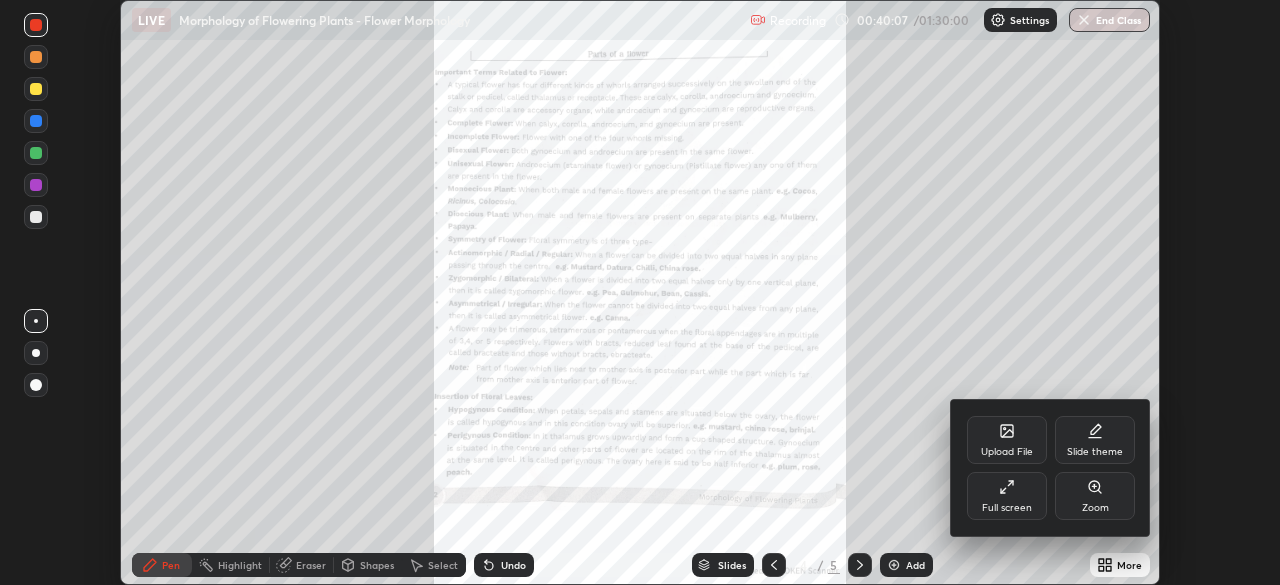 click on "Upload File" at bounding box center (1007, 452) 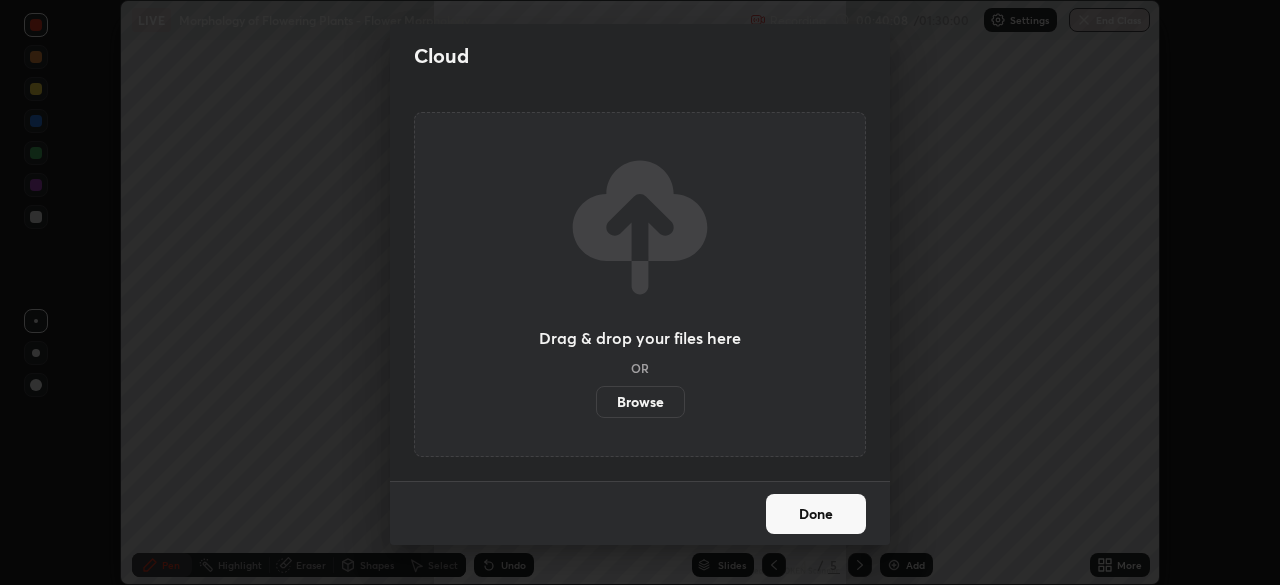 click on "Browse" at bounding box center [640, 402] 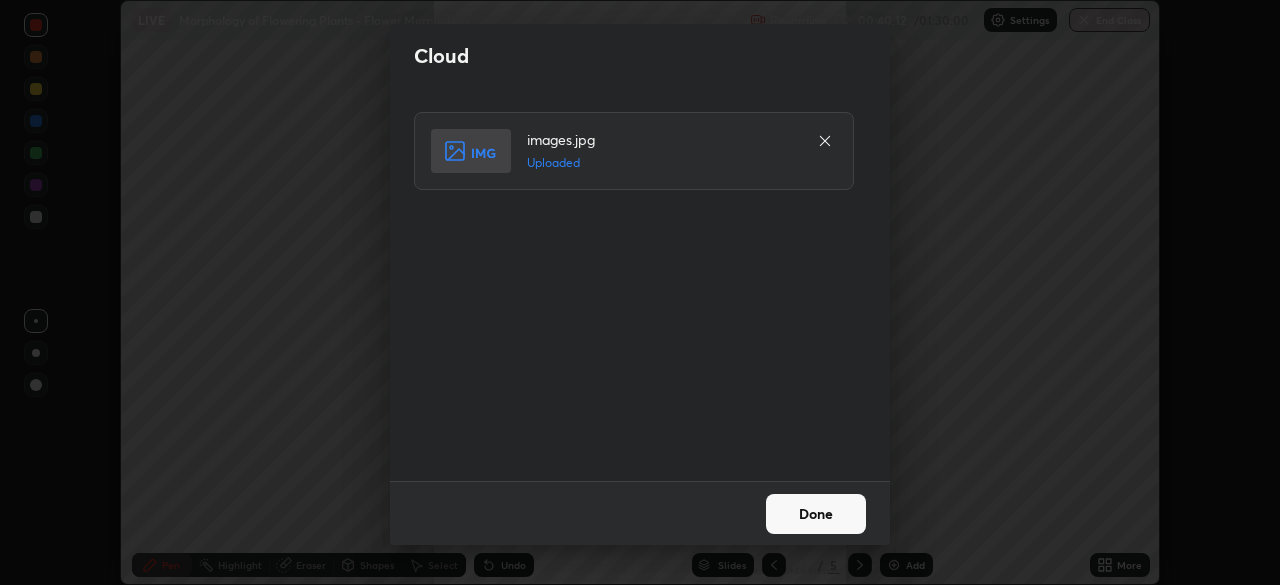 click on "Done" at bounding box center (816, 514) 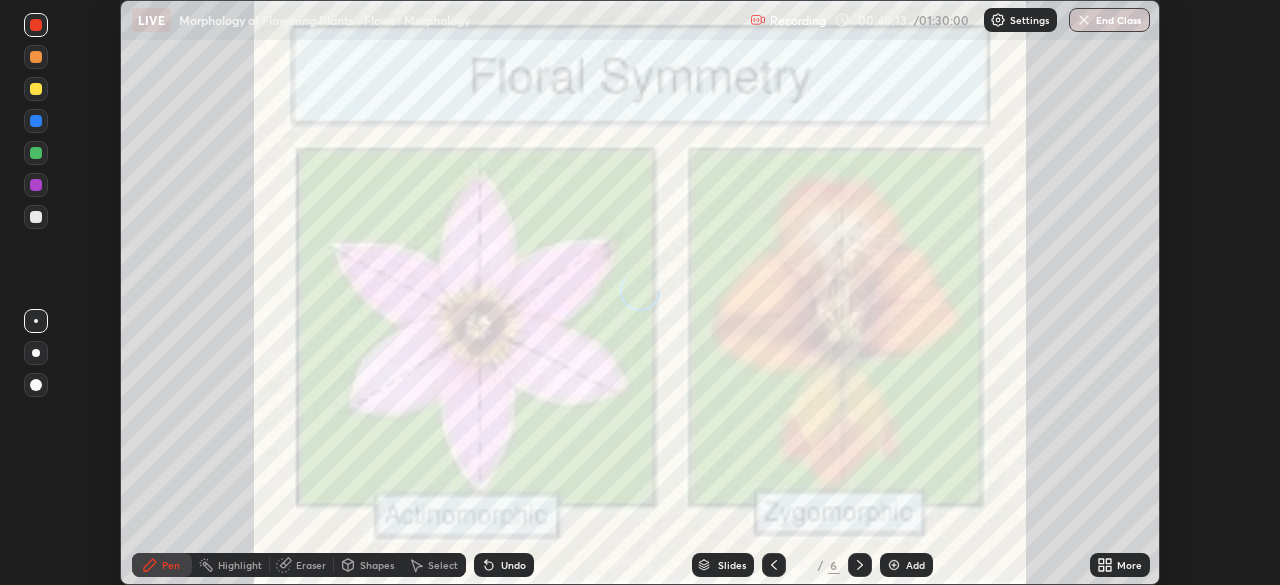click on "More" at bounding box center (1120, 565) 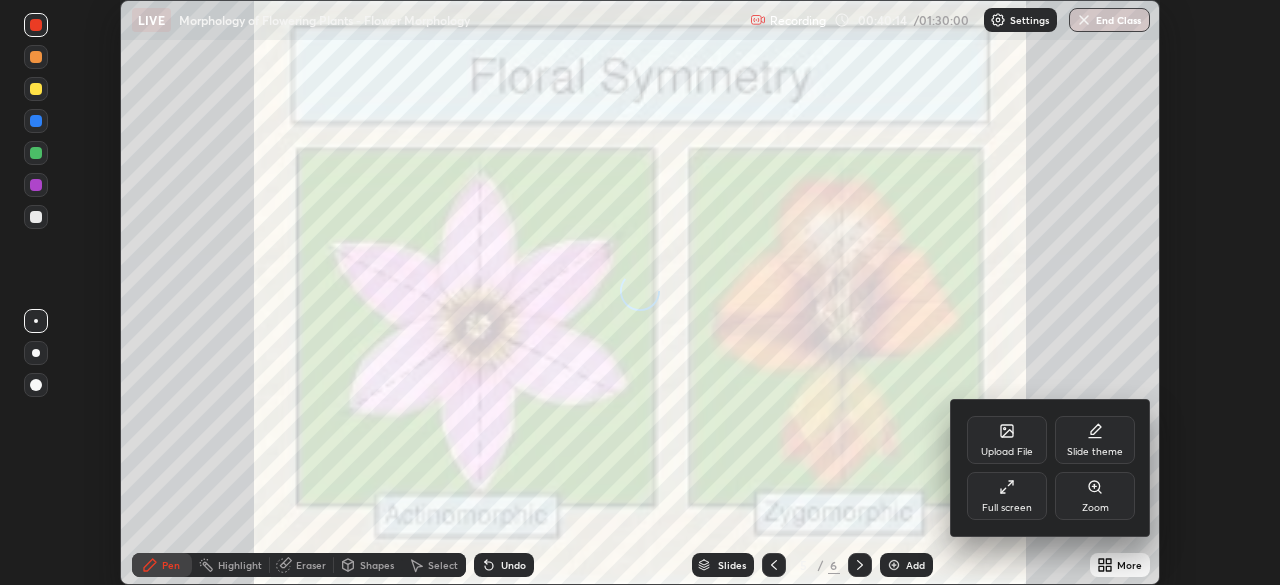click on "Full screen" at bounding box center [1007, 496] 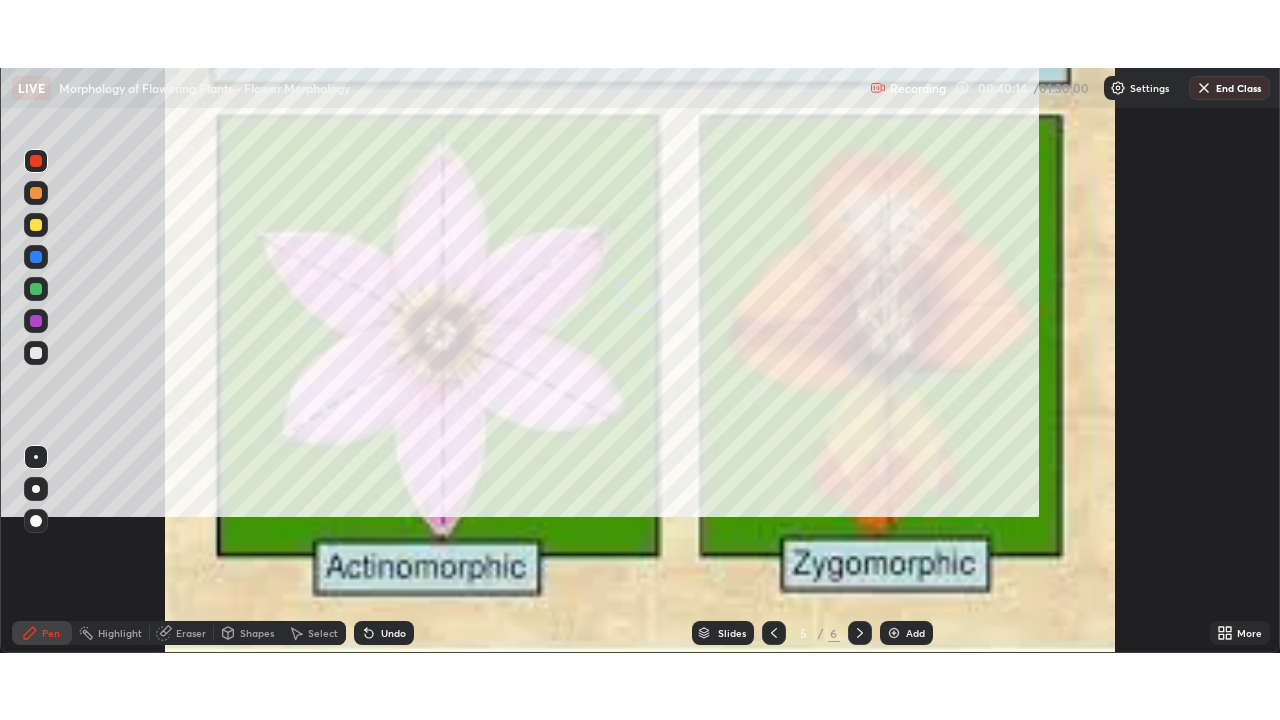 scroll, scrollTop: 99280, scrollLeft: 98720, axis: both 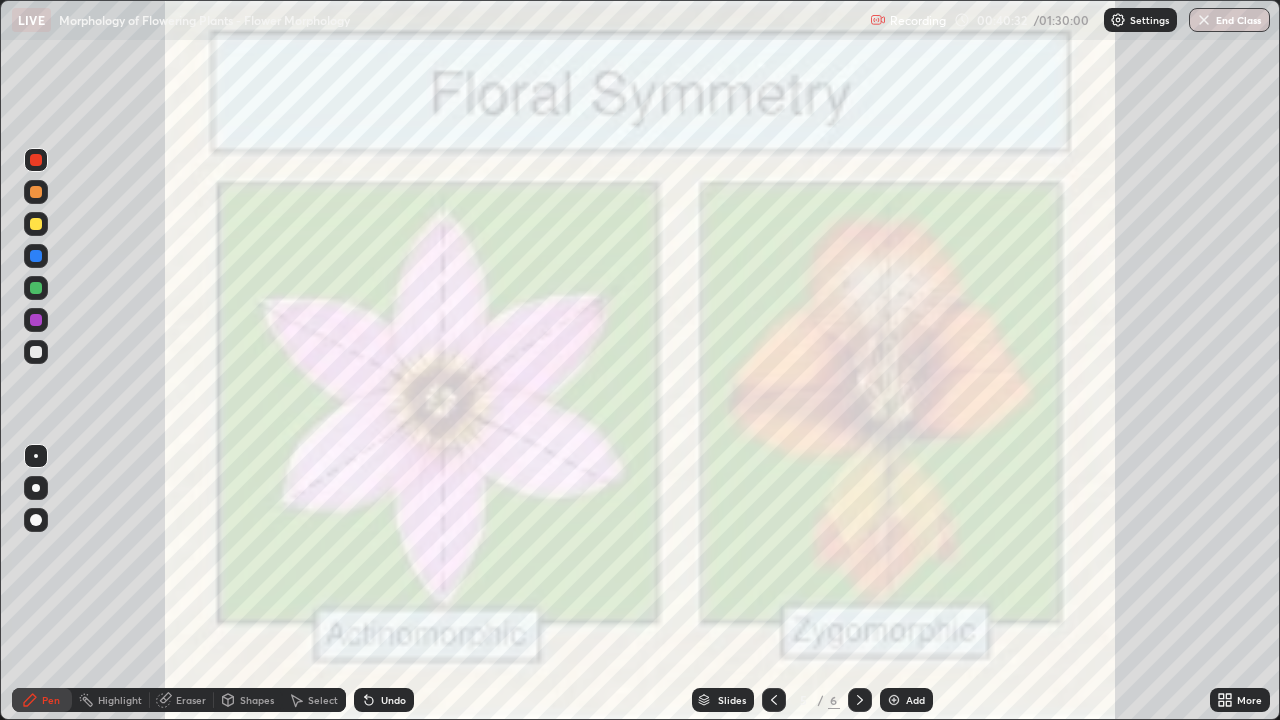 click at bounding box center [36, 520] 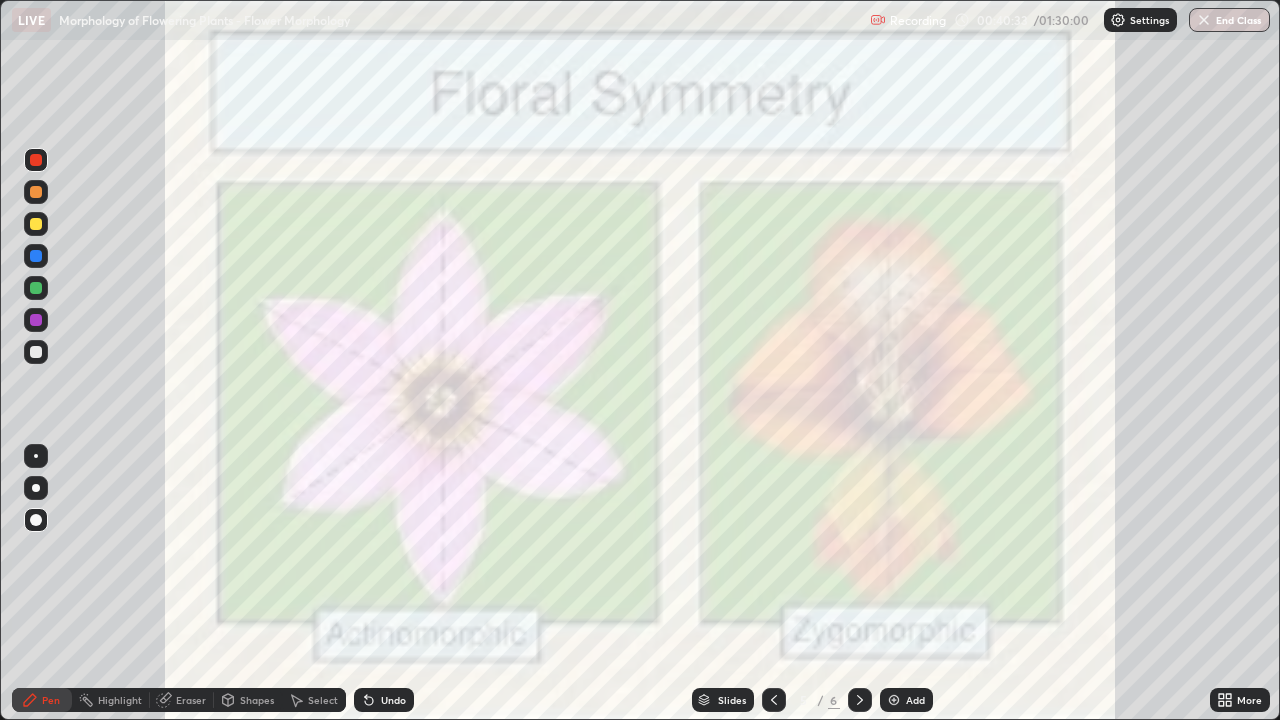 click at bounding box center (36, 224) 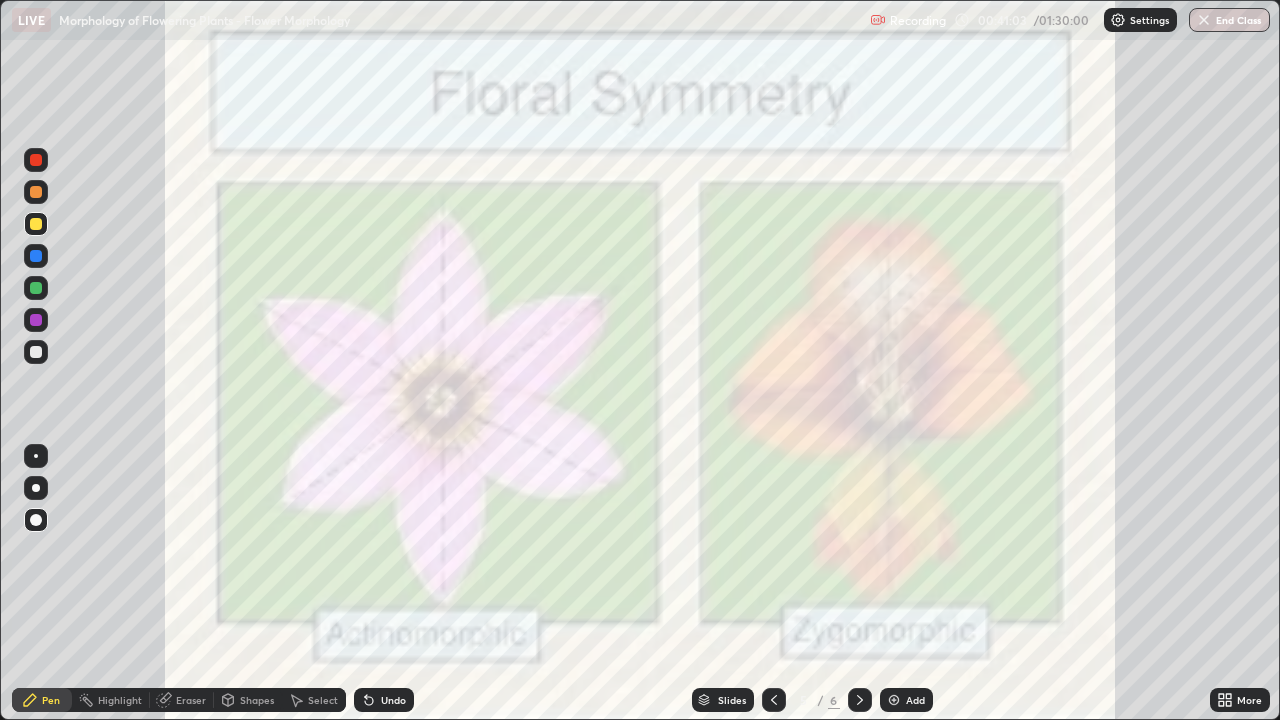 click on "Undo" at bounding box center [393, 700] 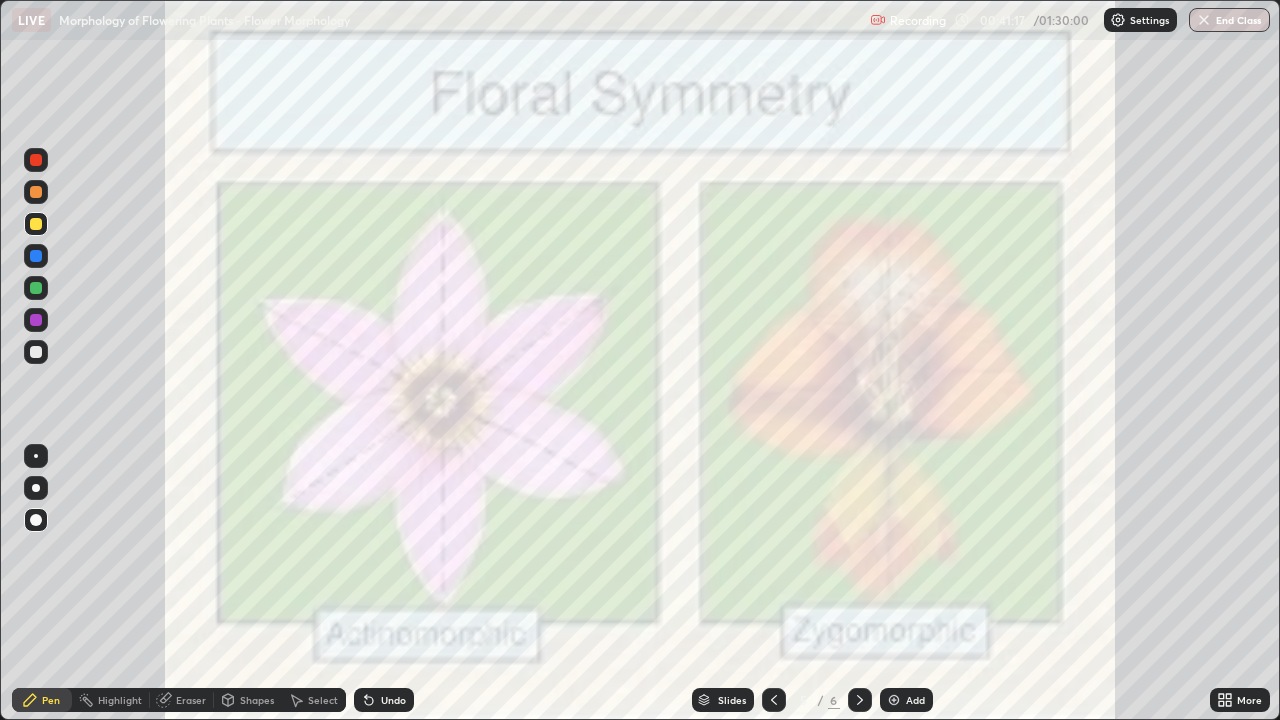 click 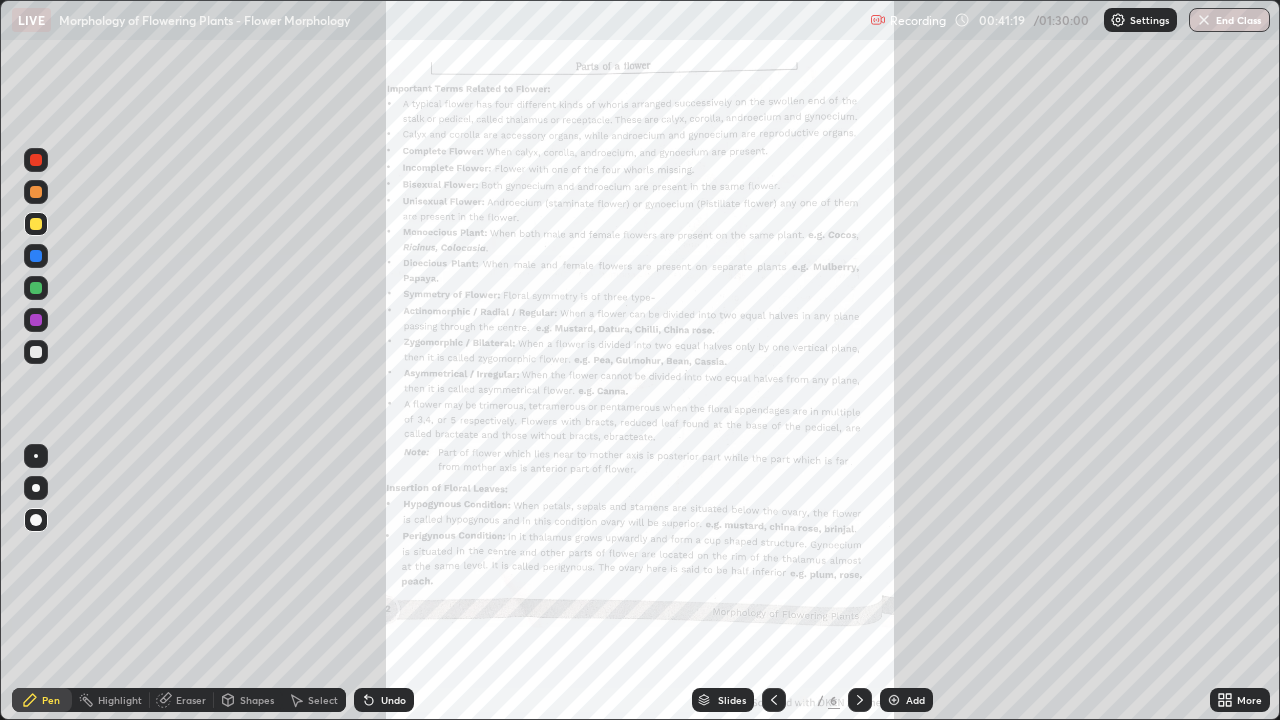 click on "More" at bounding box center (1249, 700) 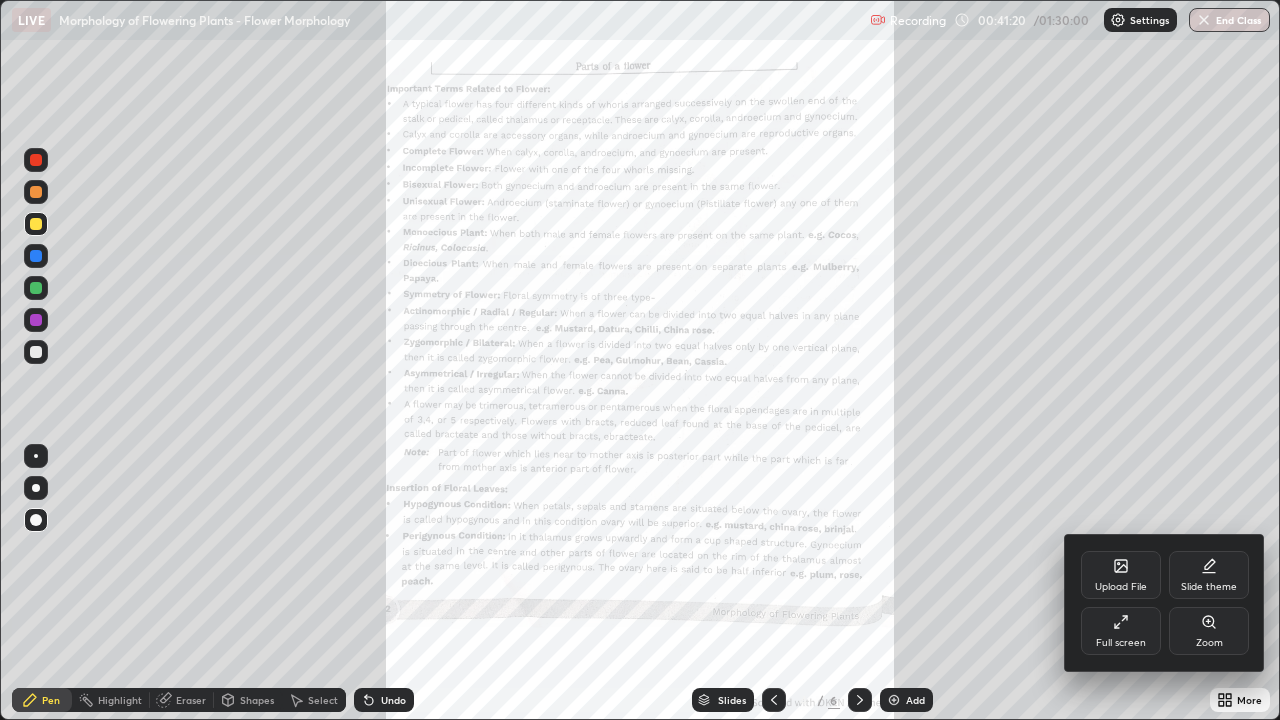 click on "Zoom" at bounding box center [1209, 643] 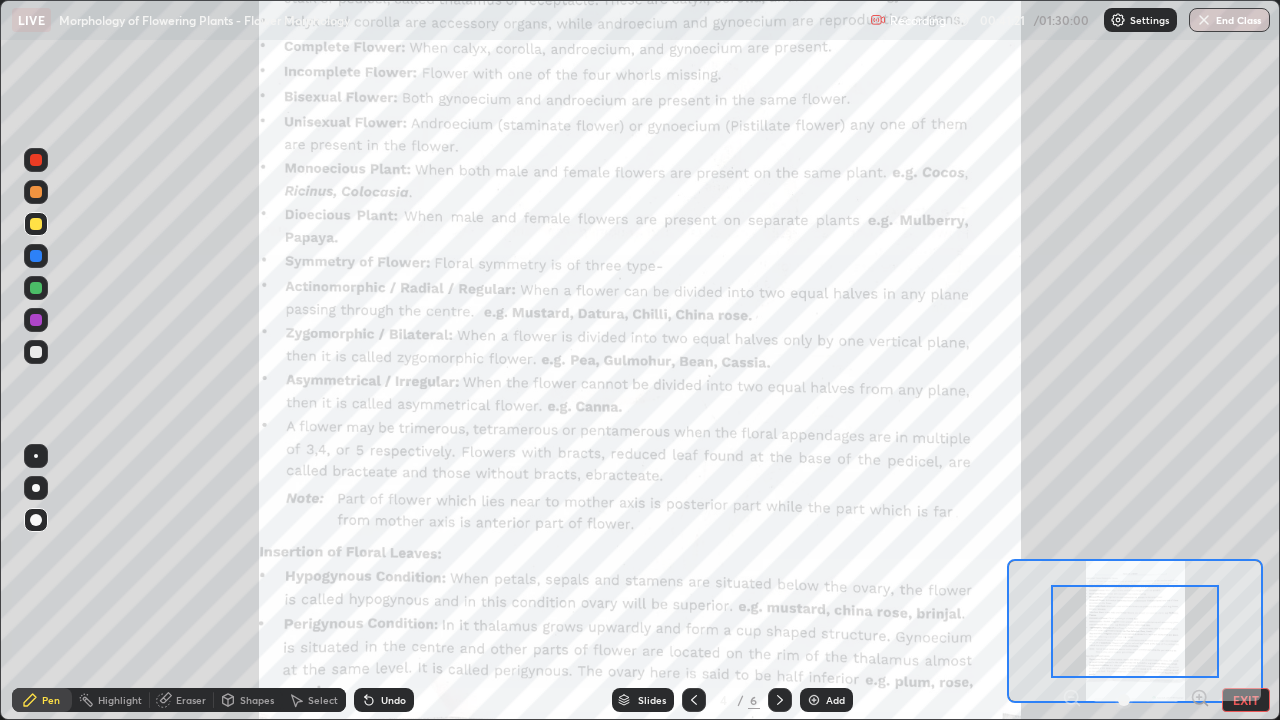 click 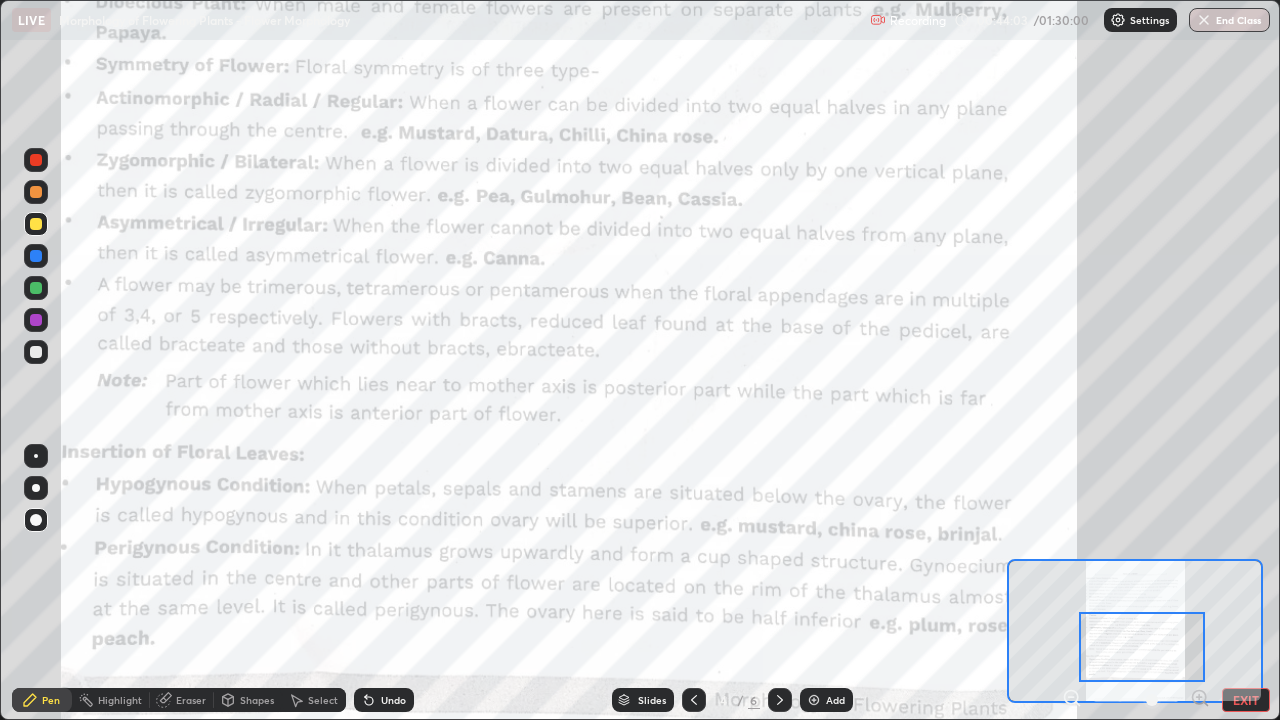 click at bounding box center (36, 456) 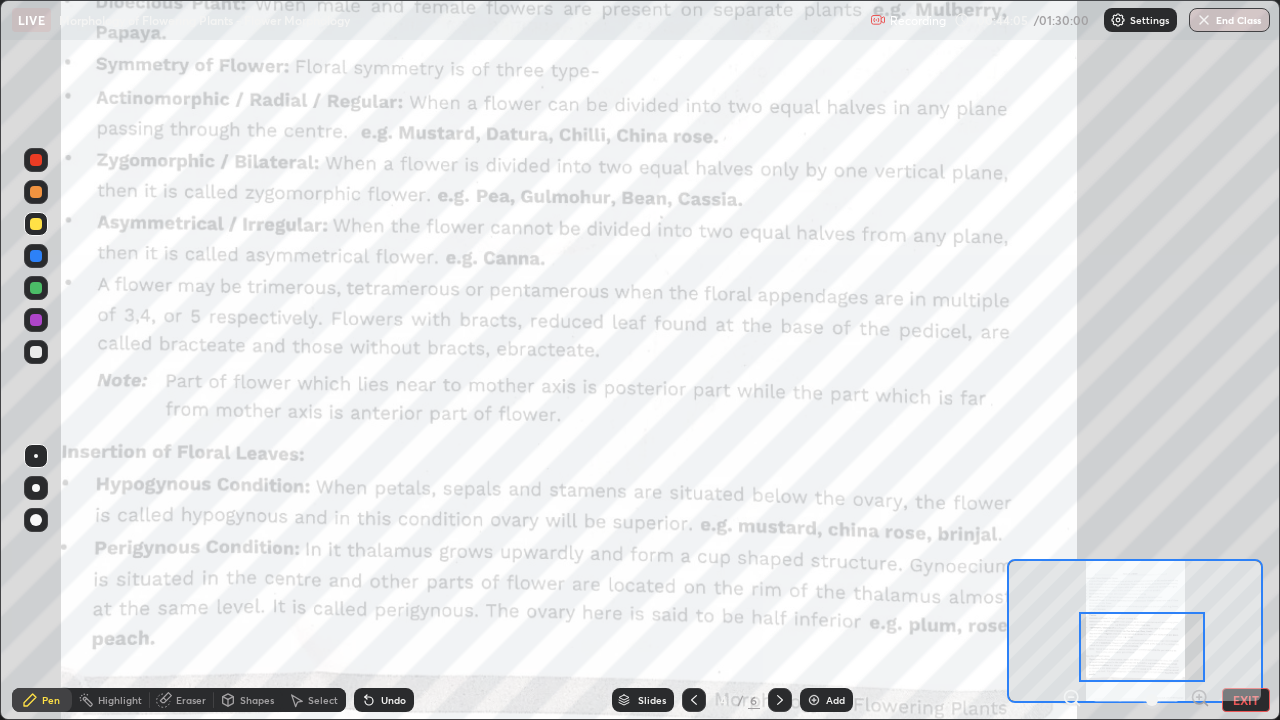 click on "Eraser" at bounding box center (191, 700) 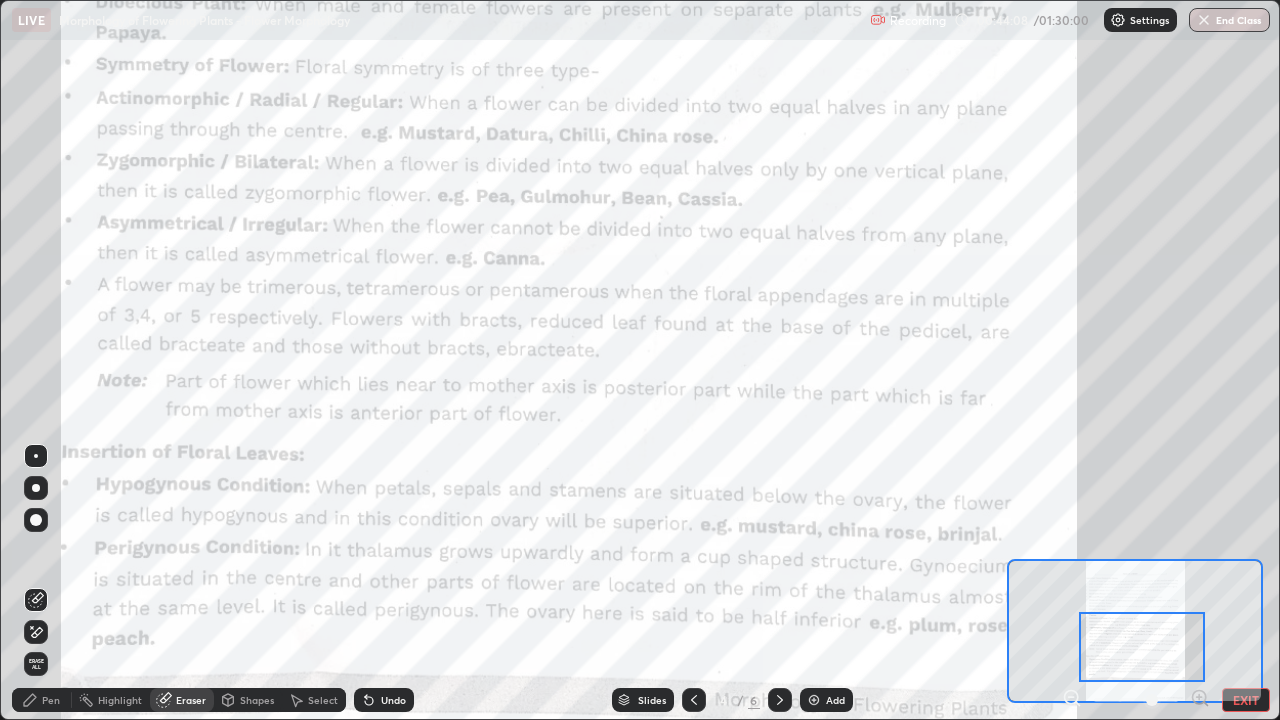 click on "Pen" at bounding box center (42, 700) 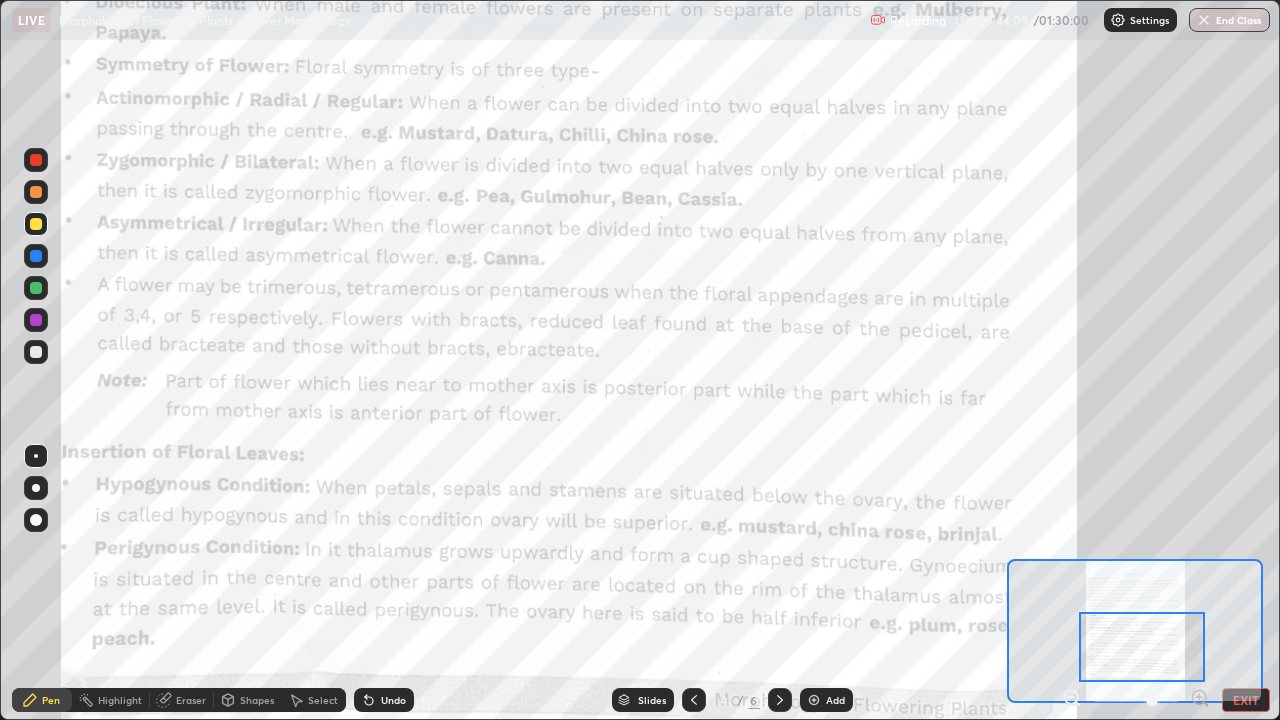 click at bounding box center (36, 320) 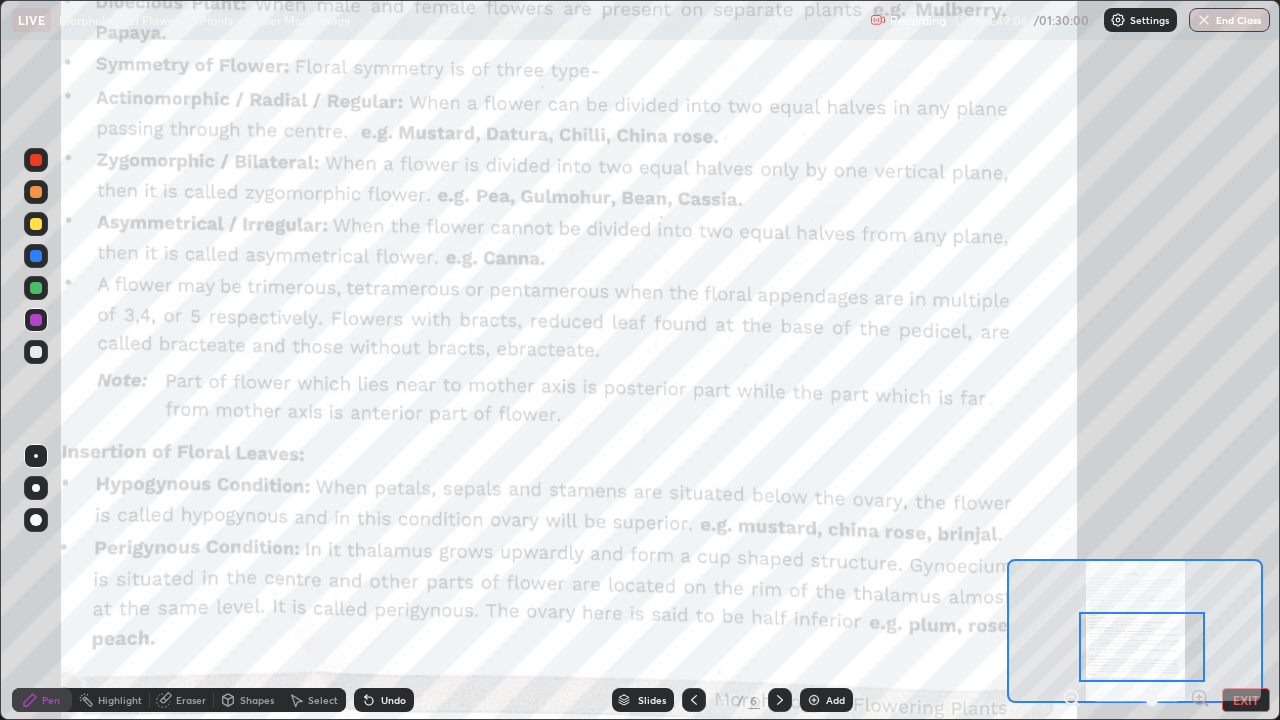 click 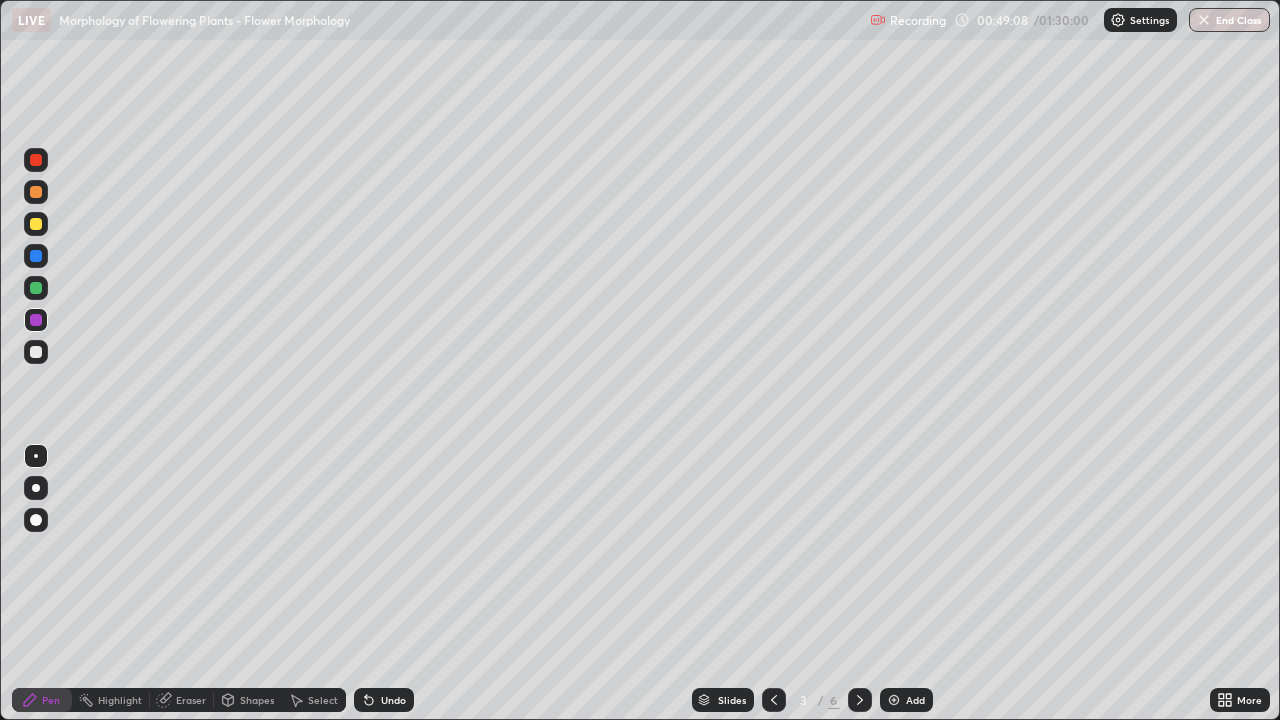 click at bounding box center (860, 700) 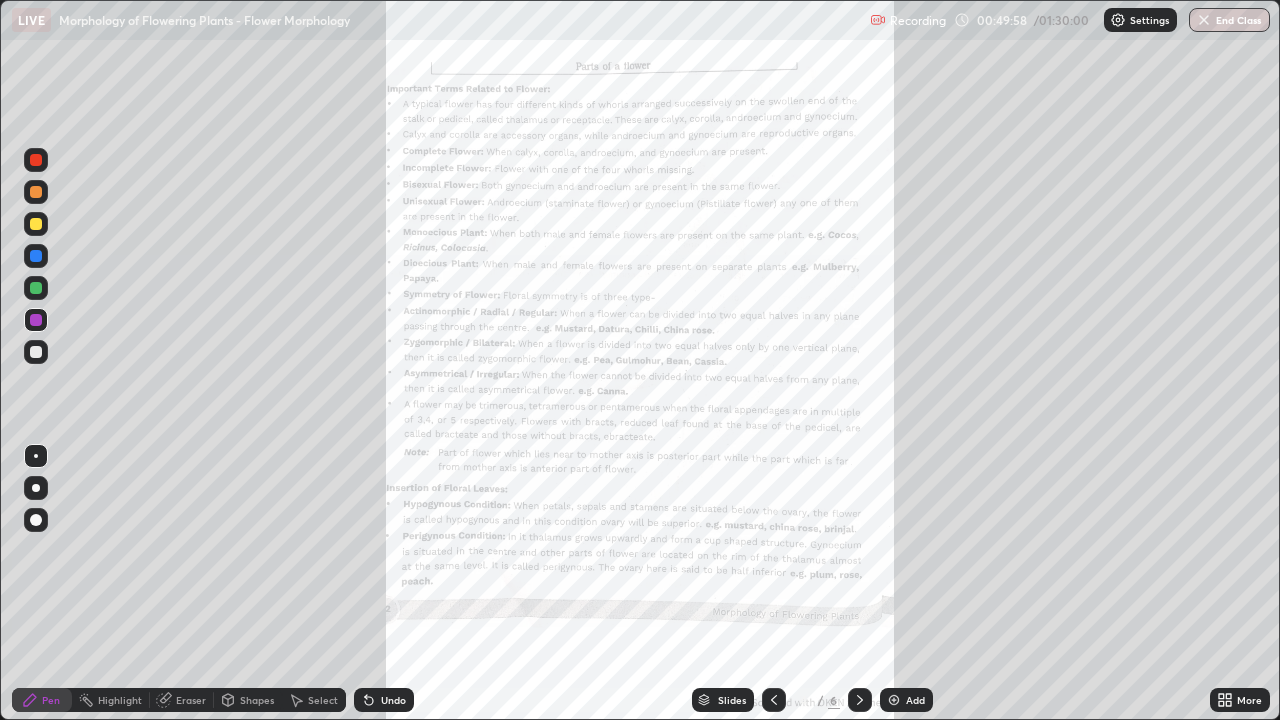click on "More" at bounding box center (1249, 700) 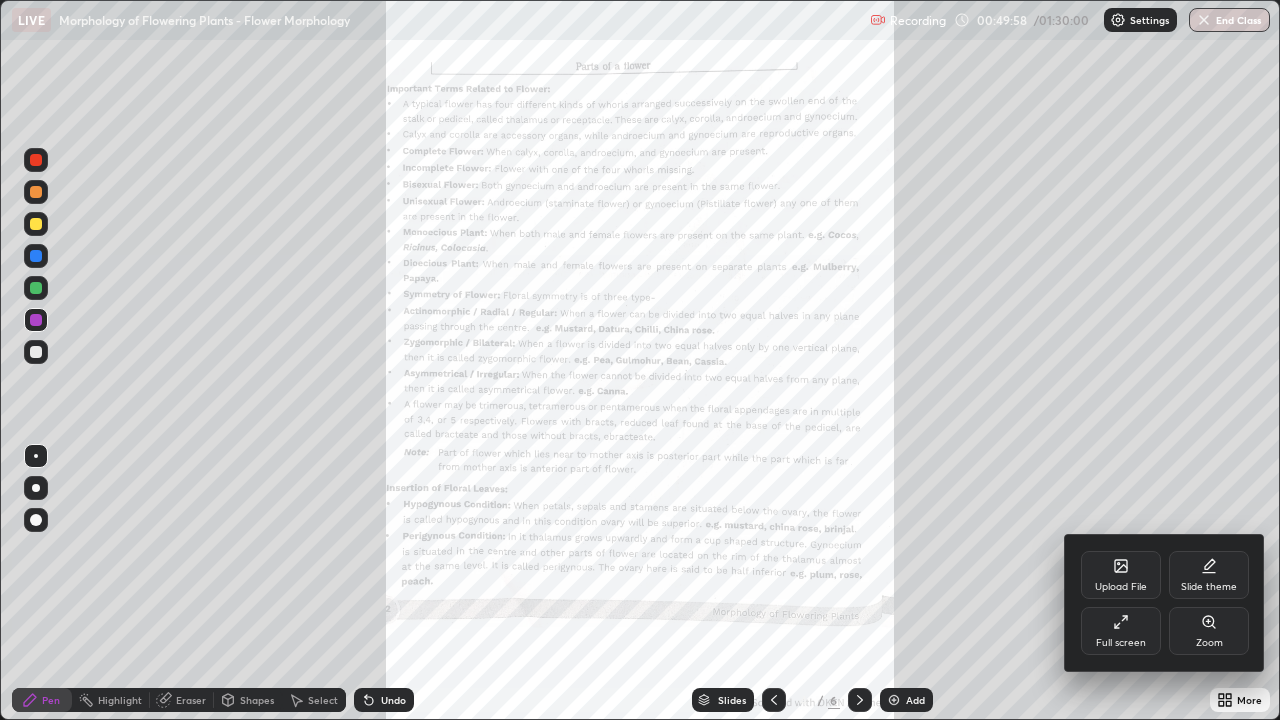 click on "Zoom" at bounding box center [1209, 631] 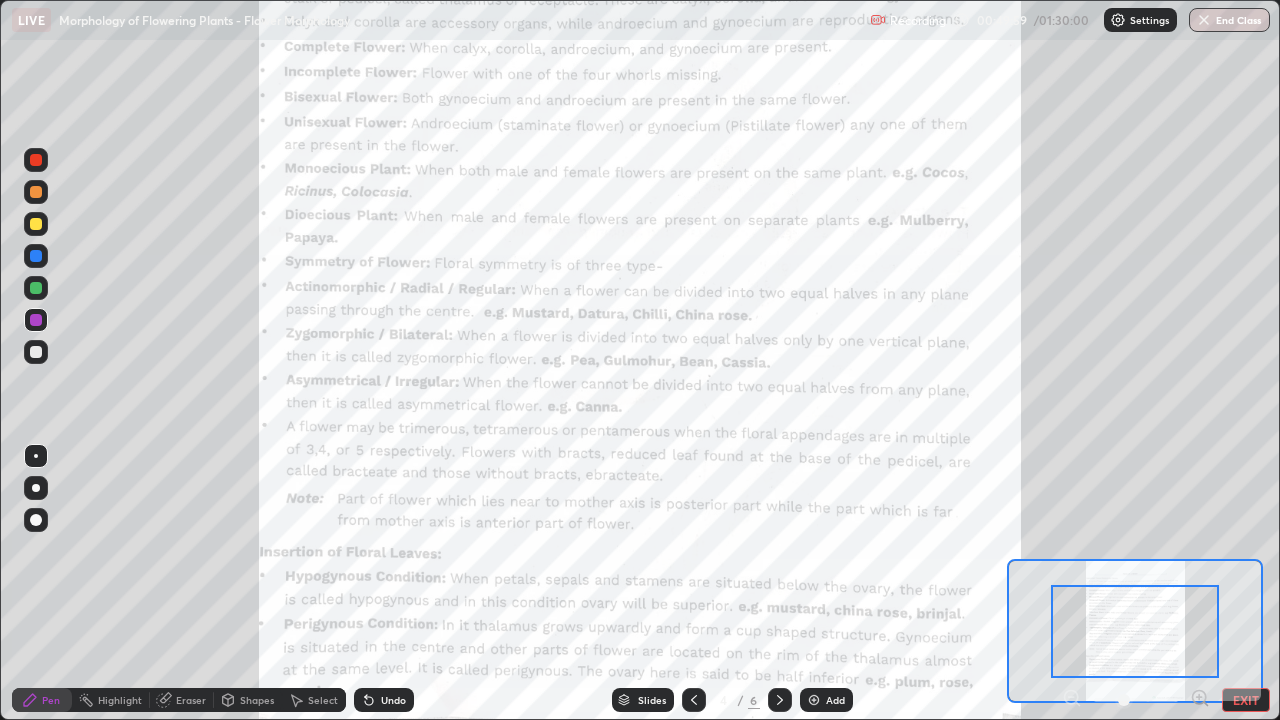 click 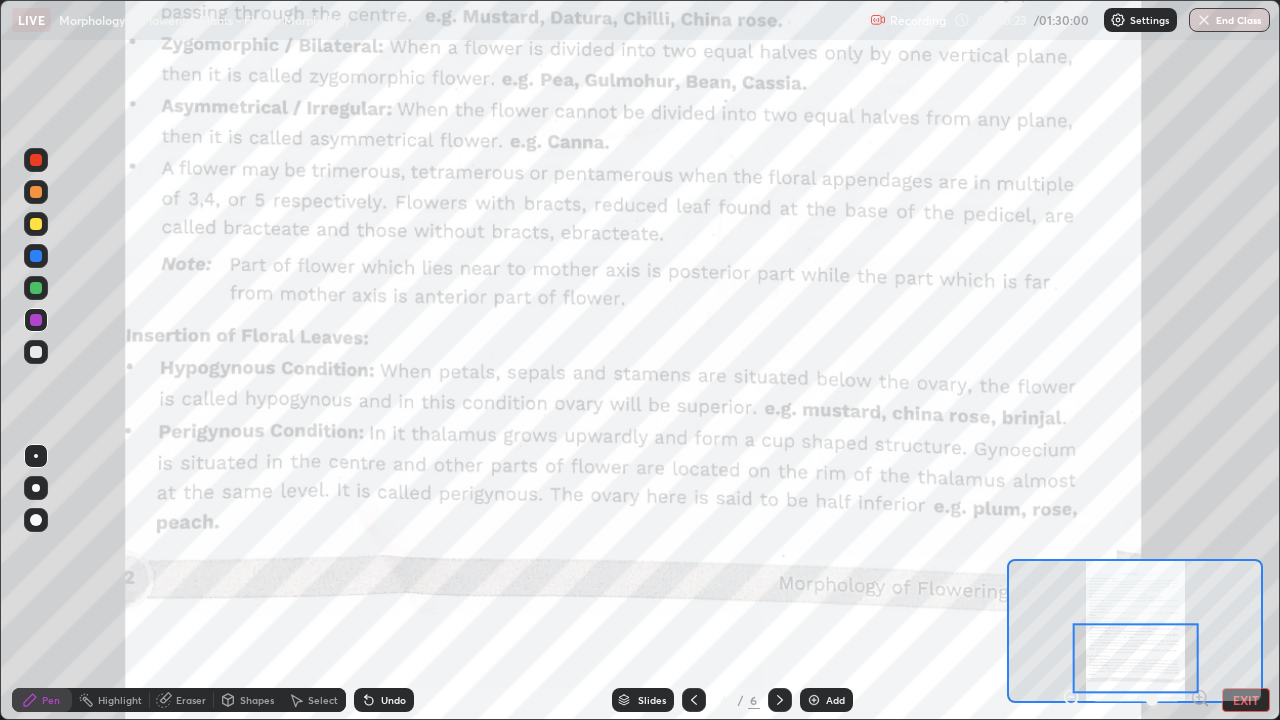 click 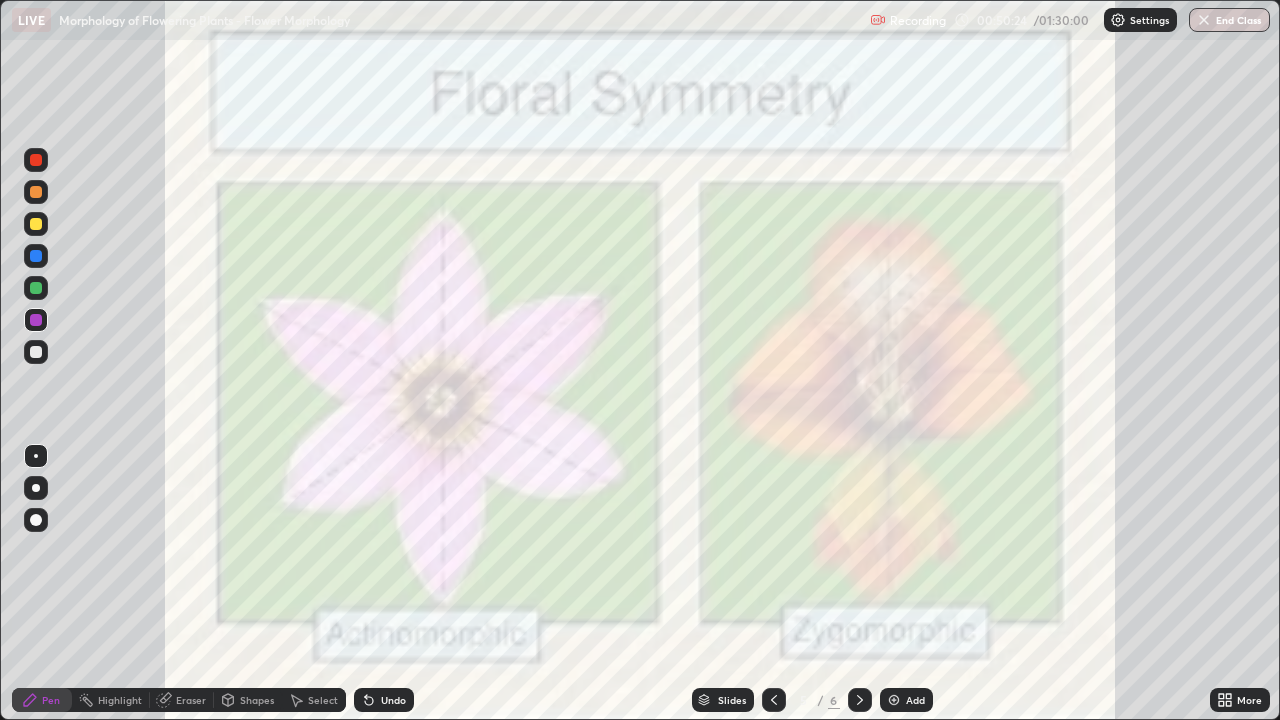 click at bounding box center (860, 700) 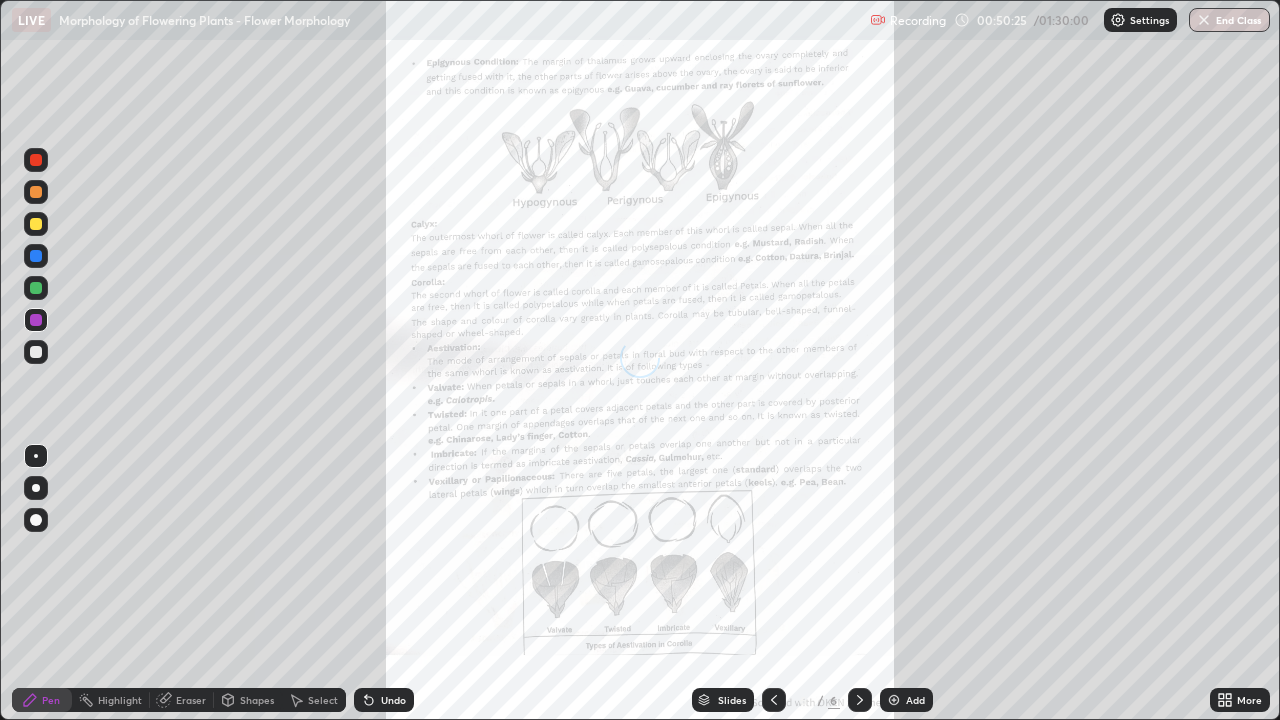 click on "More" at bounding box center (1240, 700) 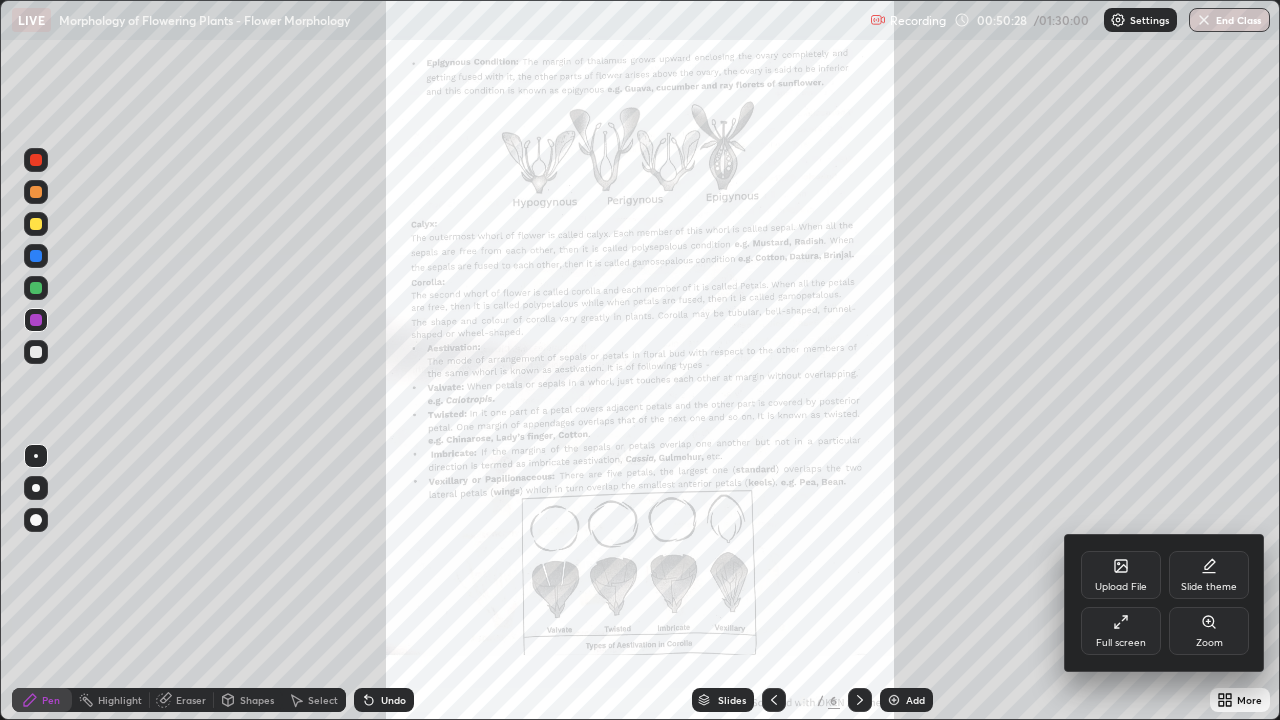 click on "Zoom" at bounding box center (1209, 631) 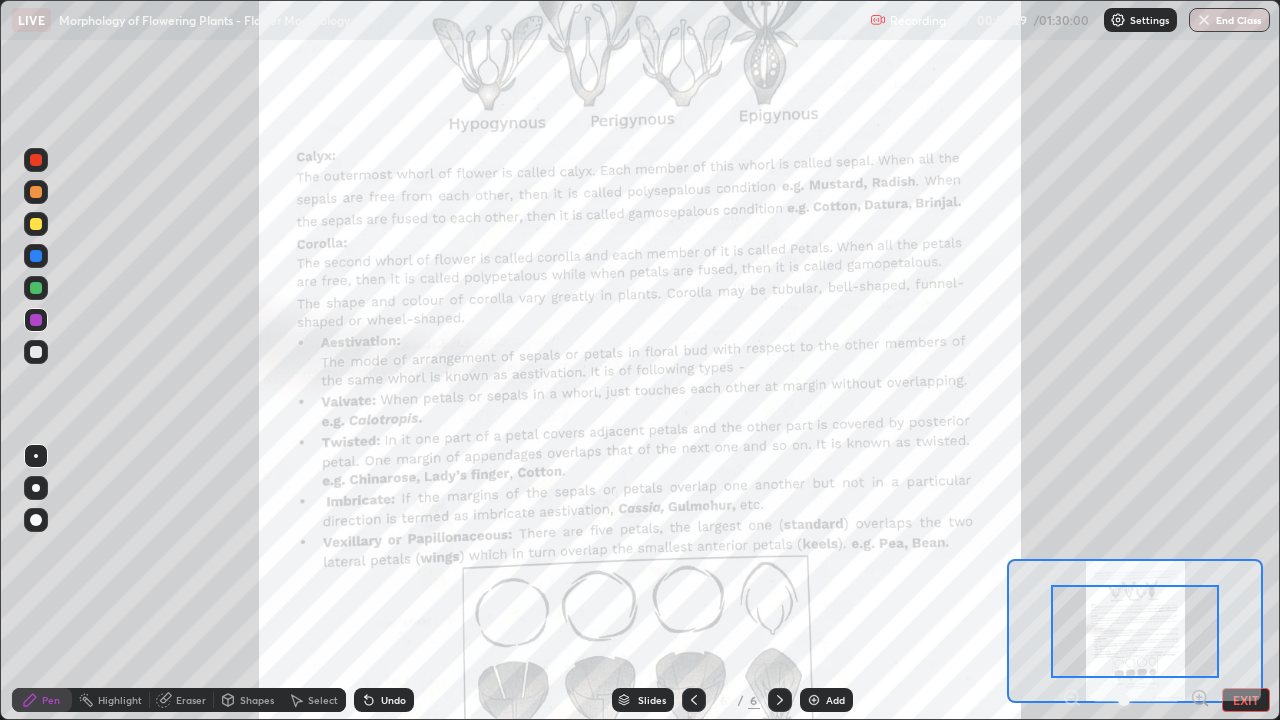 click 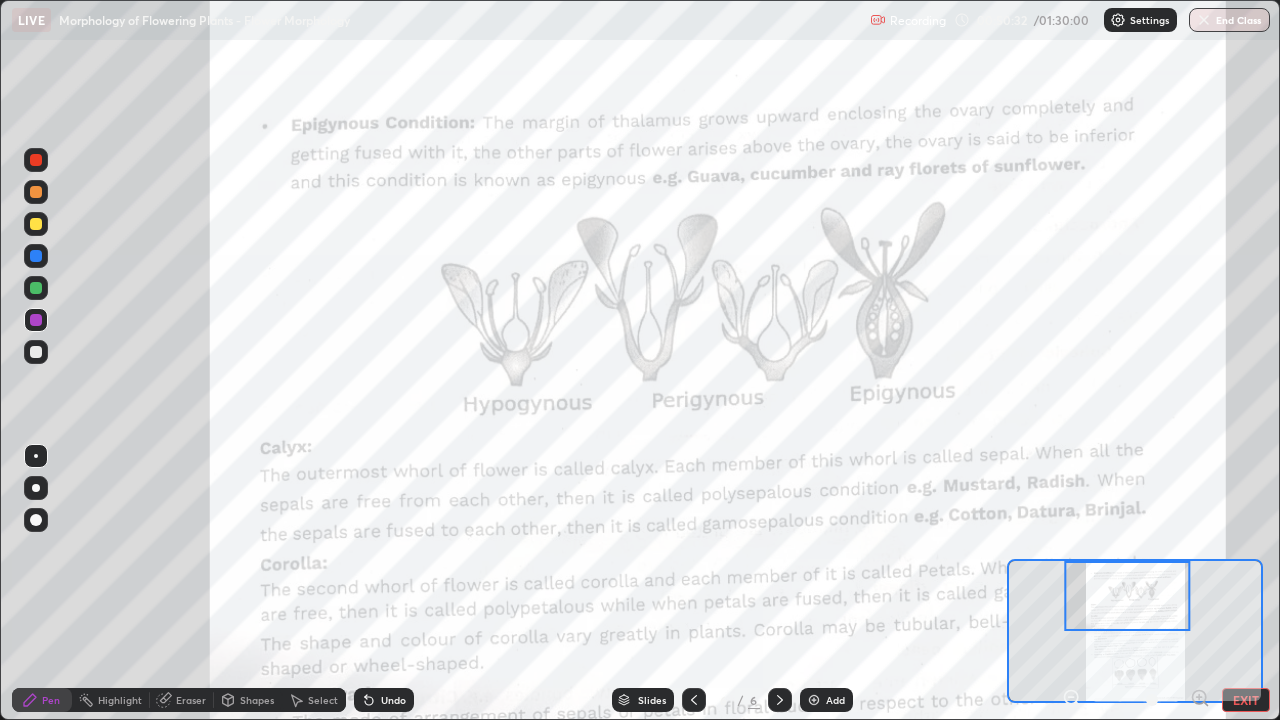 click at bounding box center (1128, 596) 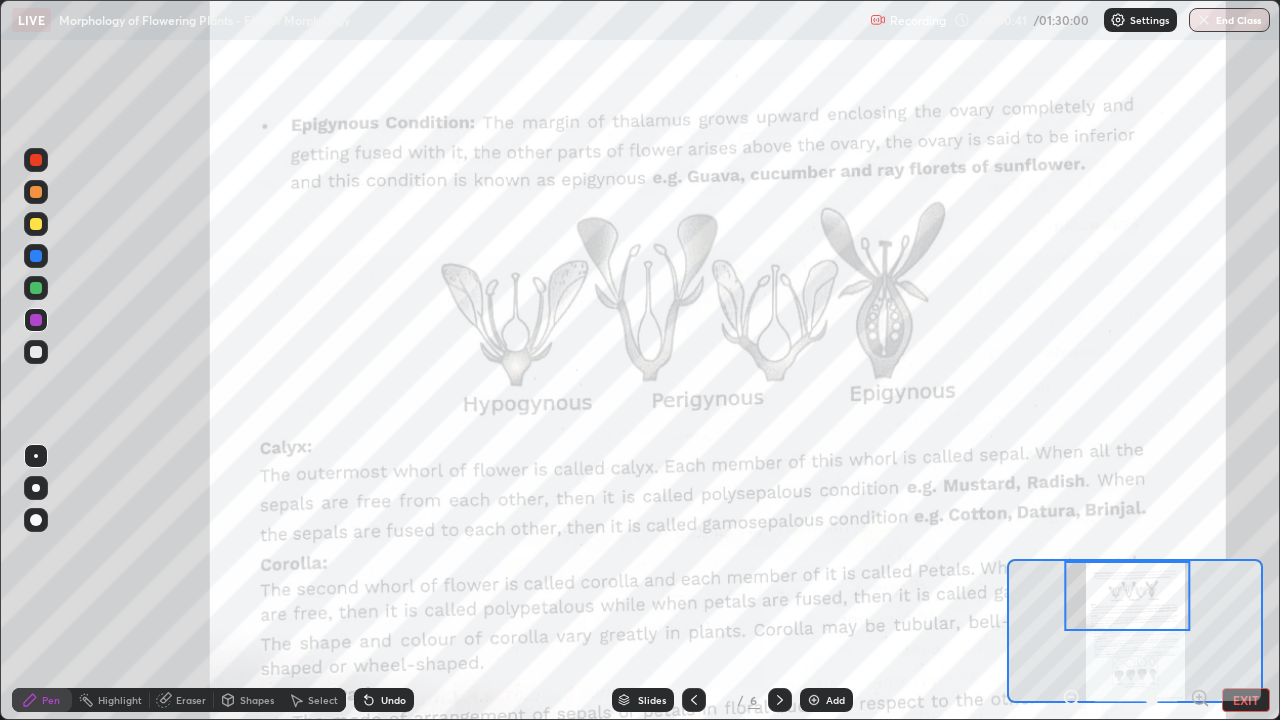 click 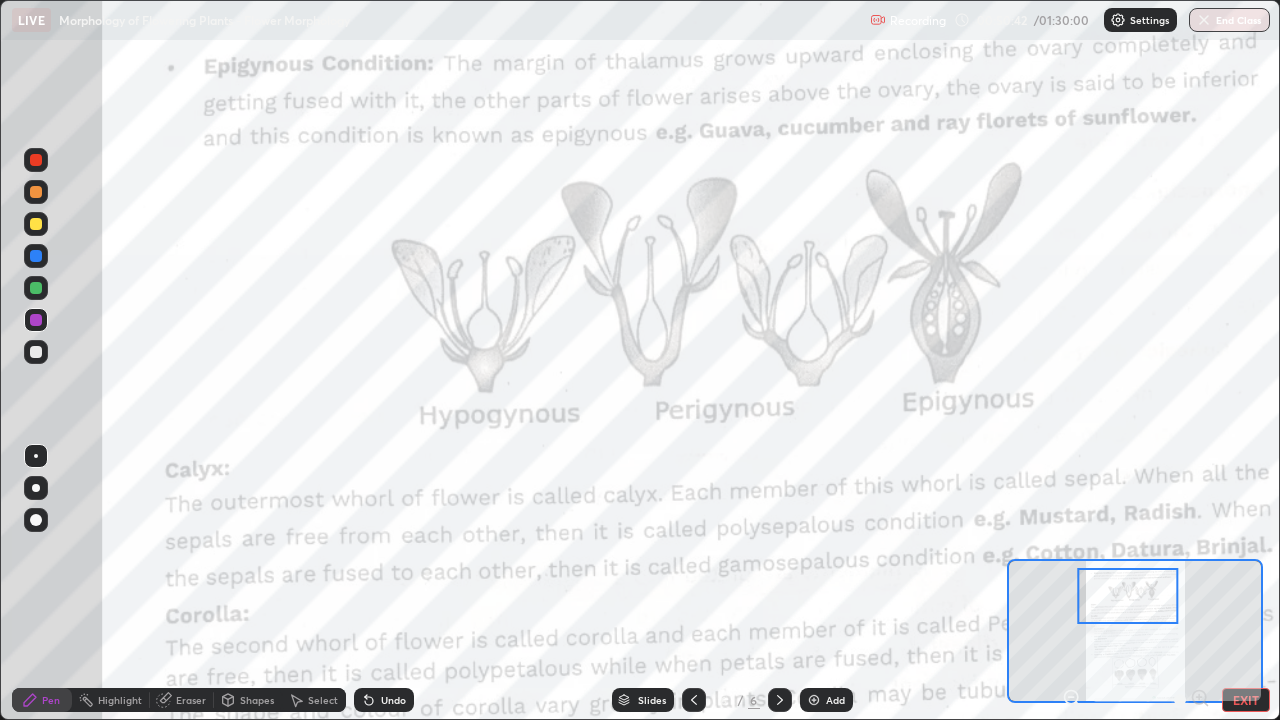 click at bounding box center (1127, 596) 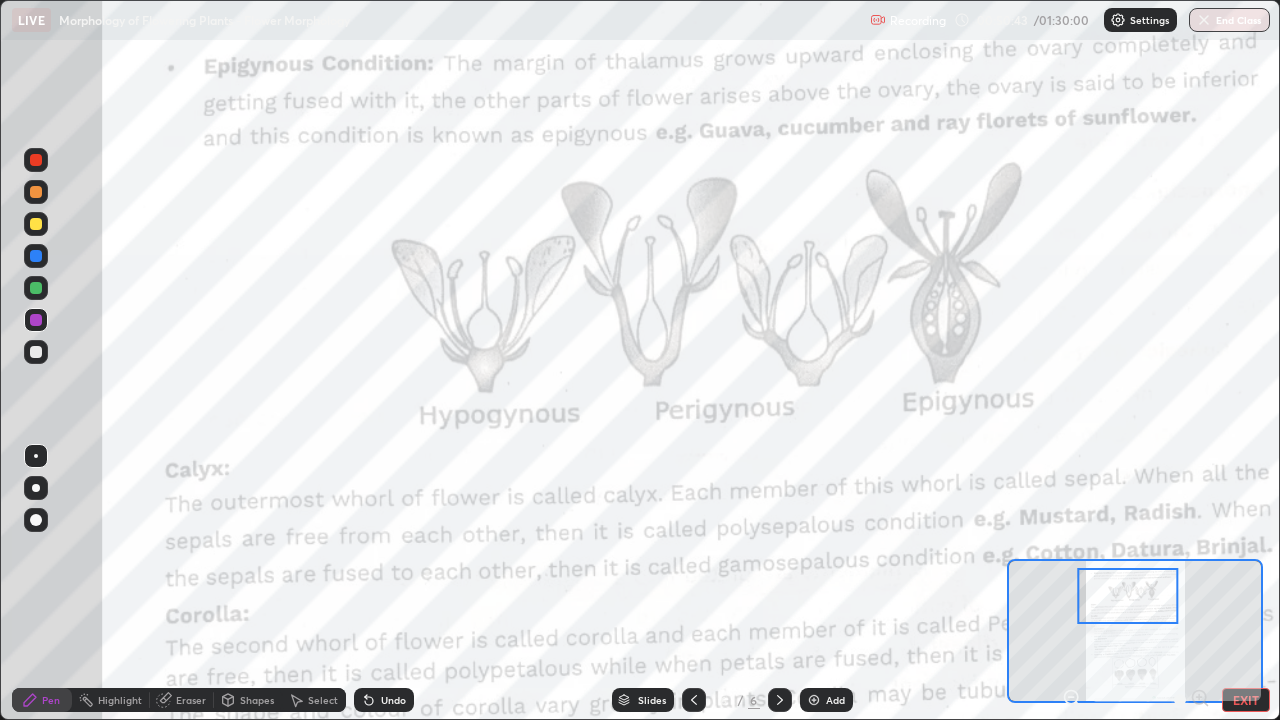 click at bounding box center [1127, 596] 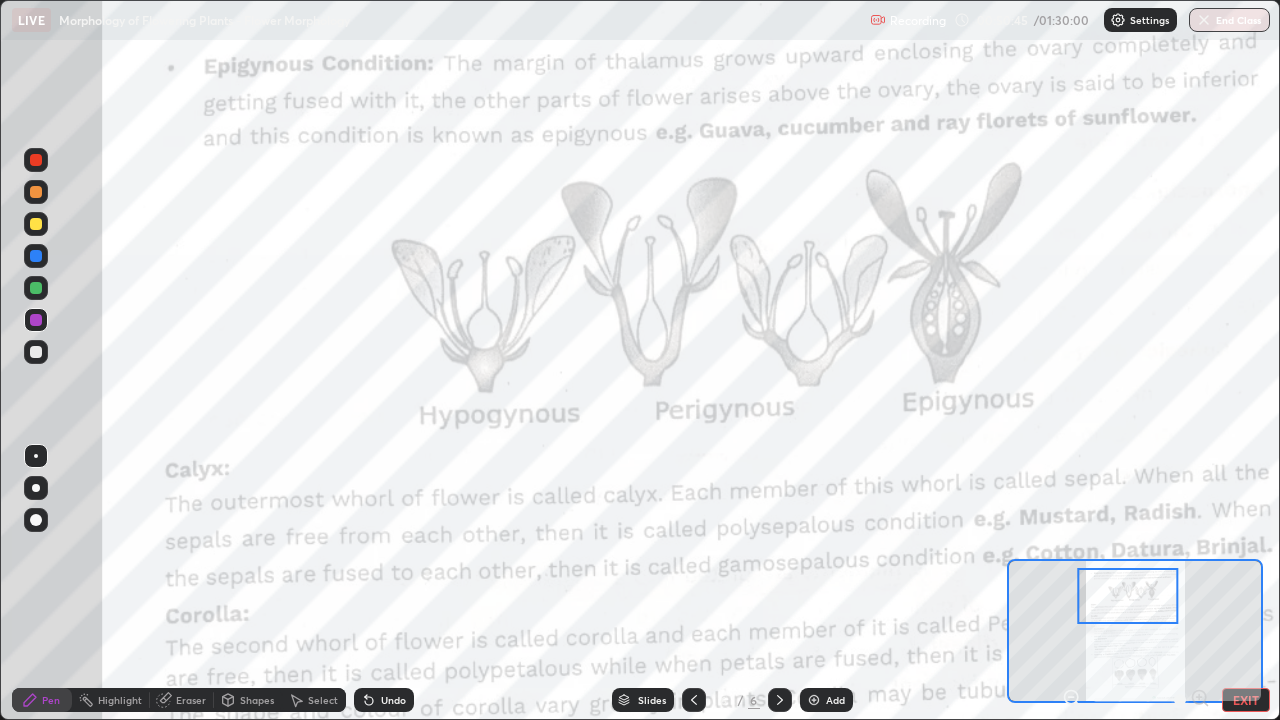 click at bounding box center [36, 160] 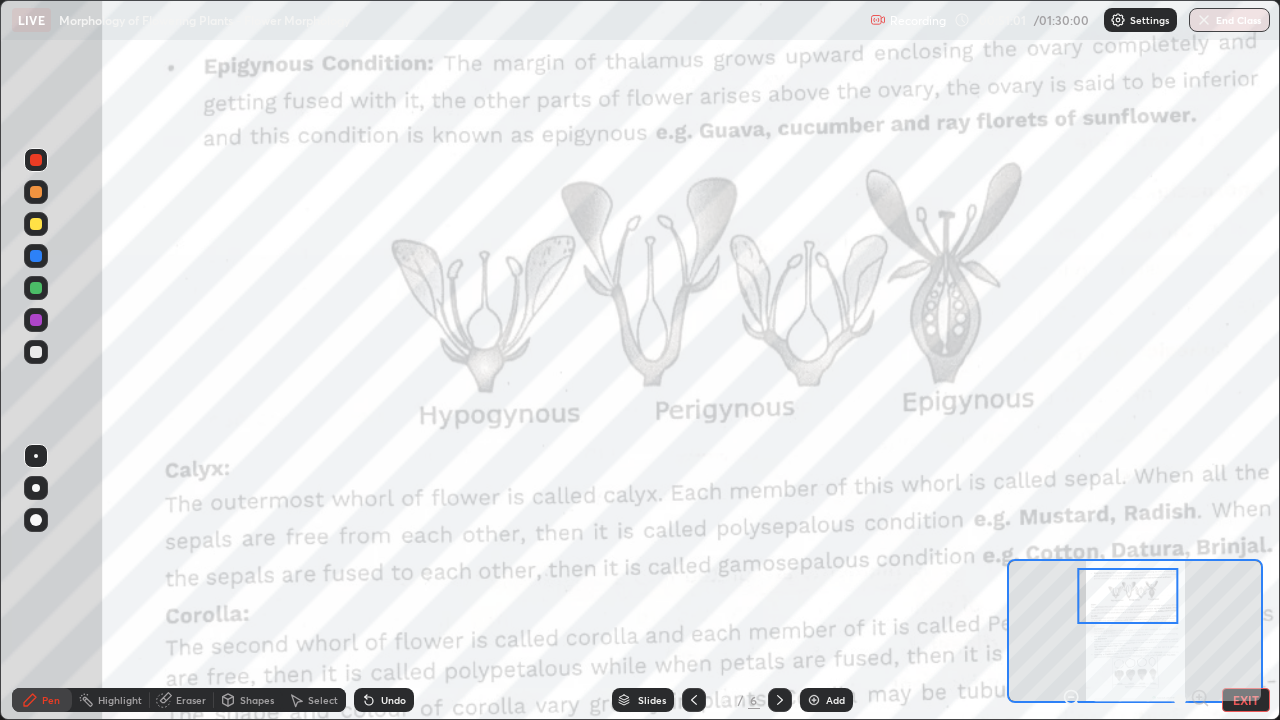 click on "Undo" at bounding box center [393, 700] 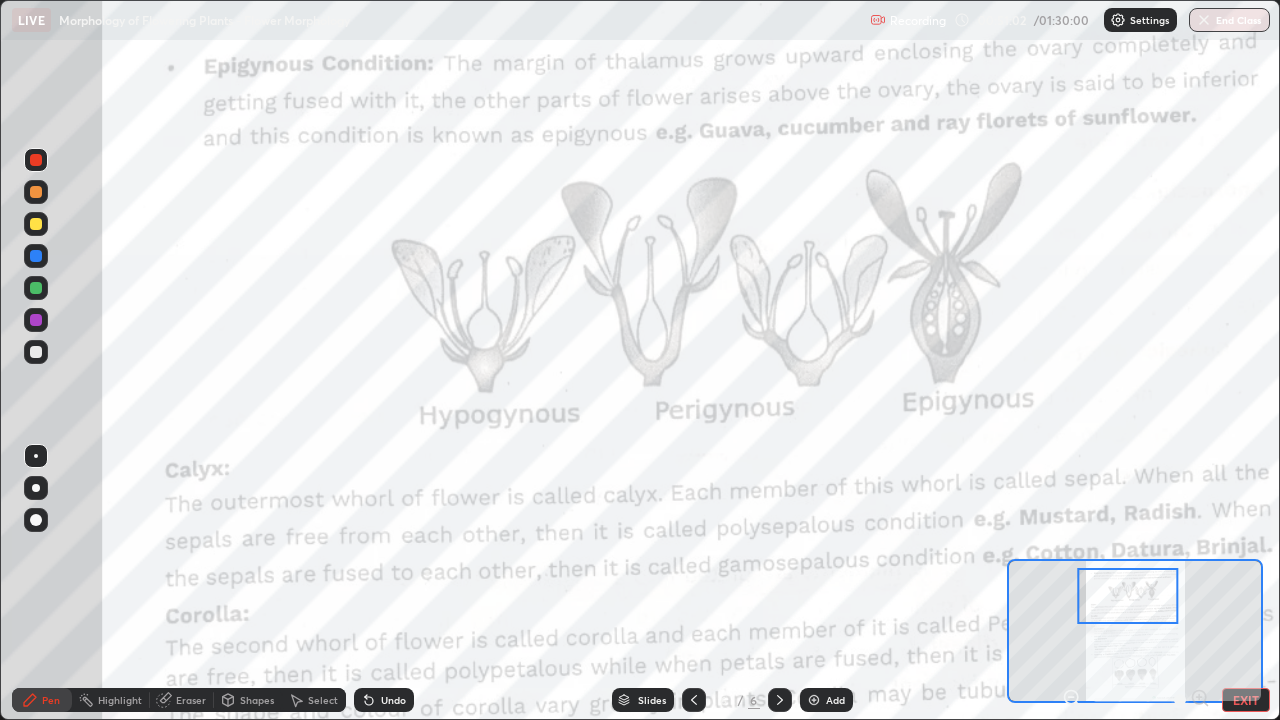 click on "Undo" at bounding box center (384, 700) 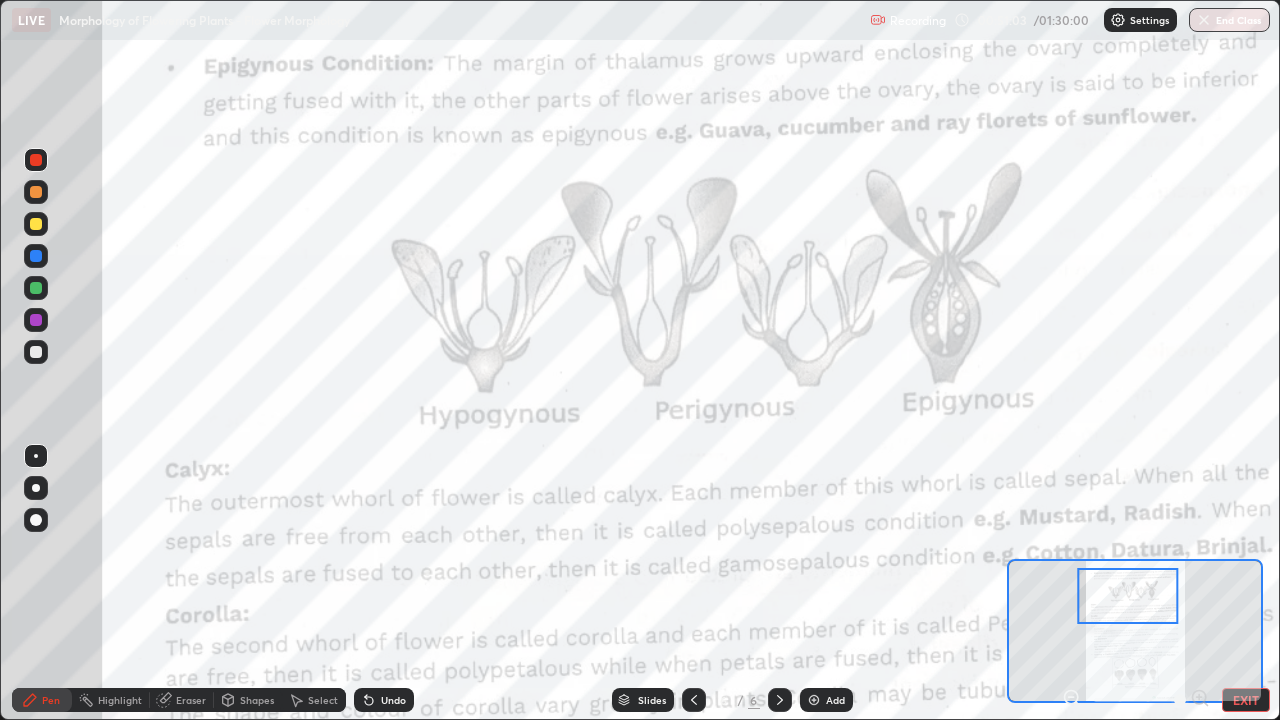 click on "Undo" at bounding box center (384, 700) 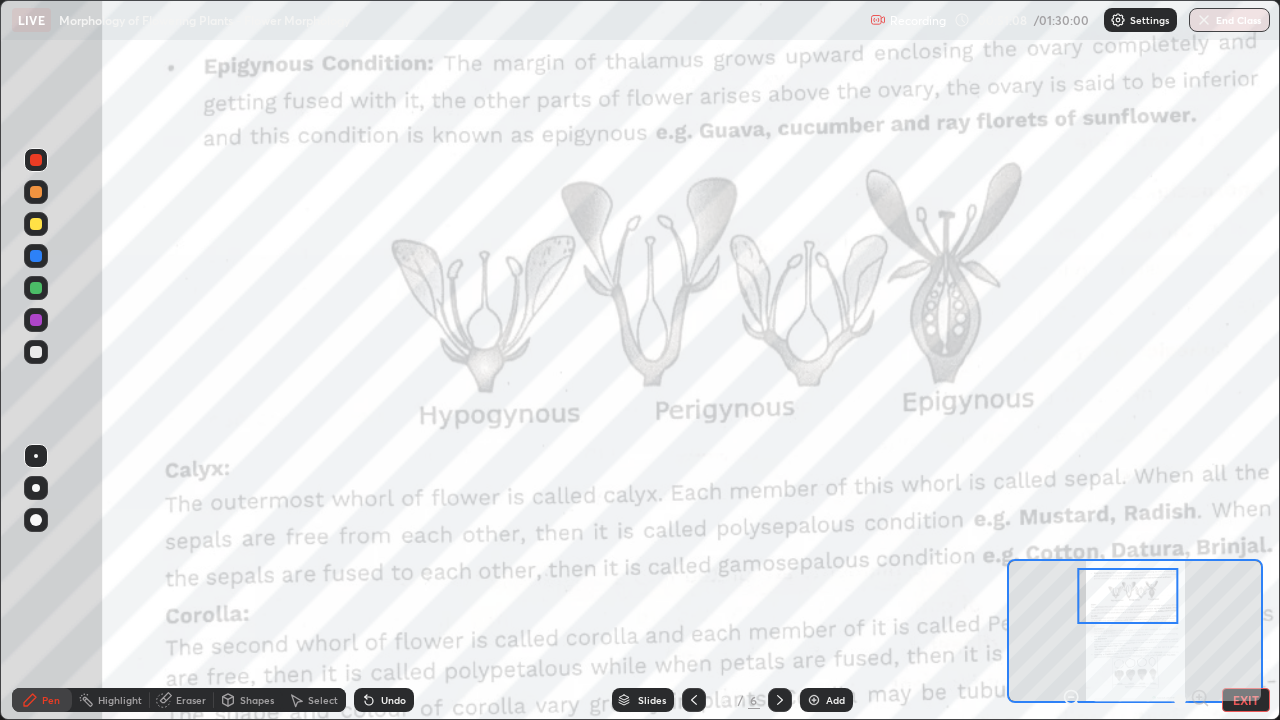 click at bounding box center [36, 288] 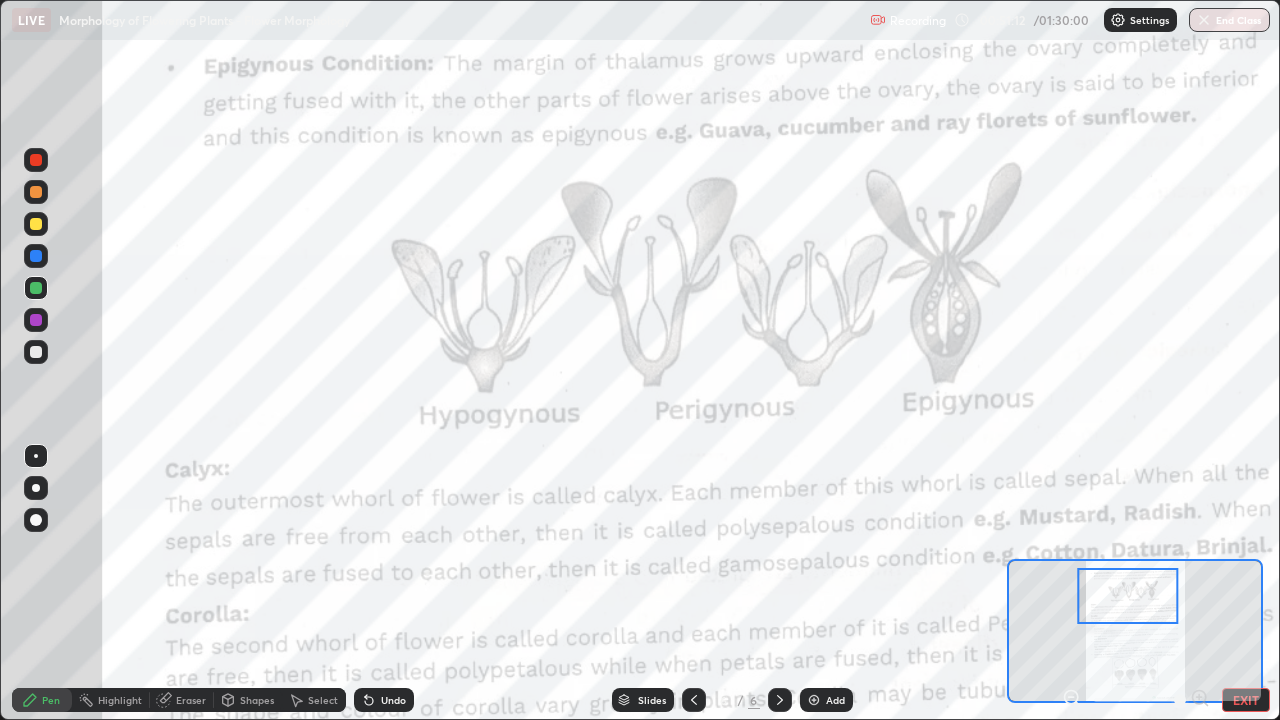 click at bounding box center [36, 320] 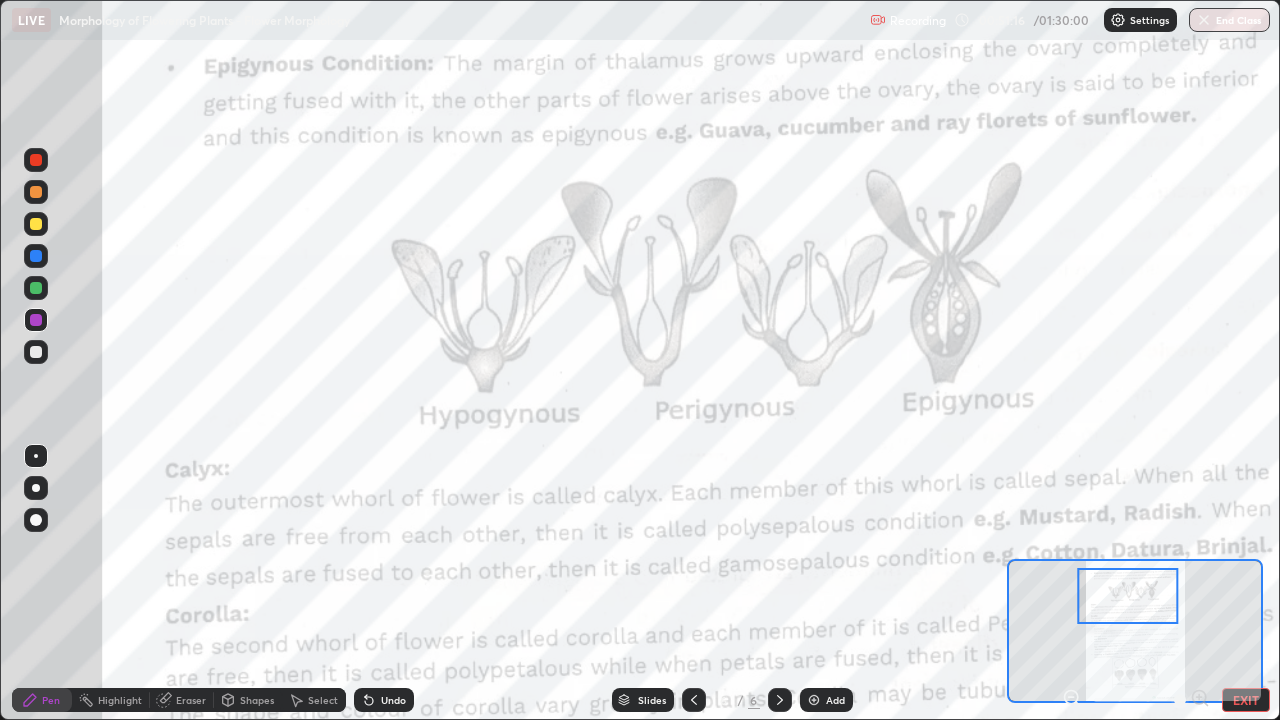 click at bounding box center (36, 288) 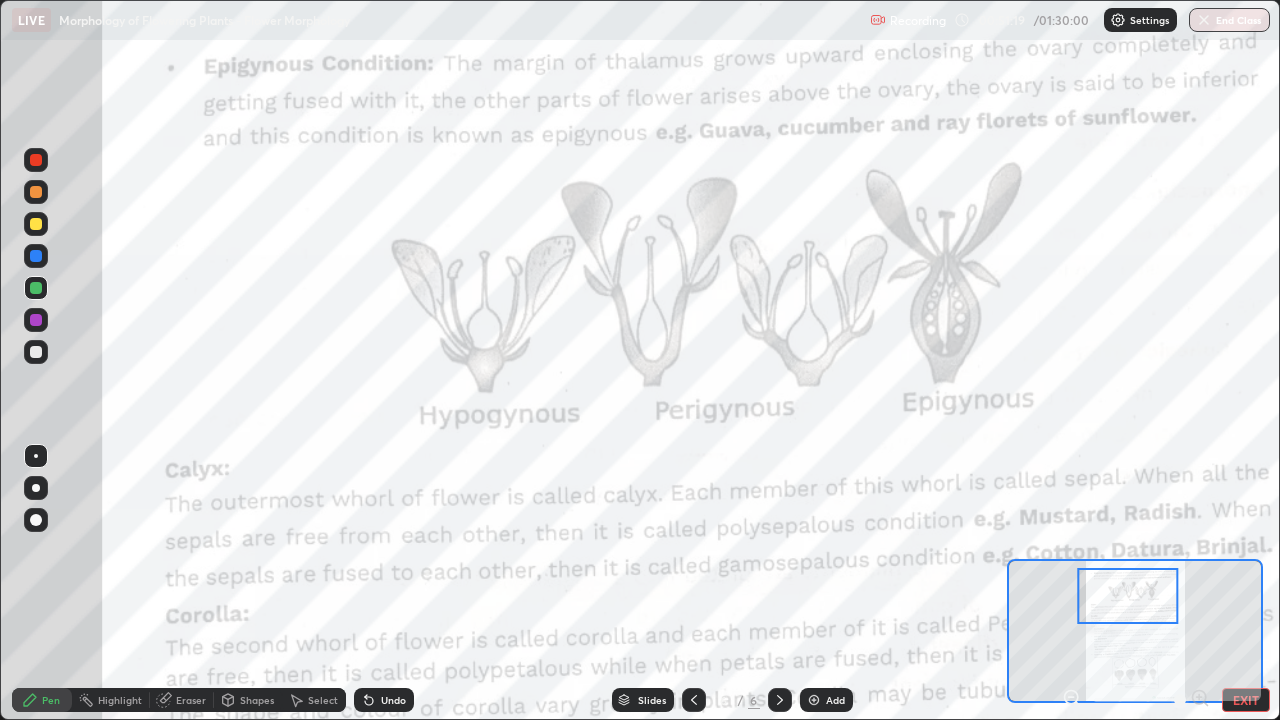 click on "Undo" at bounding box center (384, 700) 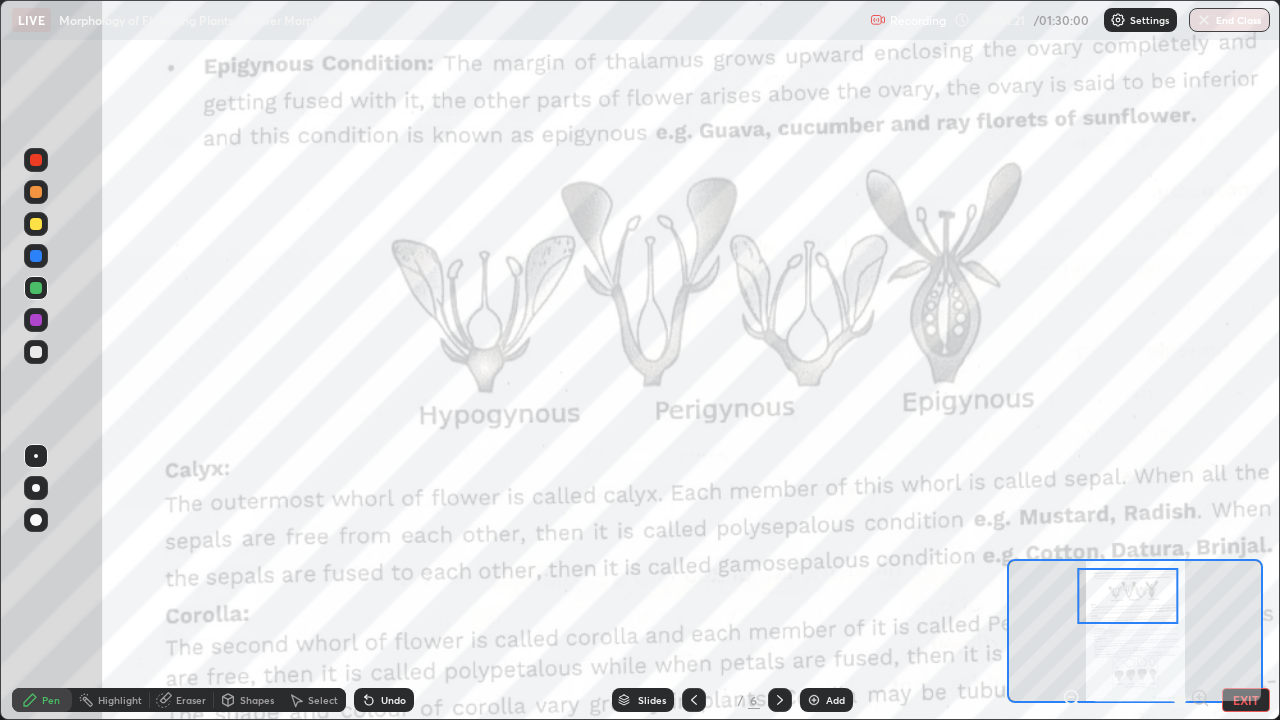 click at bounding box center (36, 224) 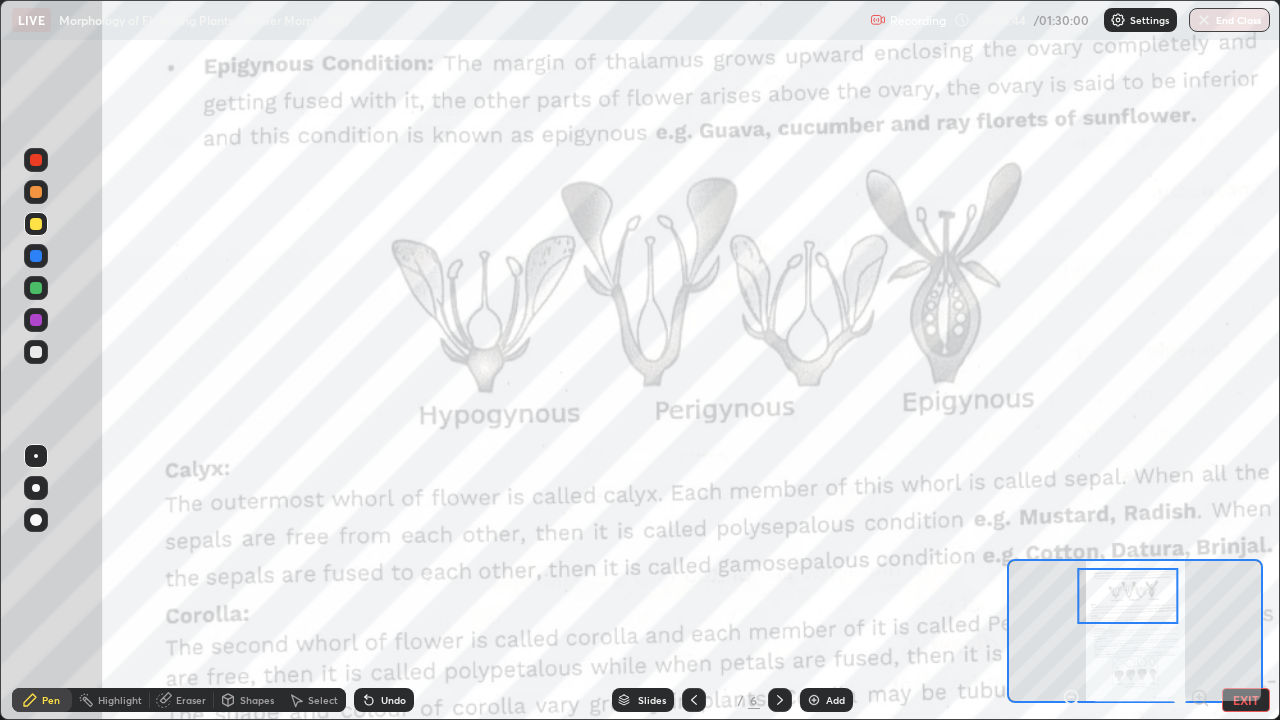 click at bounding box center (36, 256) 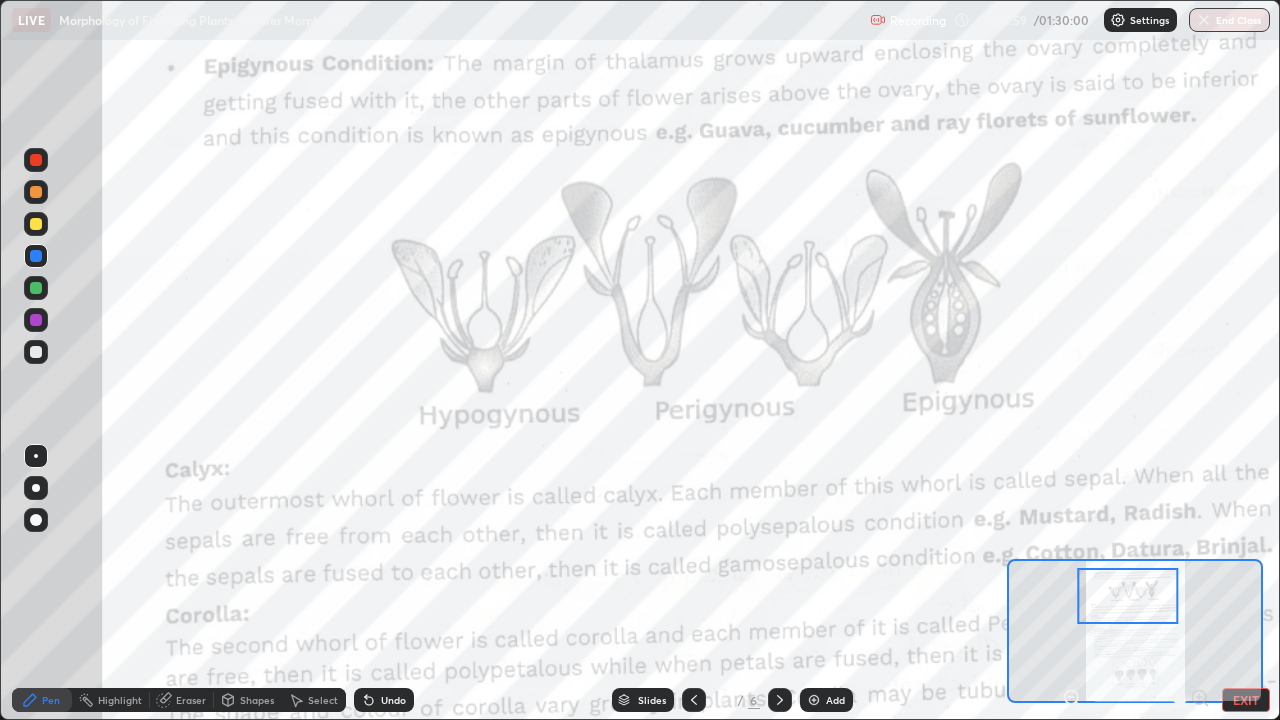 click 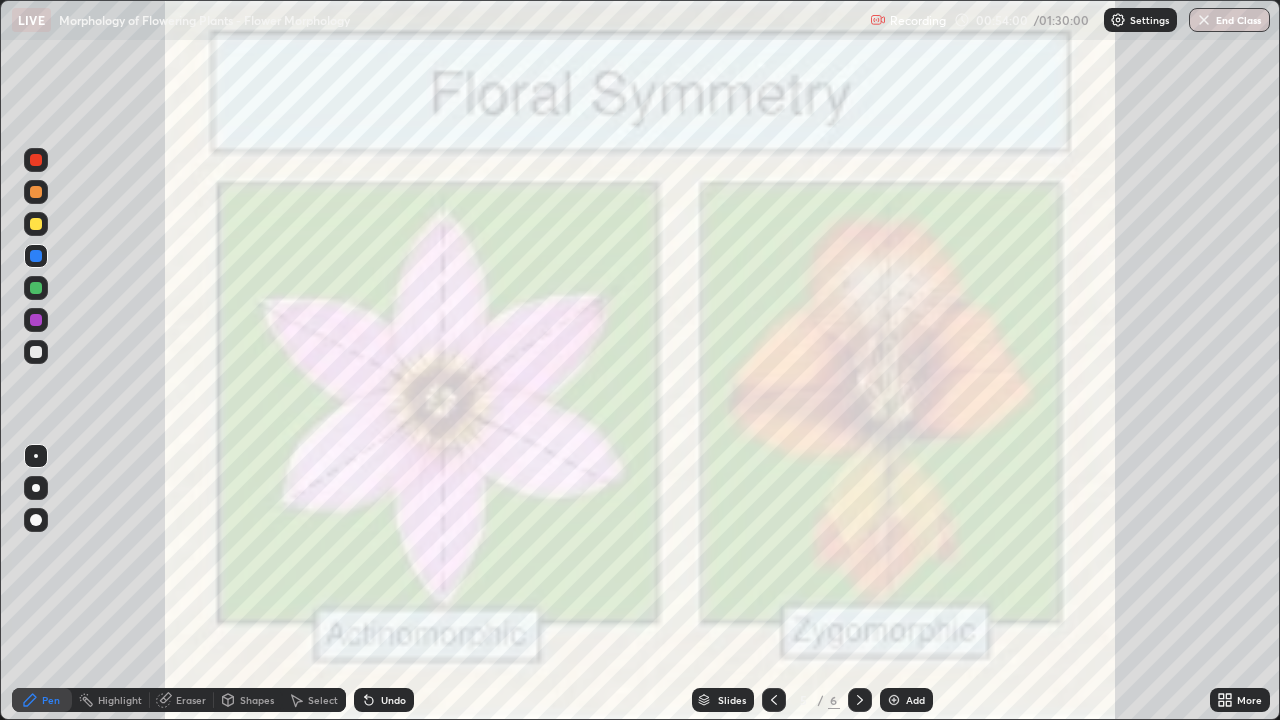 click 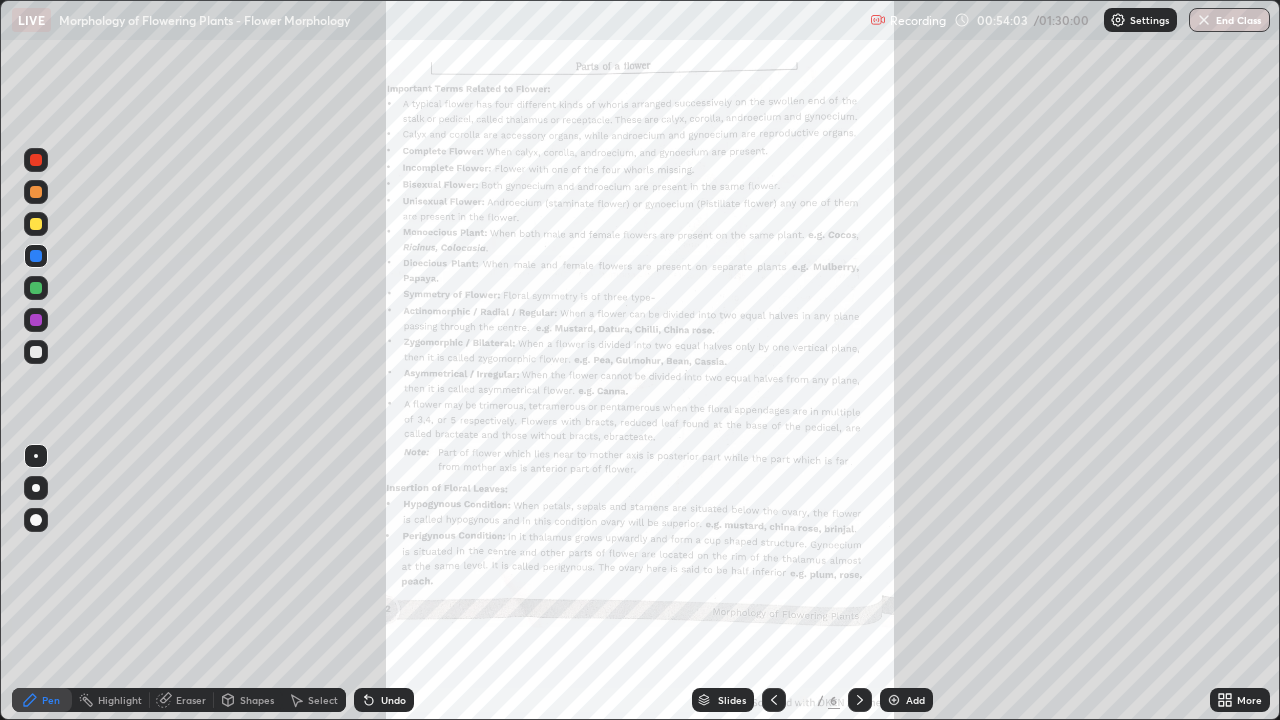 click 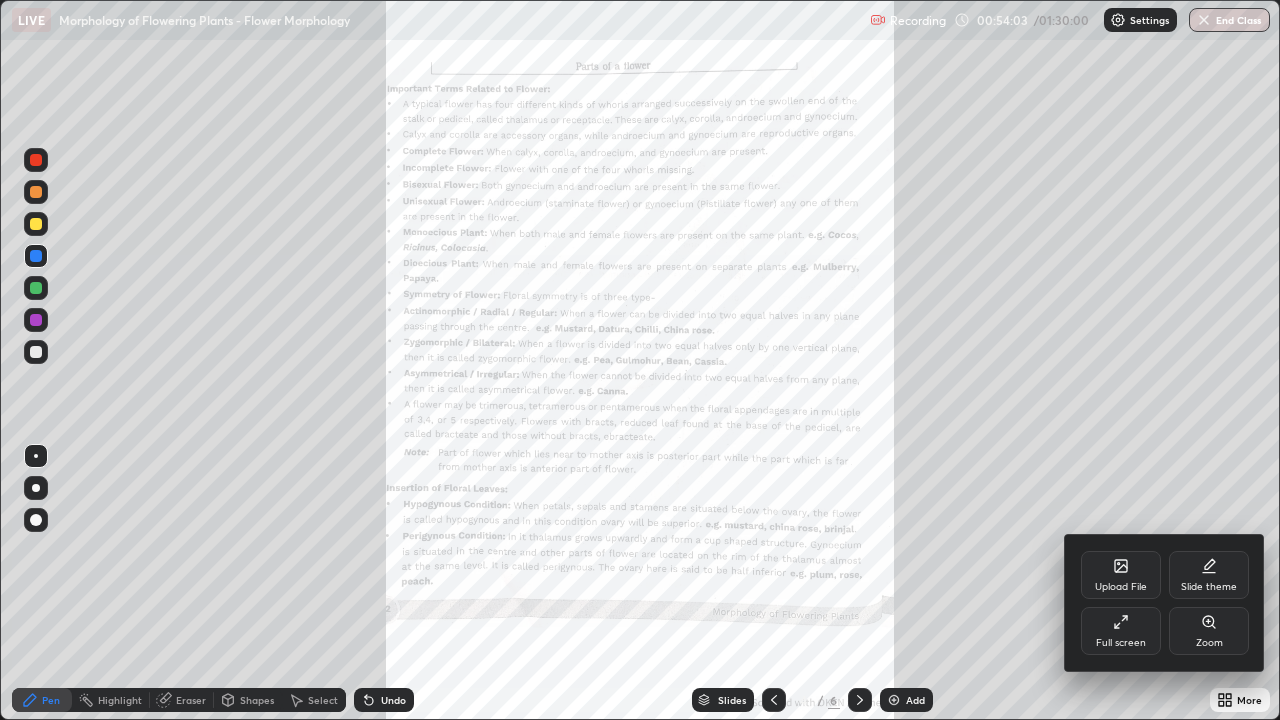 click 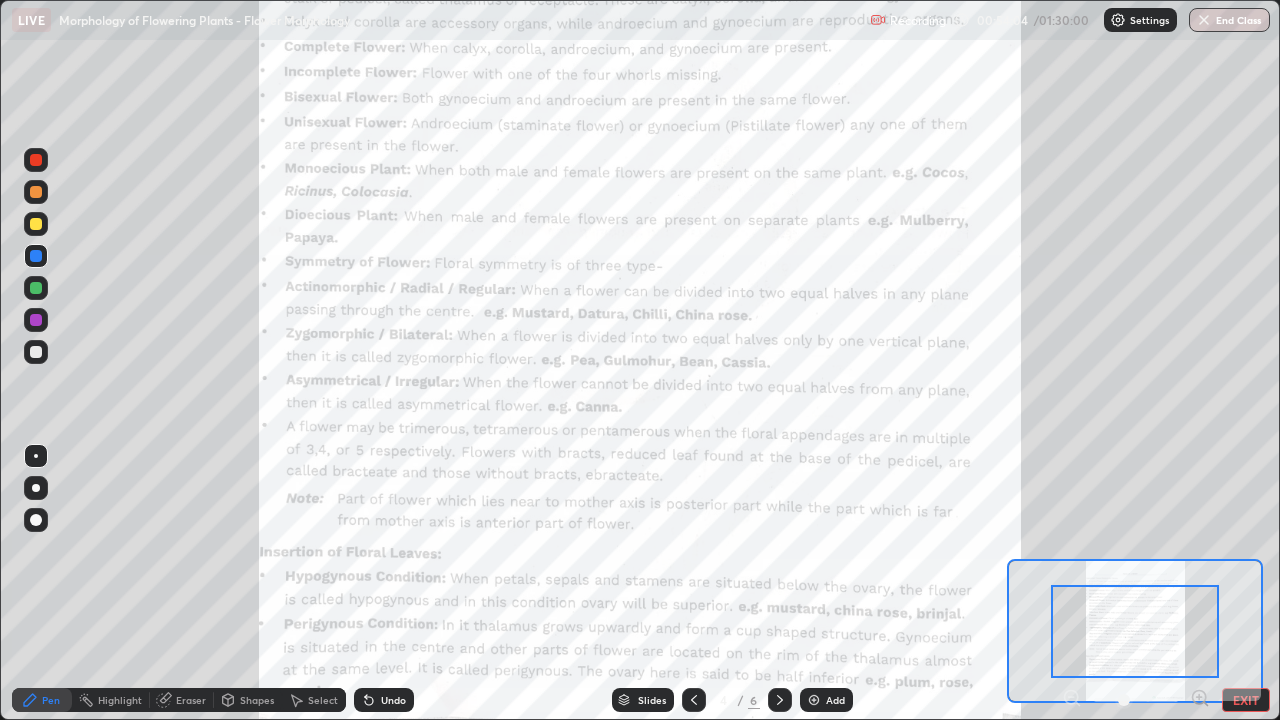 click 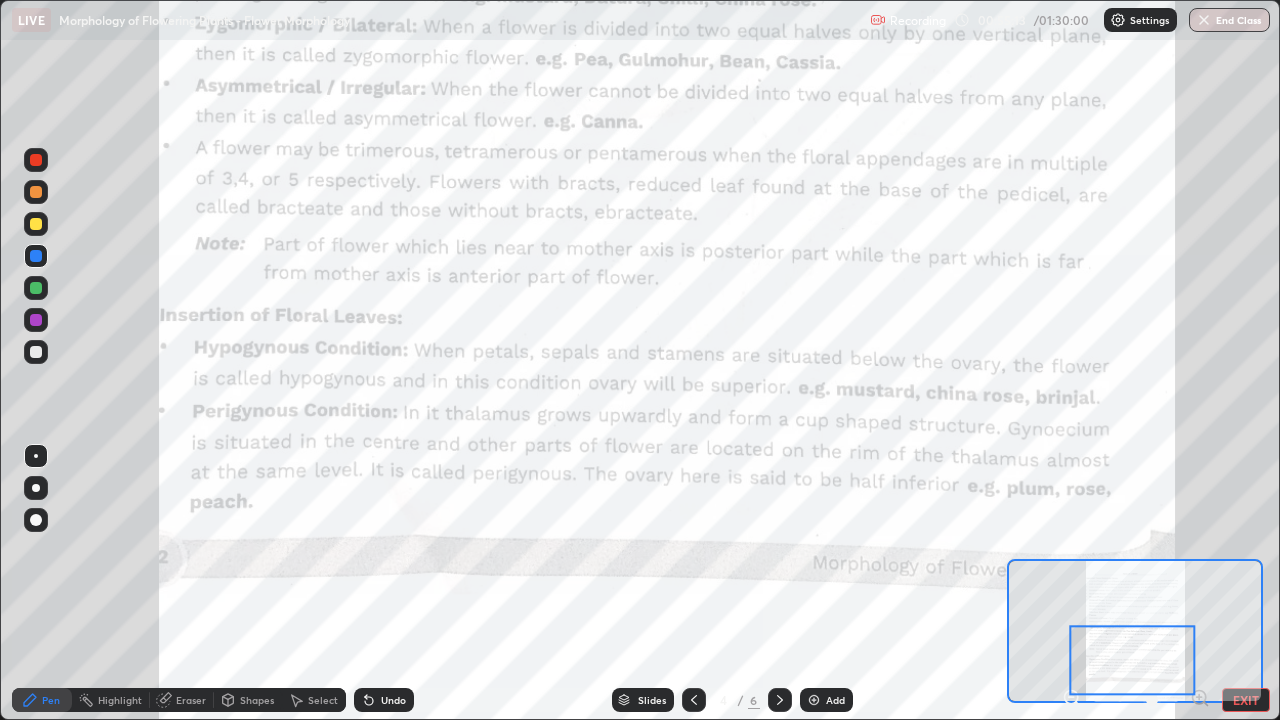 click at bounding box center (780, 700) 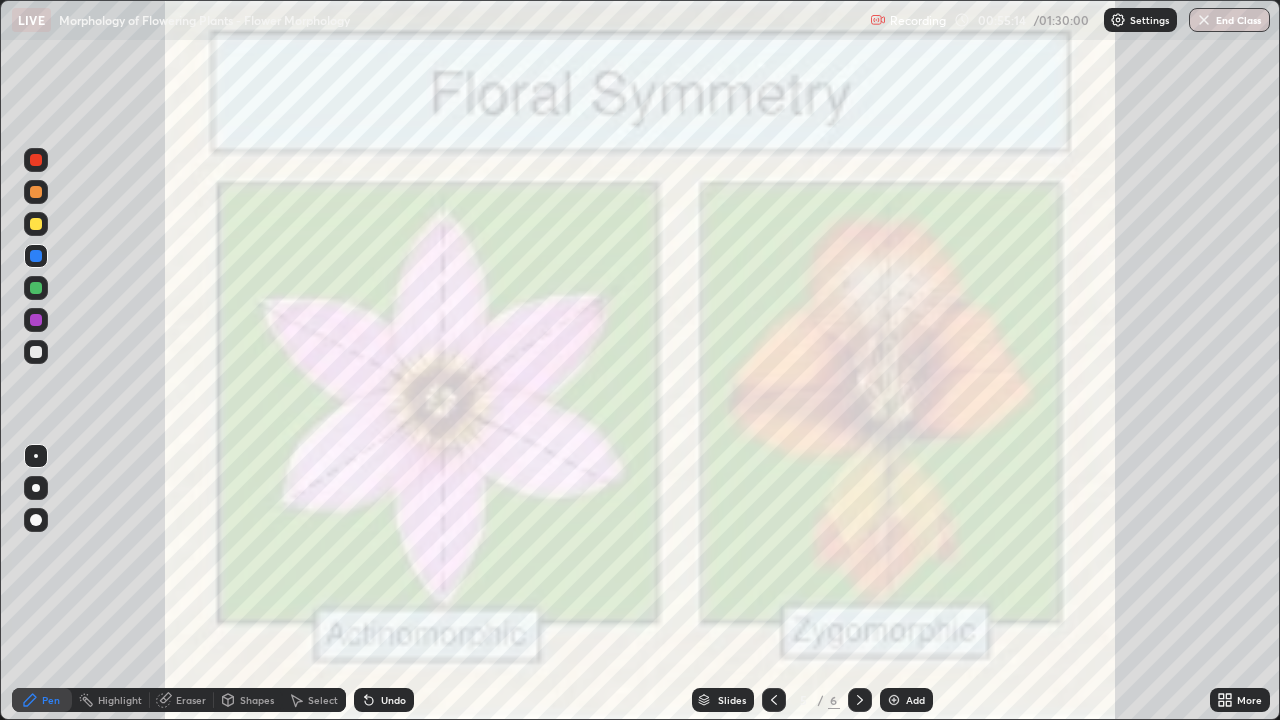 click 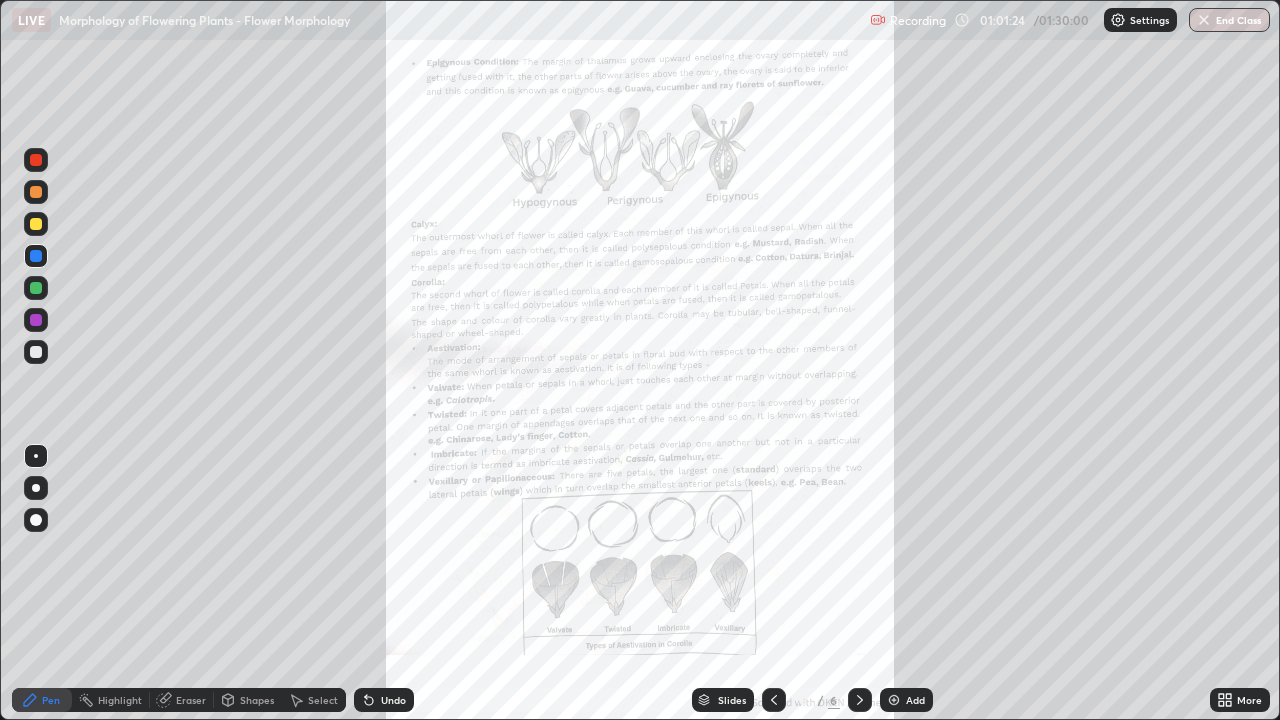 click on "Add" at bounding box center (906, 700) 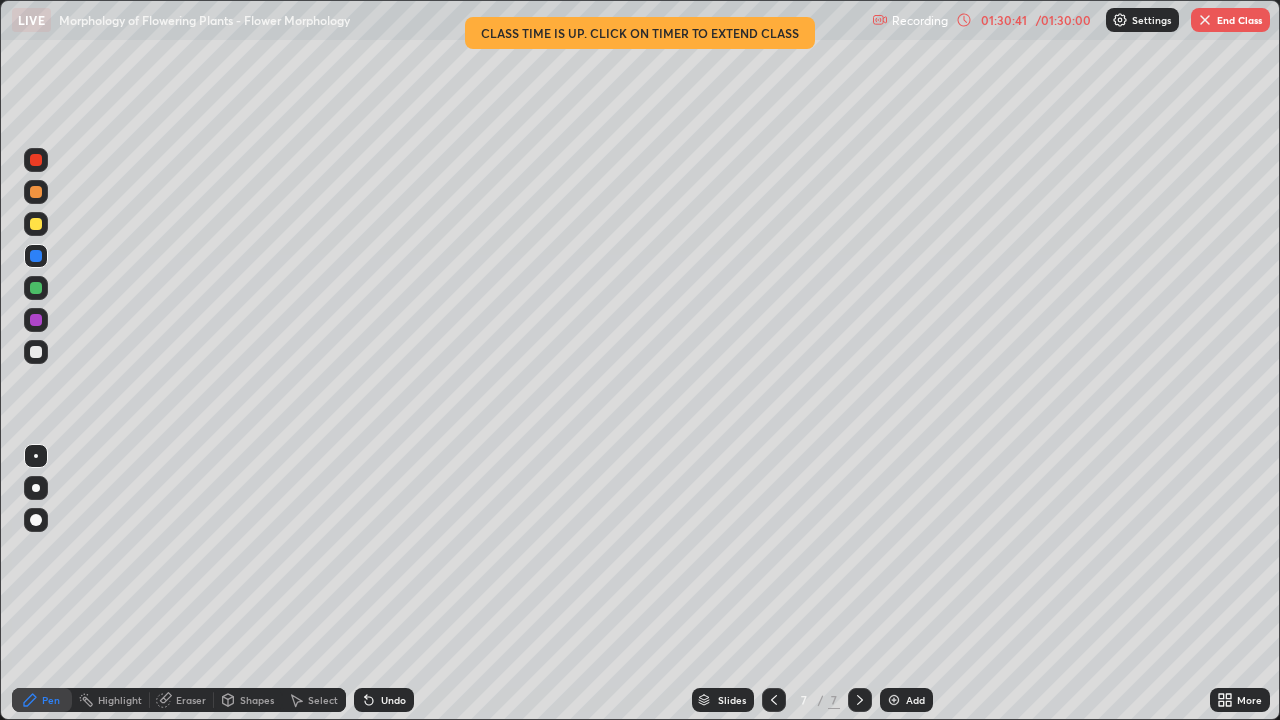 click on "End Class" at bounding box center (1230, 20) 